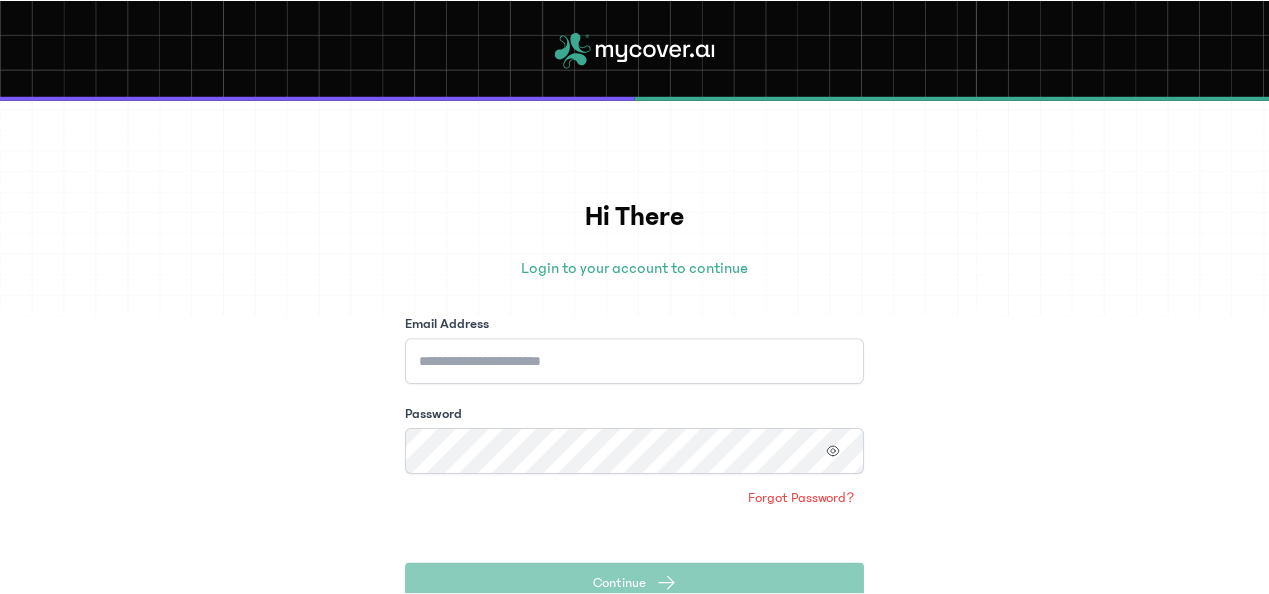 scroll, scrollTop: 0, scrollLeft: 0, axis: both 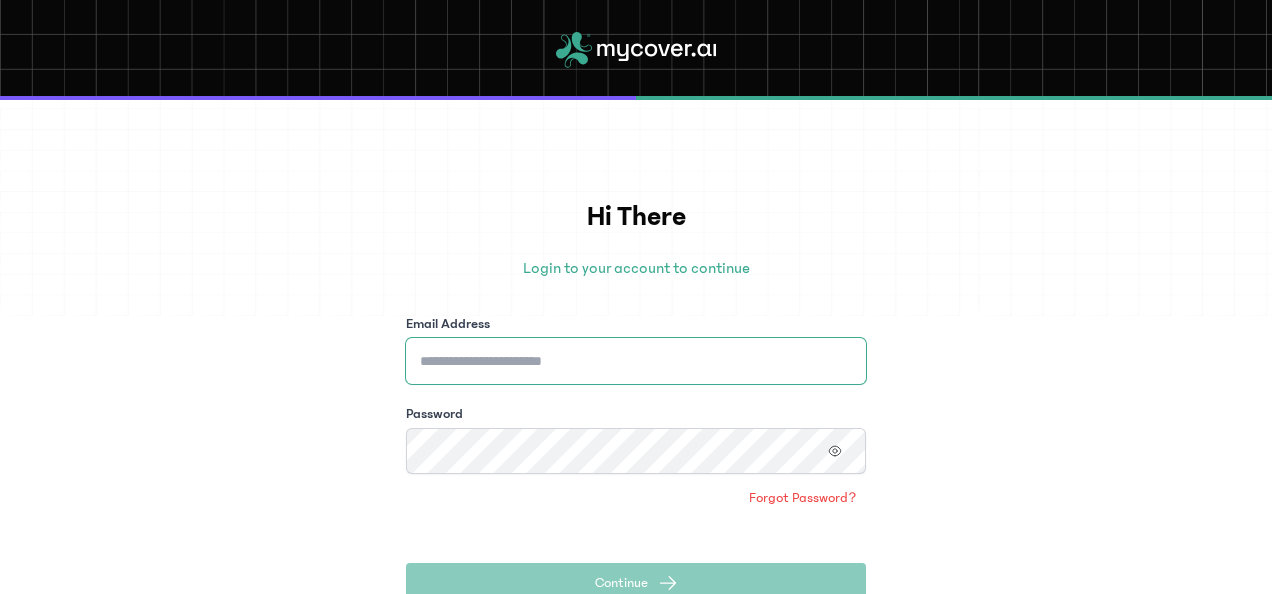 click on "Email Address" at bounding box center [636, 361] 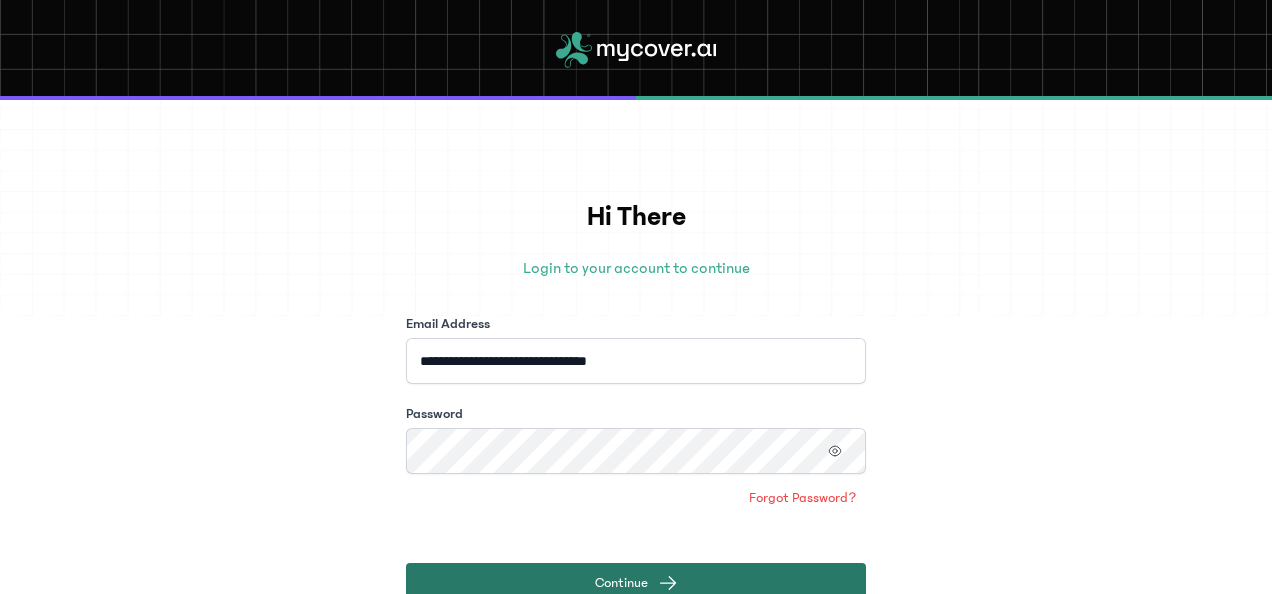 click on "Continue" 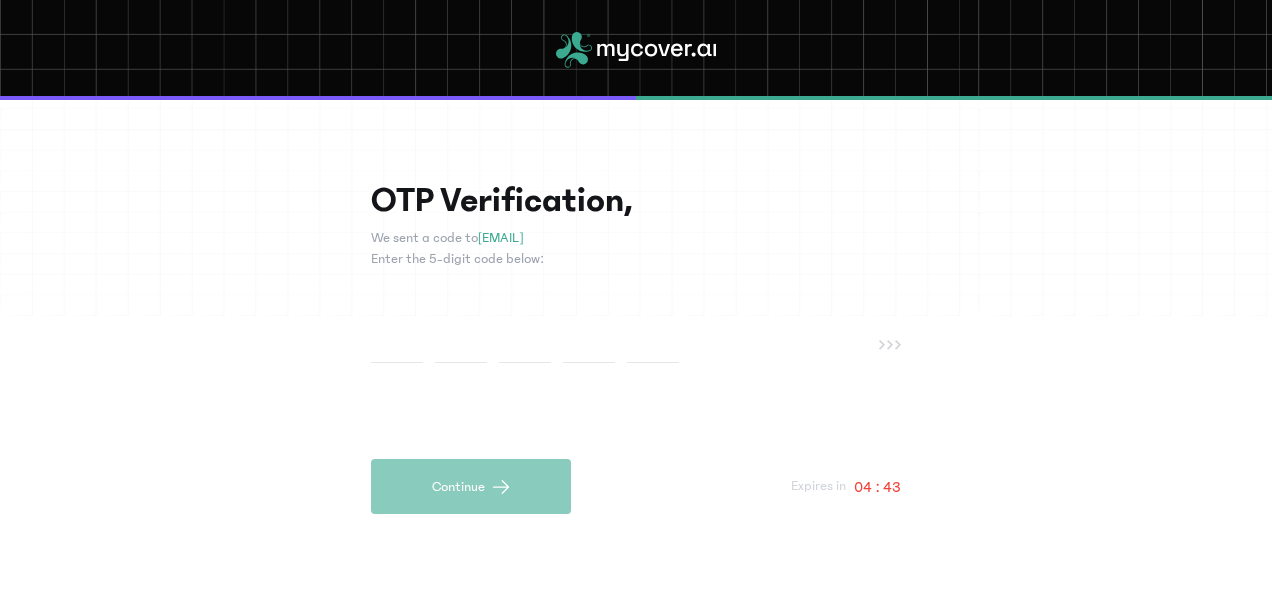 paste on "*" 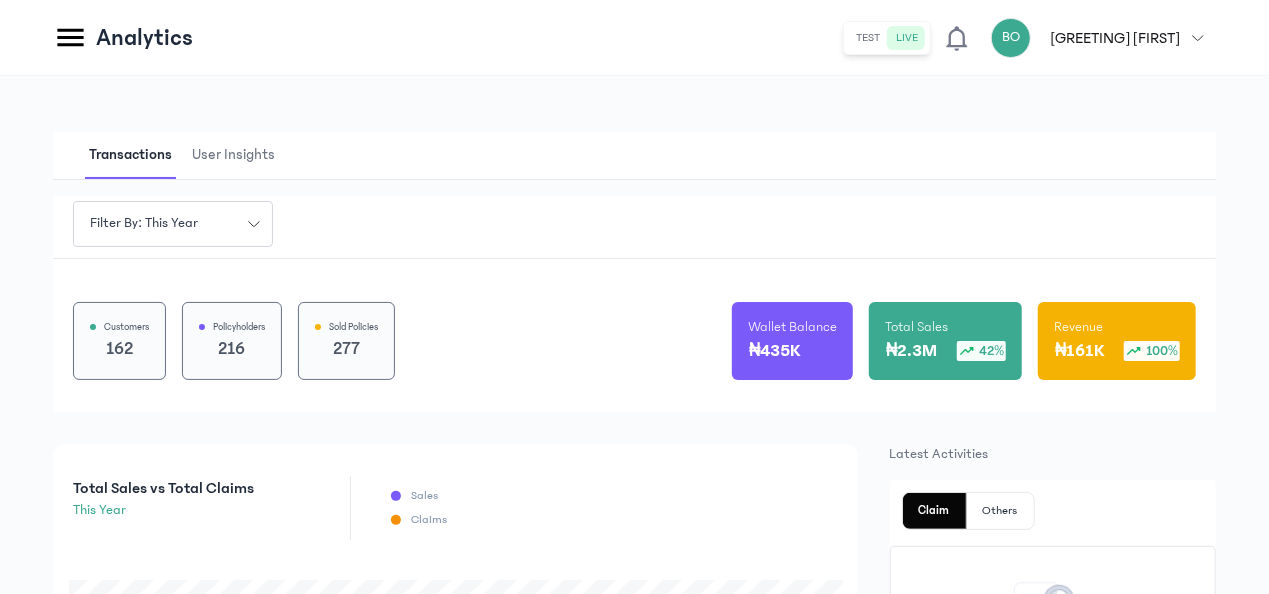 click 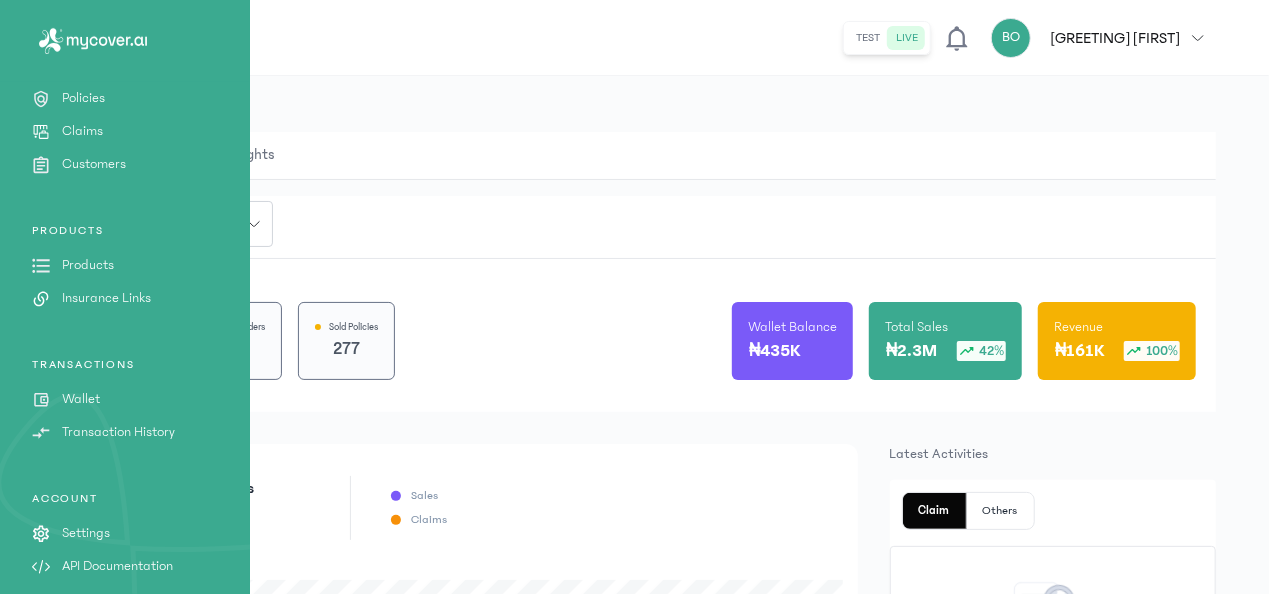 scroll, scrollTop: 264, scrollLeft: 0, axis: vertical 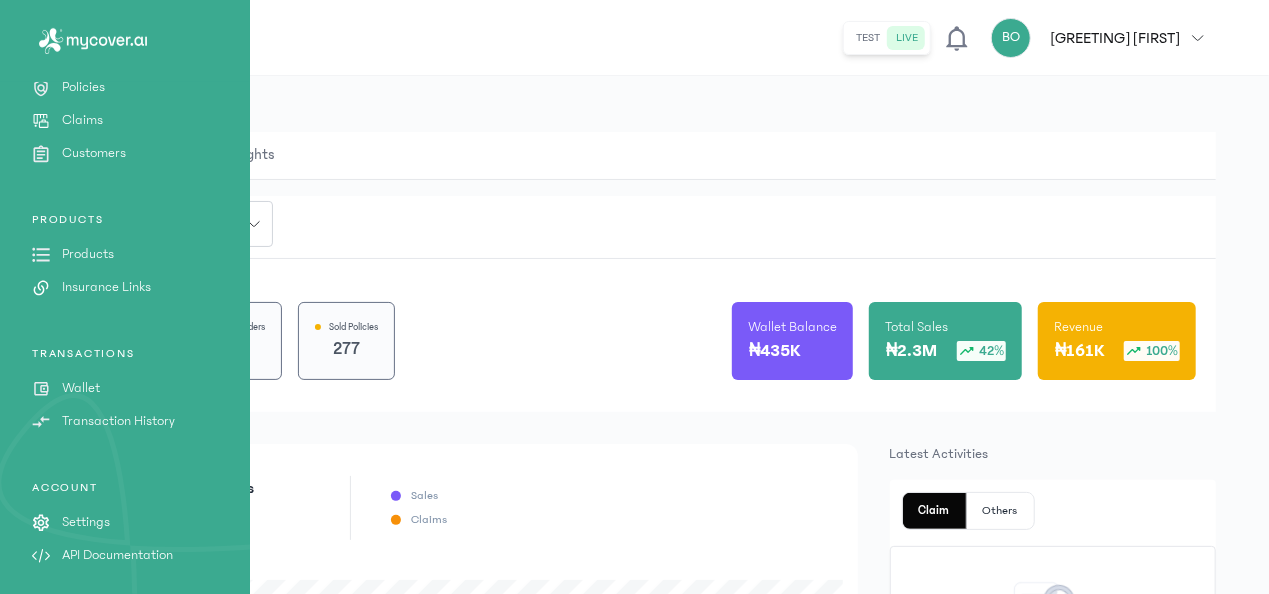 click on "Transaction History" at bounding box center (118, 421) 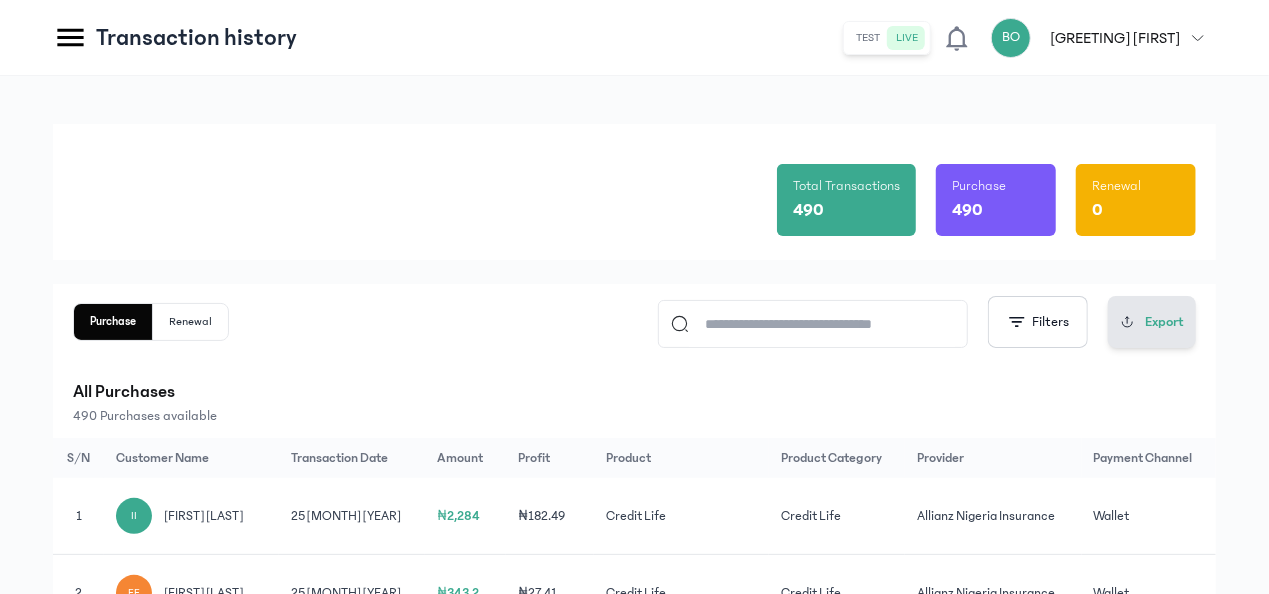 click 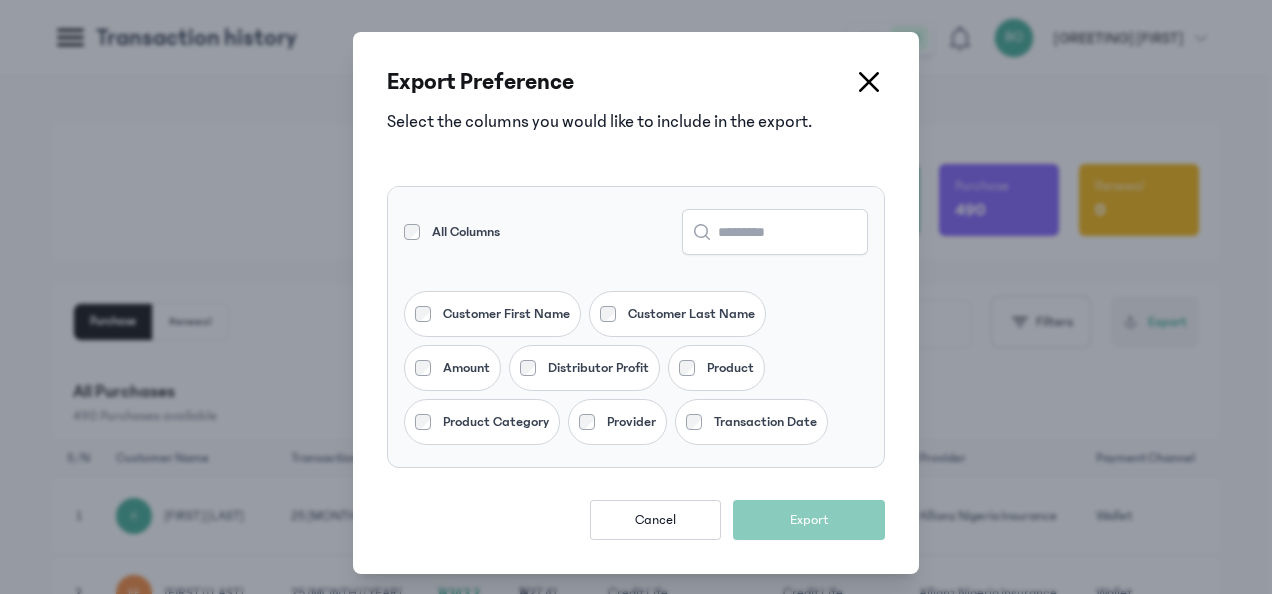 click 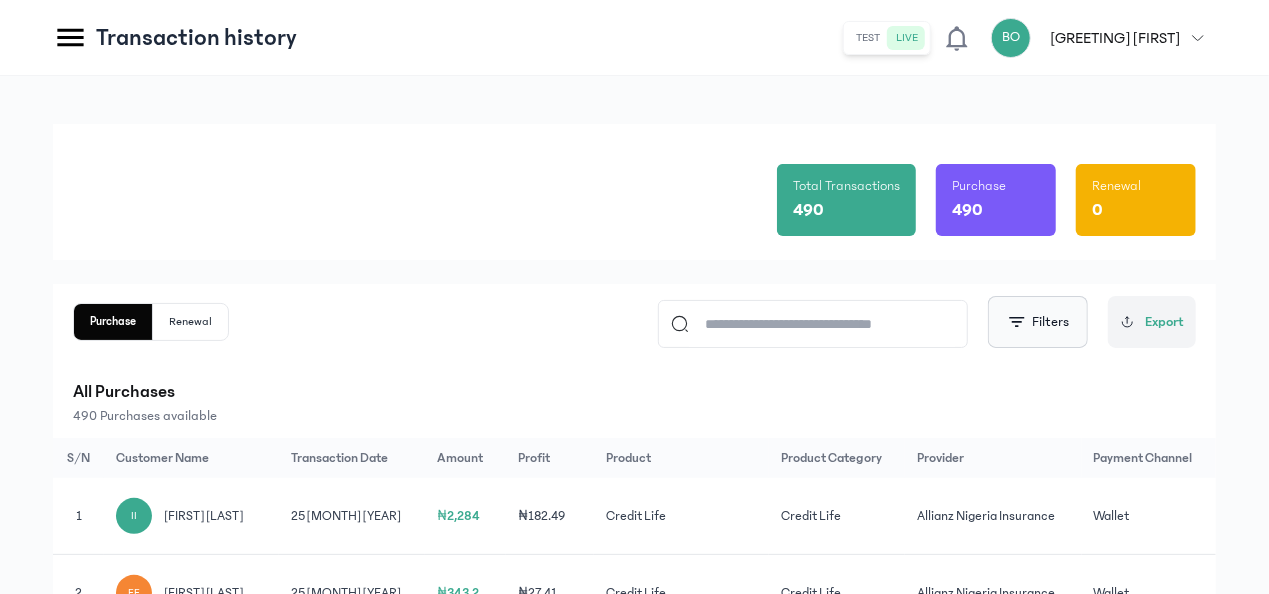click on "Filters" 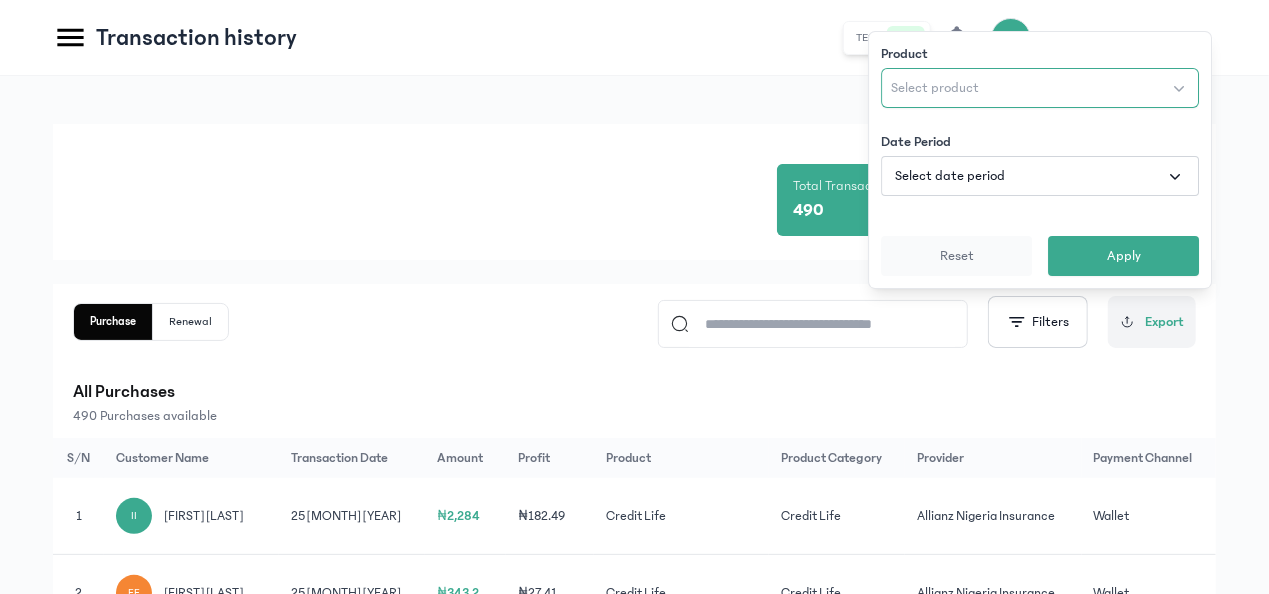 click on "Select product" 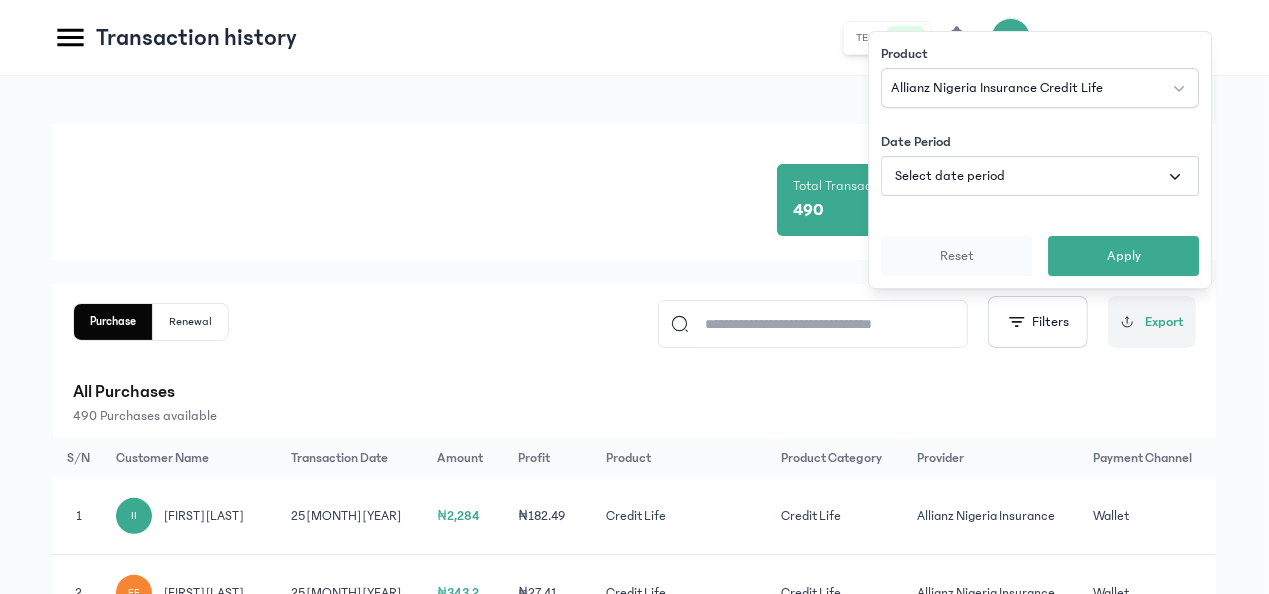 click on "Select date period" 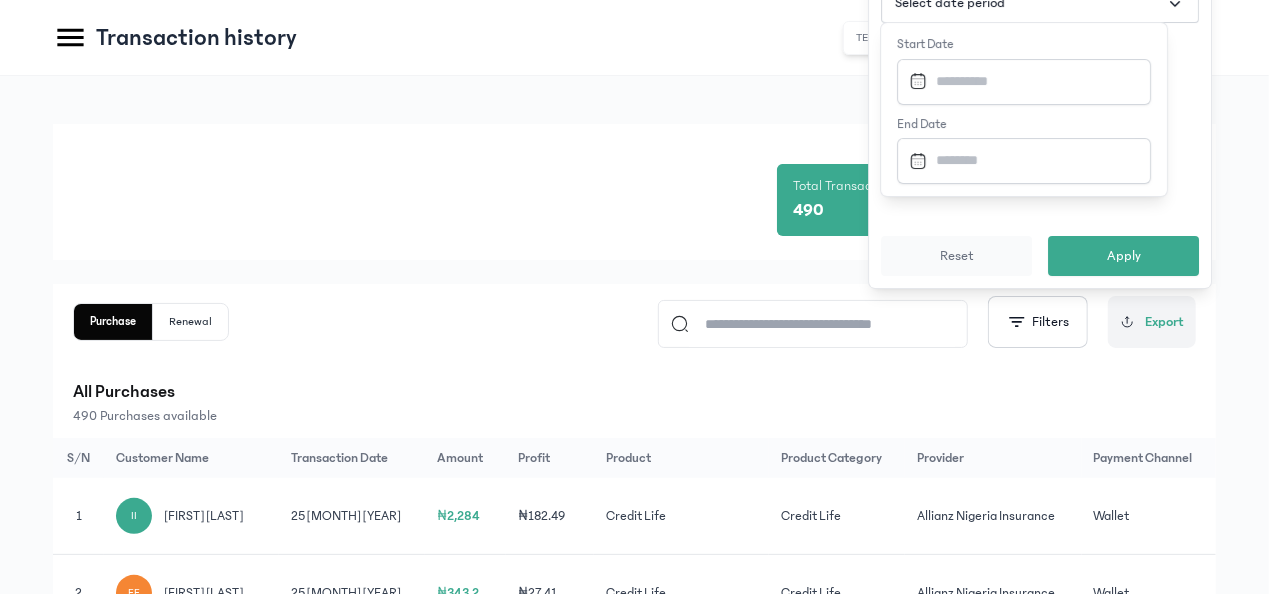 click at bounding box center [1018, 81] 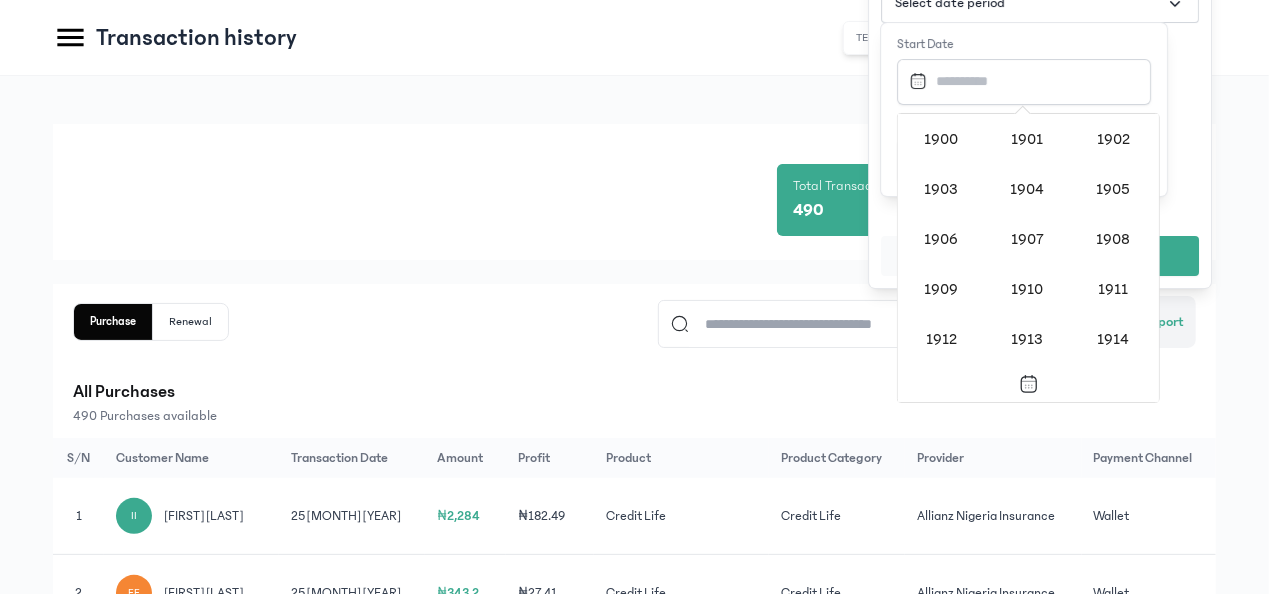 scroll, scrollTop: 1938, scrollLeft: 0, axis: vertical 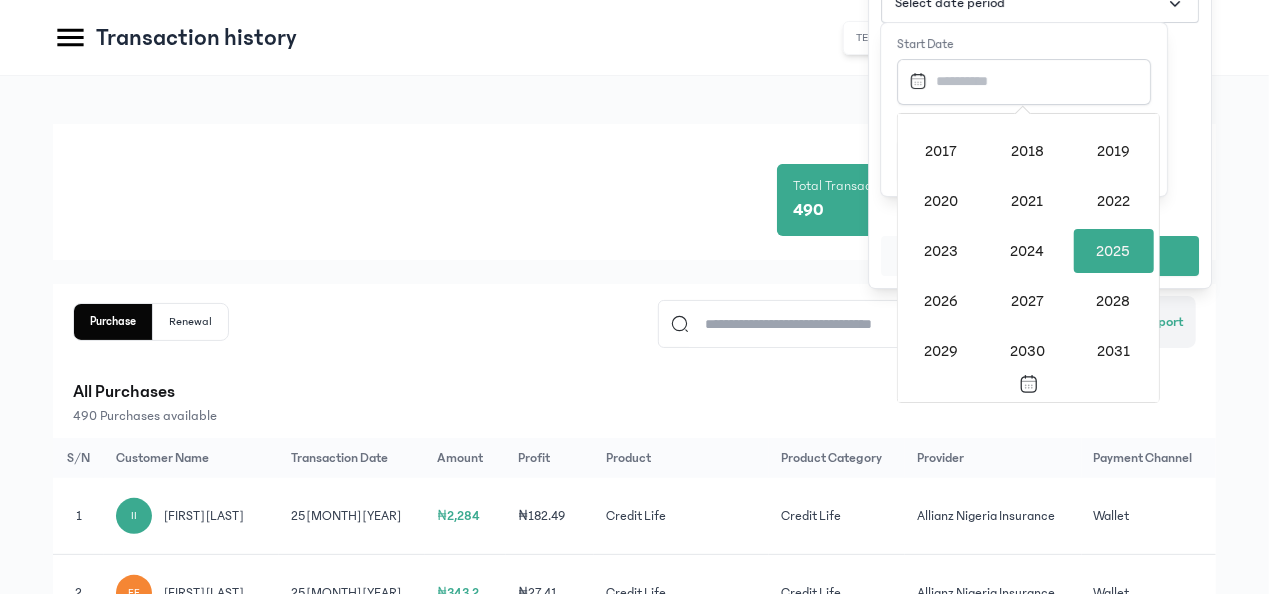 click on "2025" at bounding box center (1114, 251) 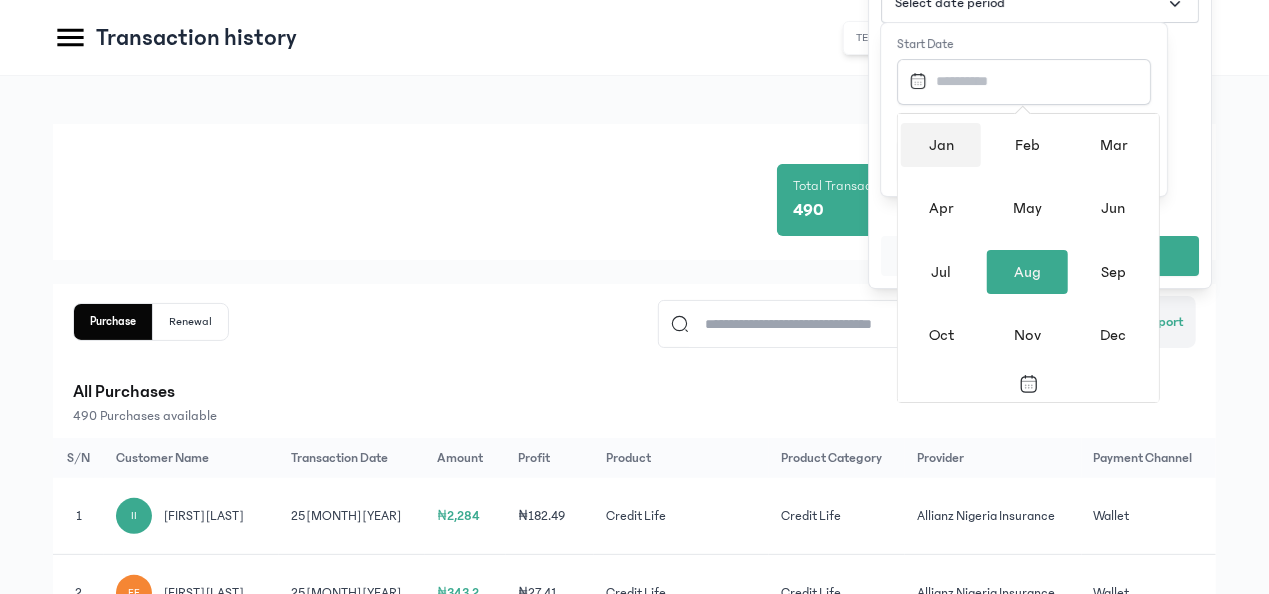 click on "Jan" at bounding box center [941, 145] 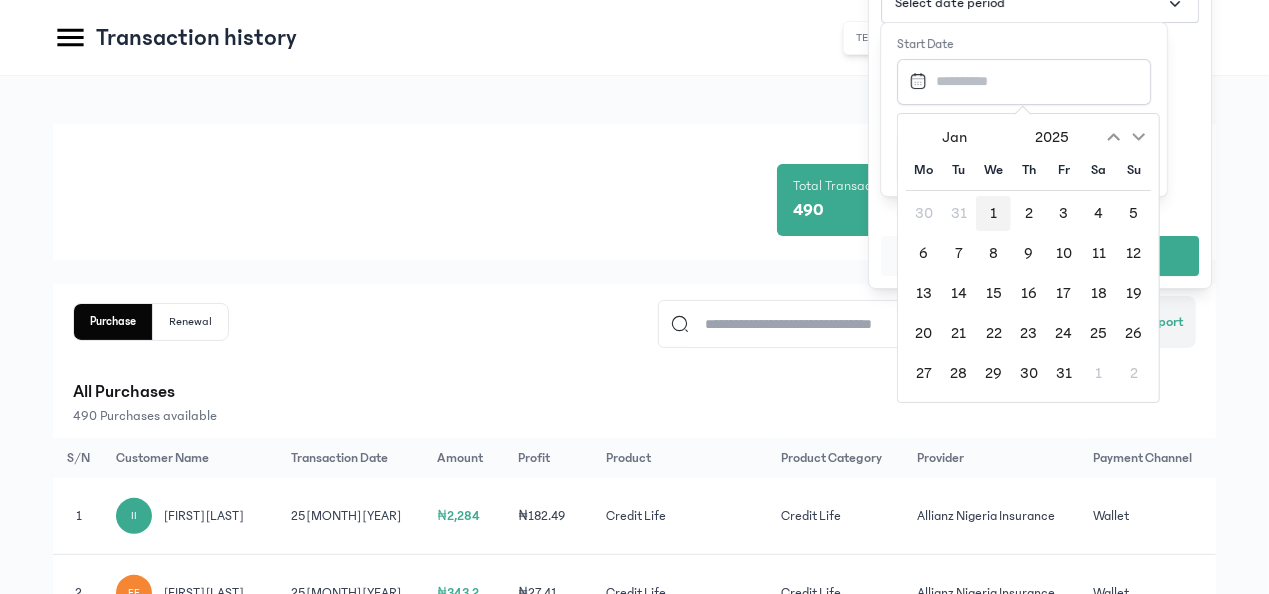 click on "1" at bounding box center [993, 213] 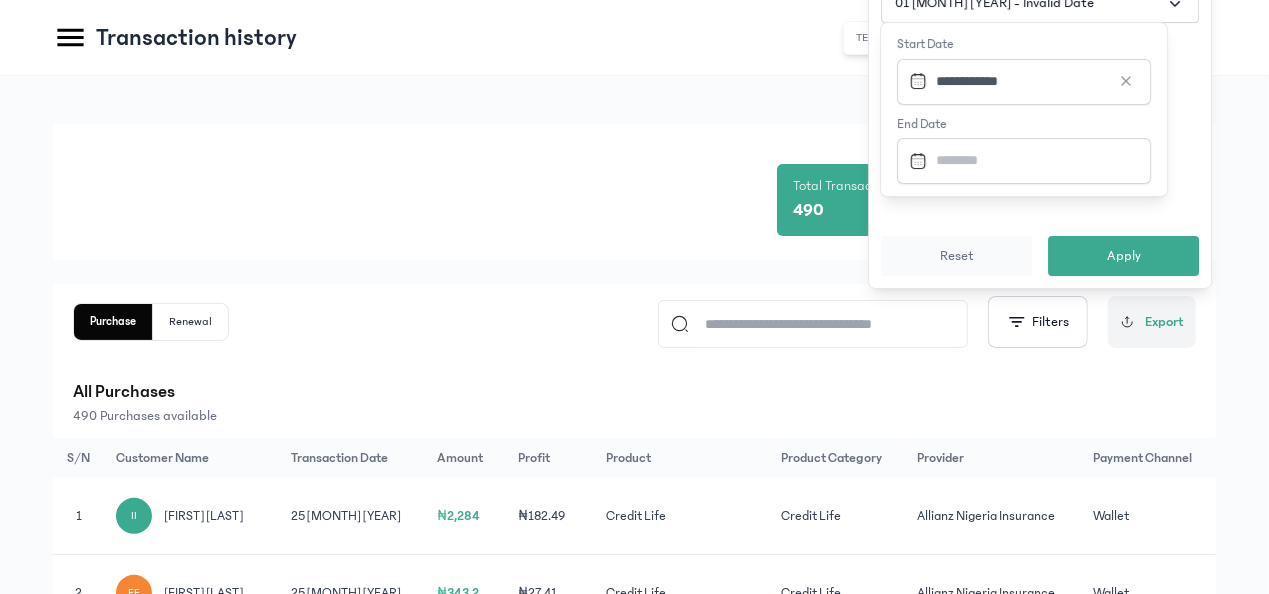 click at bounding box center [1018, 160] 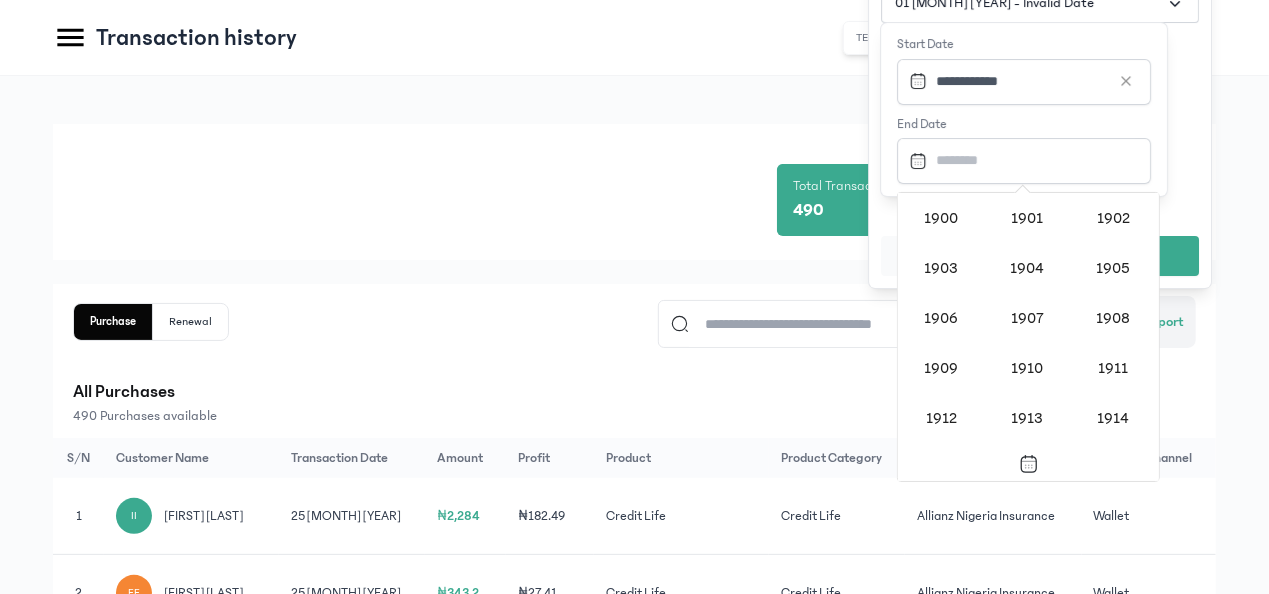 scroll, scrollTop: 1938, scrollLeft: 0, axis: vertical 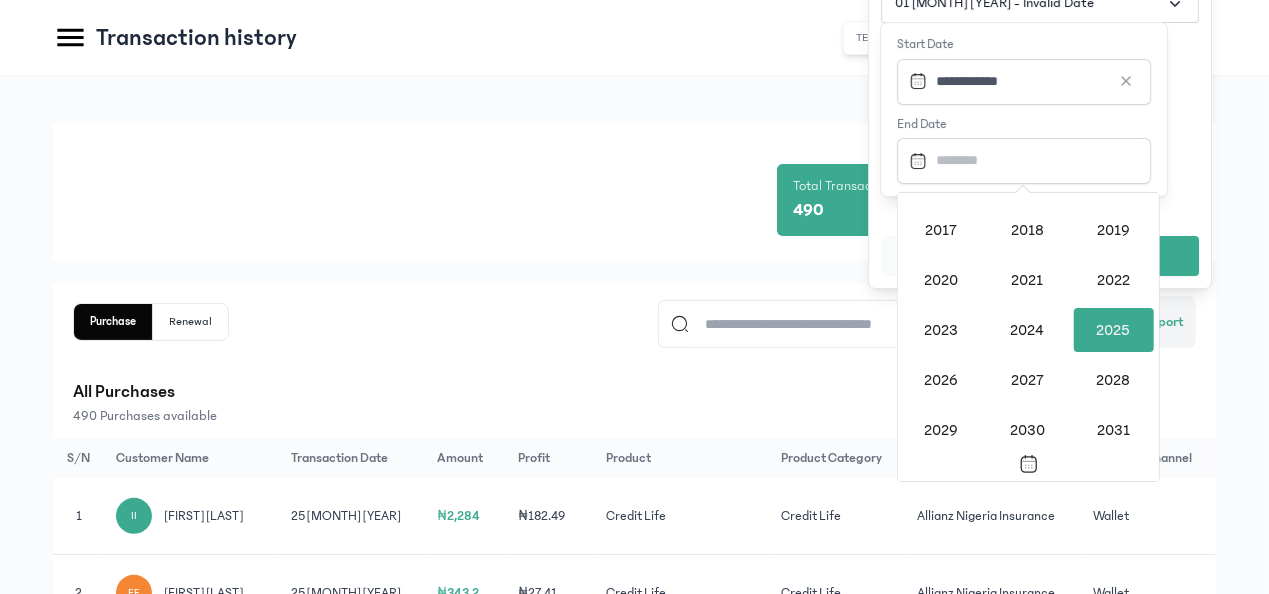 click on "2025" at bounding box center (1114, 330) 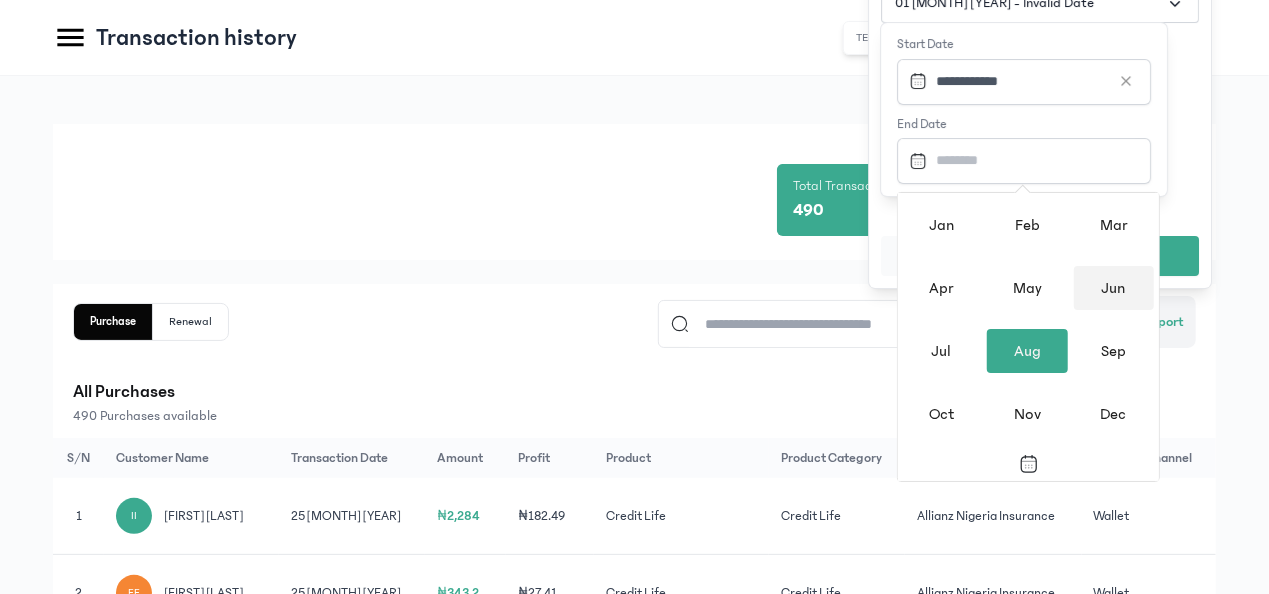 click on "Jun" at bounding box center [1114, 288] 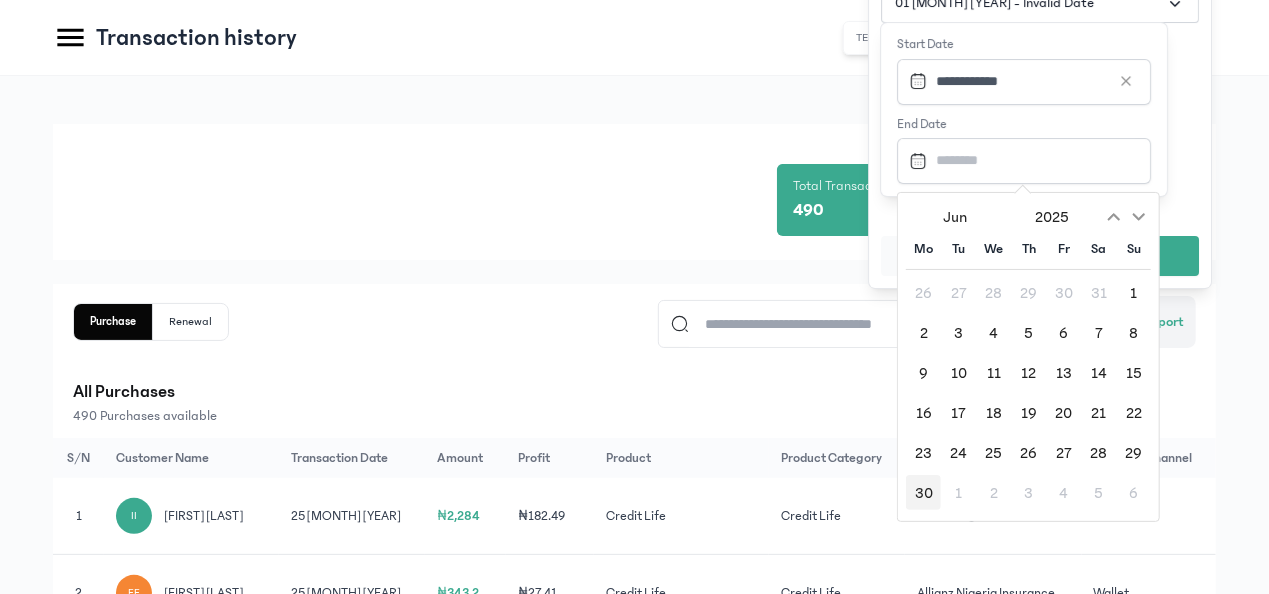click on "30" at bounding box center [923, 492] 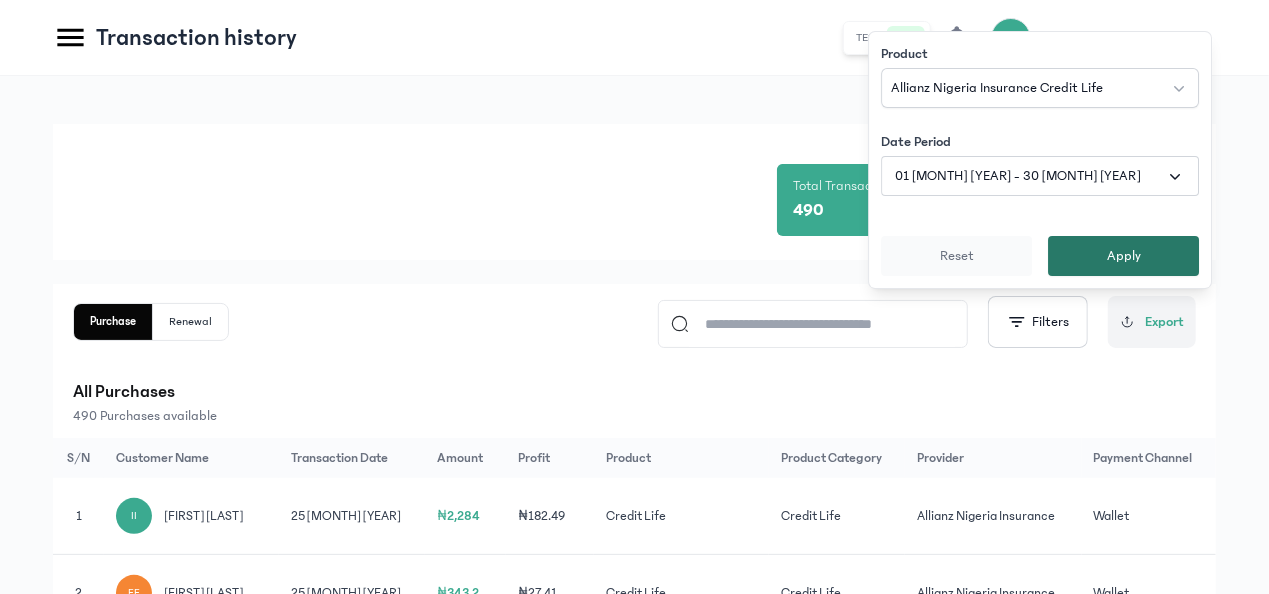 click on "Apply" at bounding box center [1123, 256] 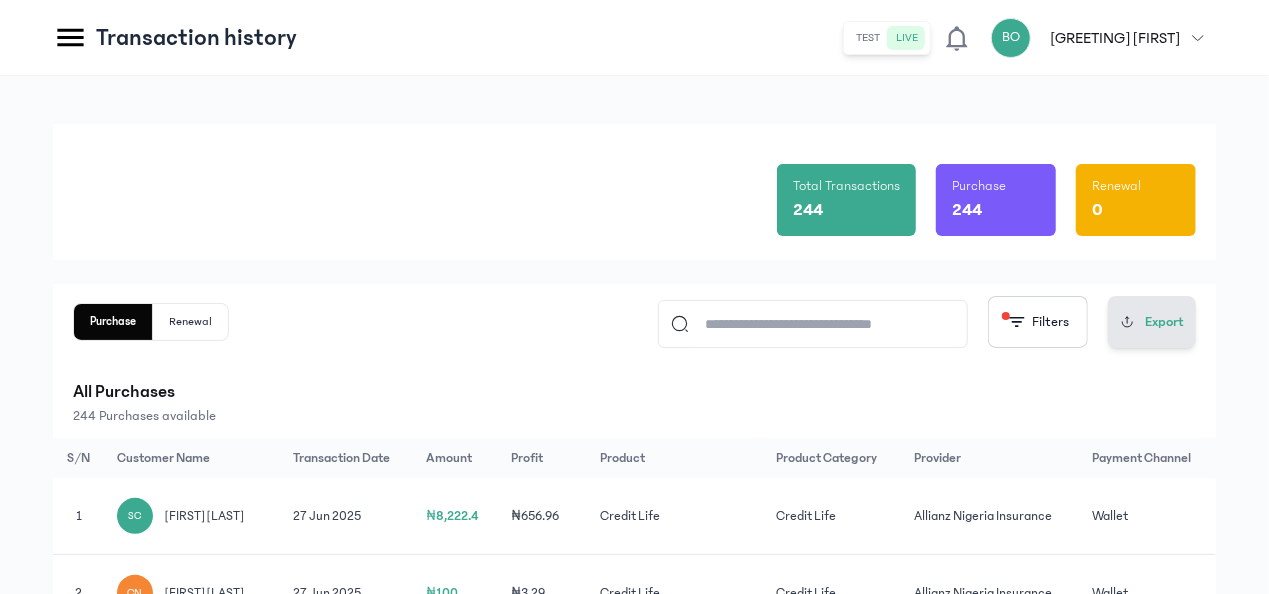 click 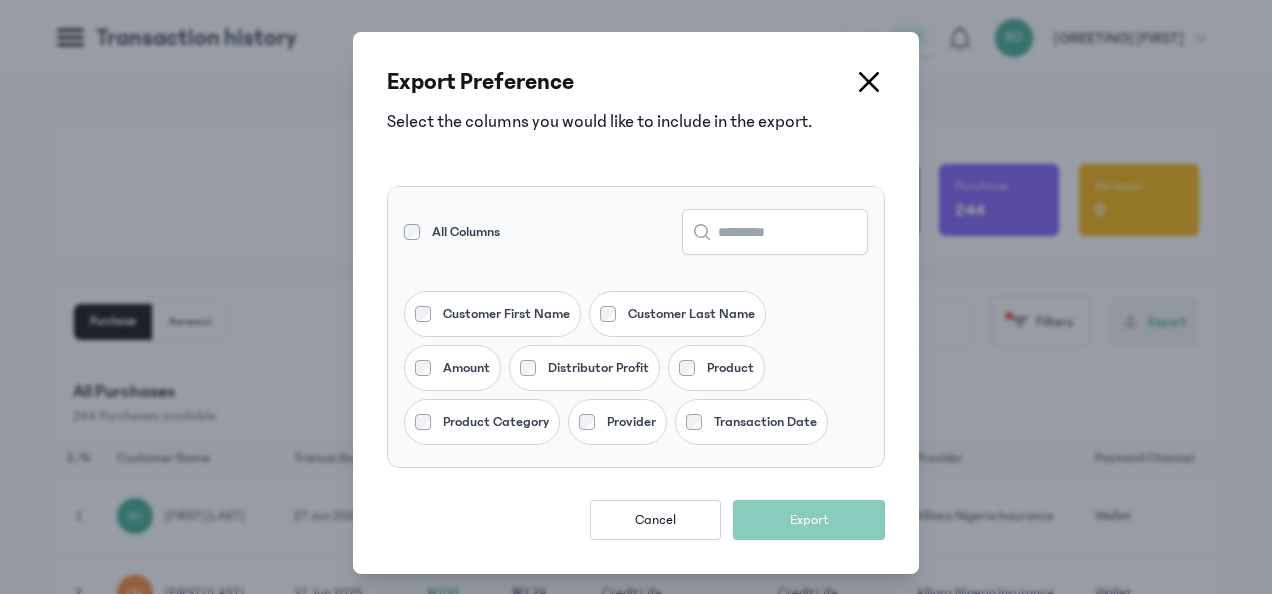click on "All Columns" at bounding box center (636, 227) 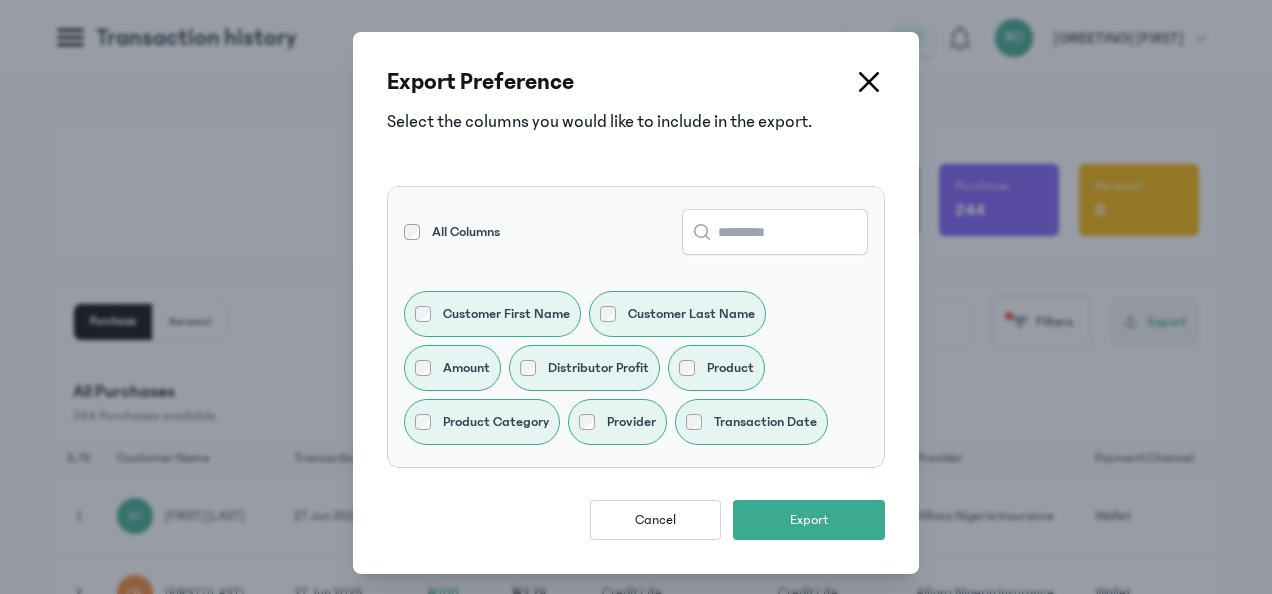 click on "Distributor Profit" at bounding box center (584, 368) 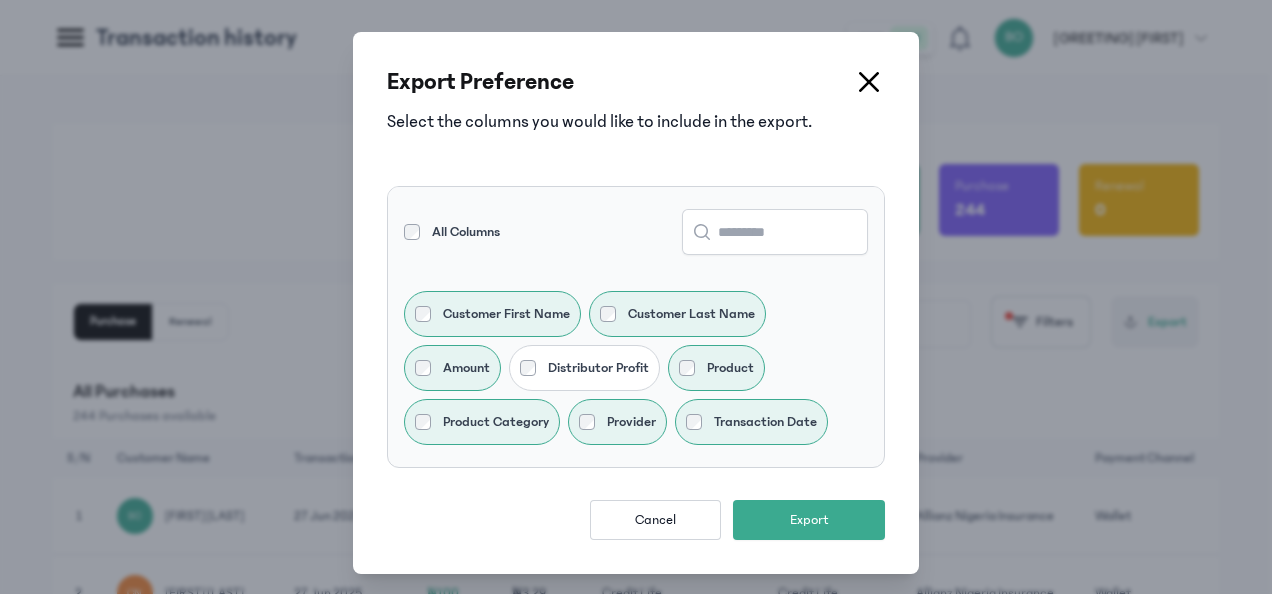 click on "Provider" at bounding box center (631, 422) 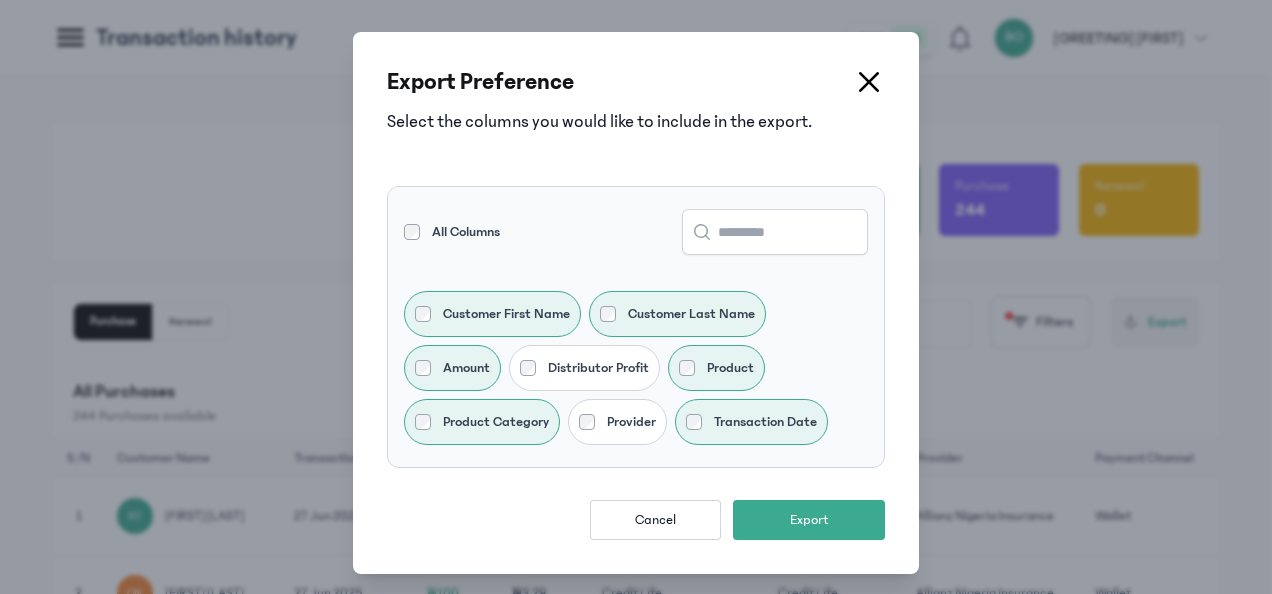 click on "Provider" at bounding box center (631, 422) 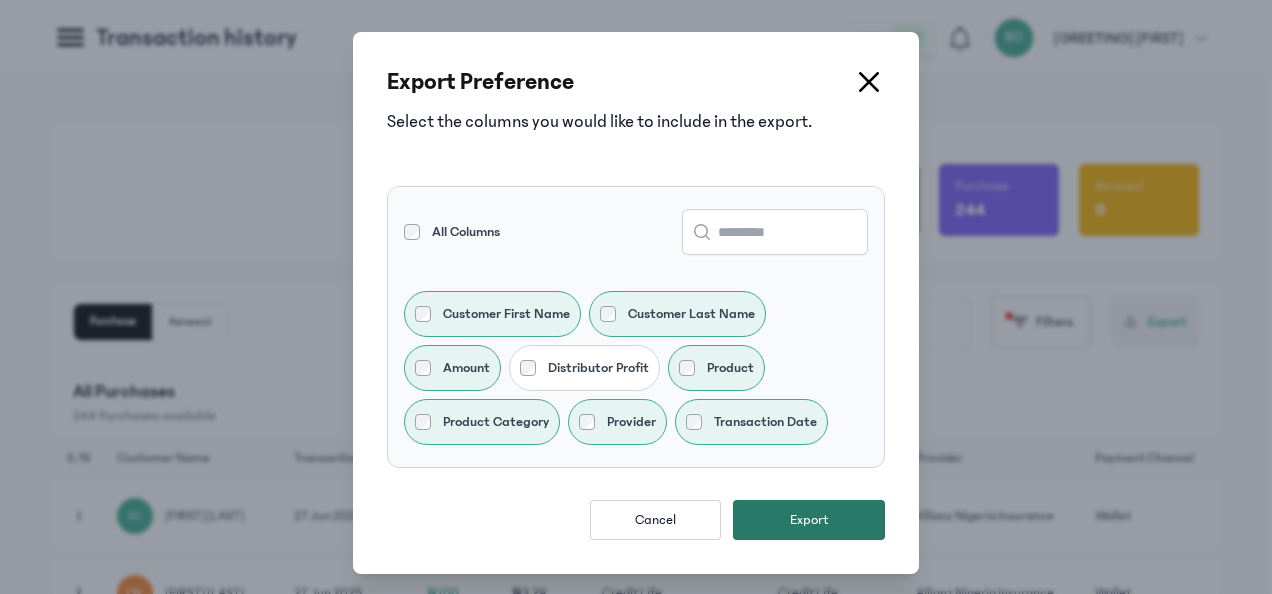 click on "Export" at bounding box center (809, 520) 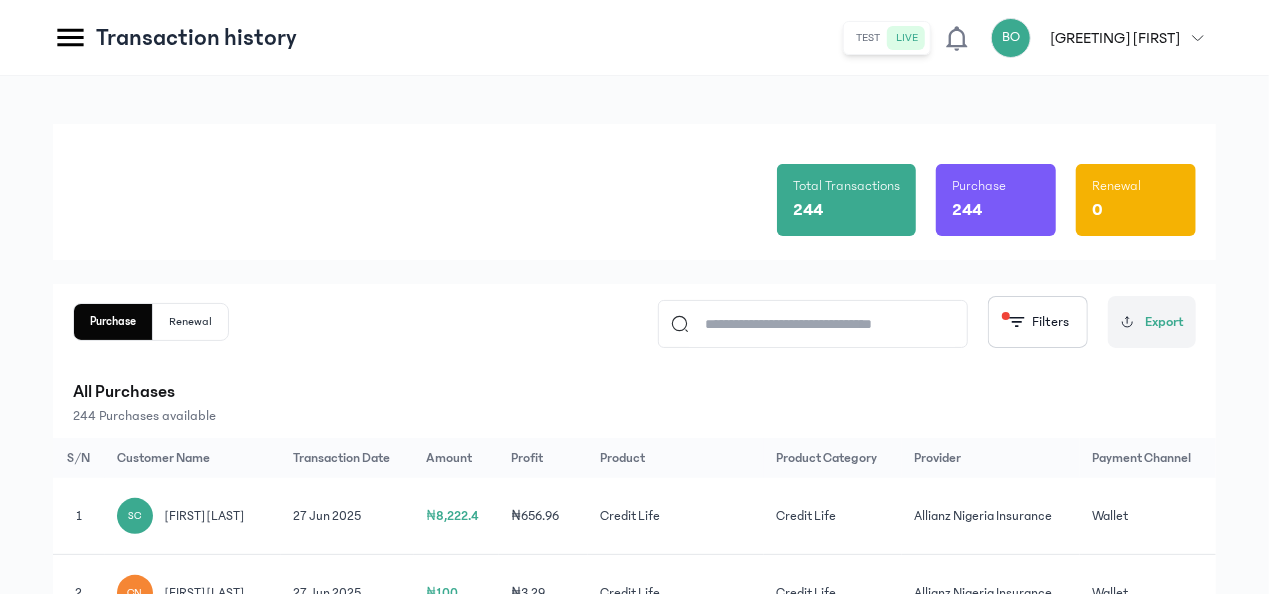 click 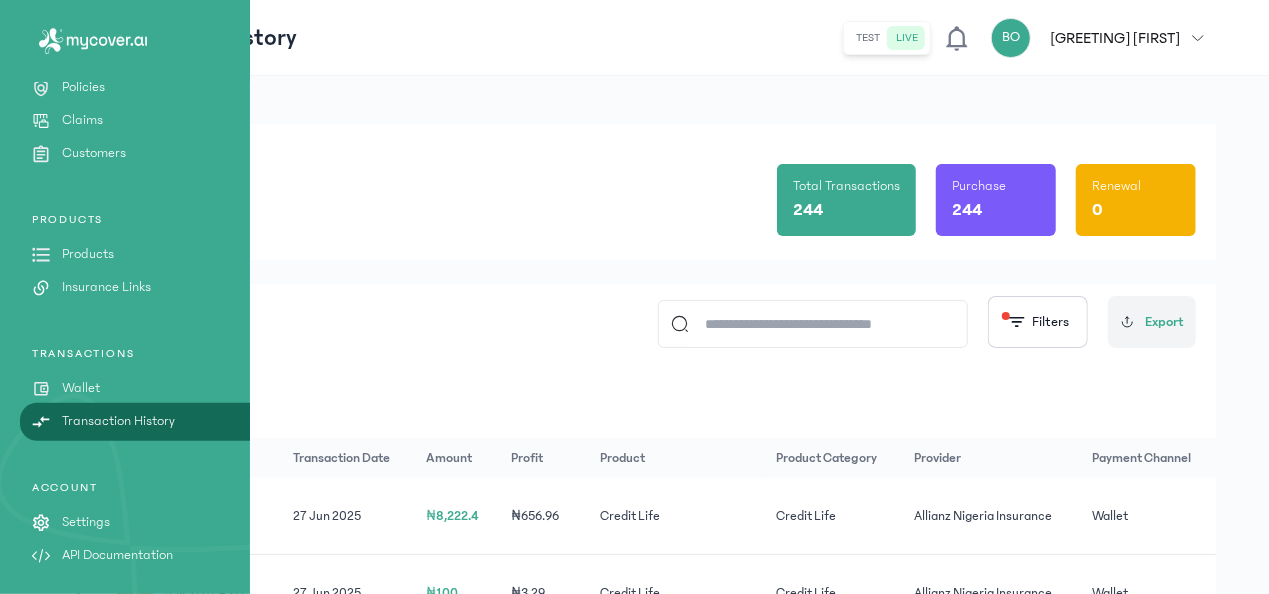 click on "Products" at bounding box center [88, 254] 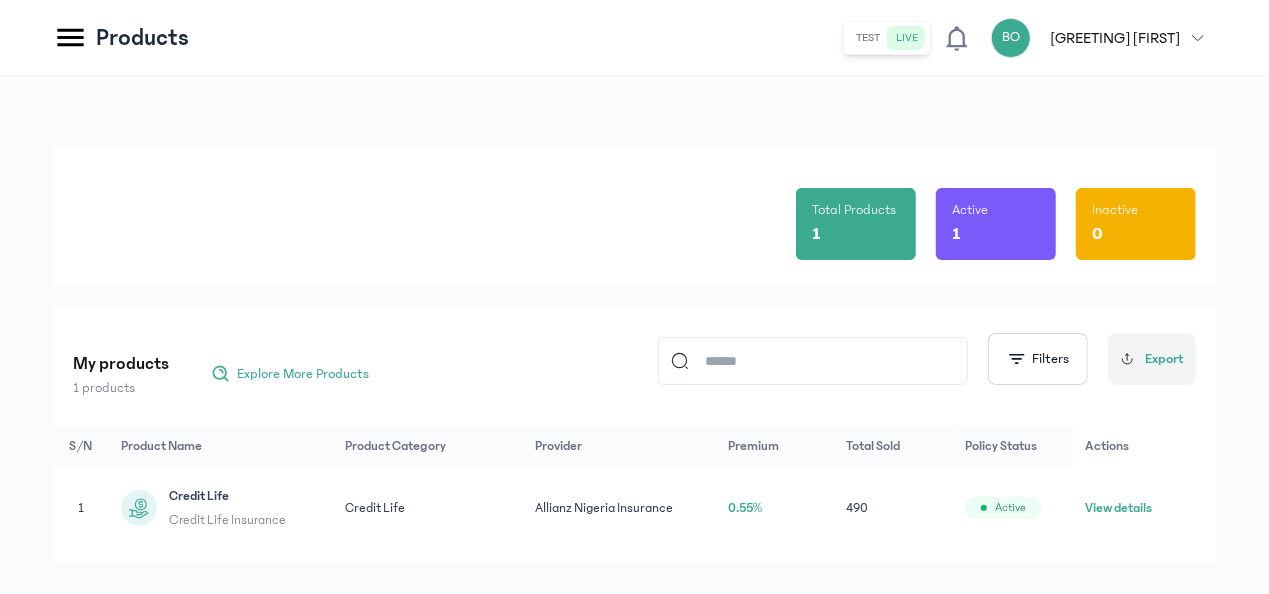 click on "View details" 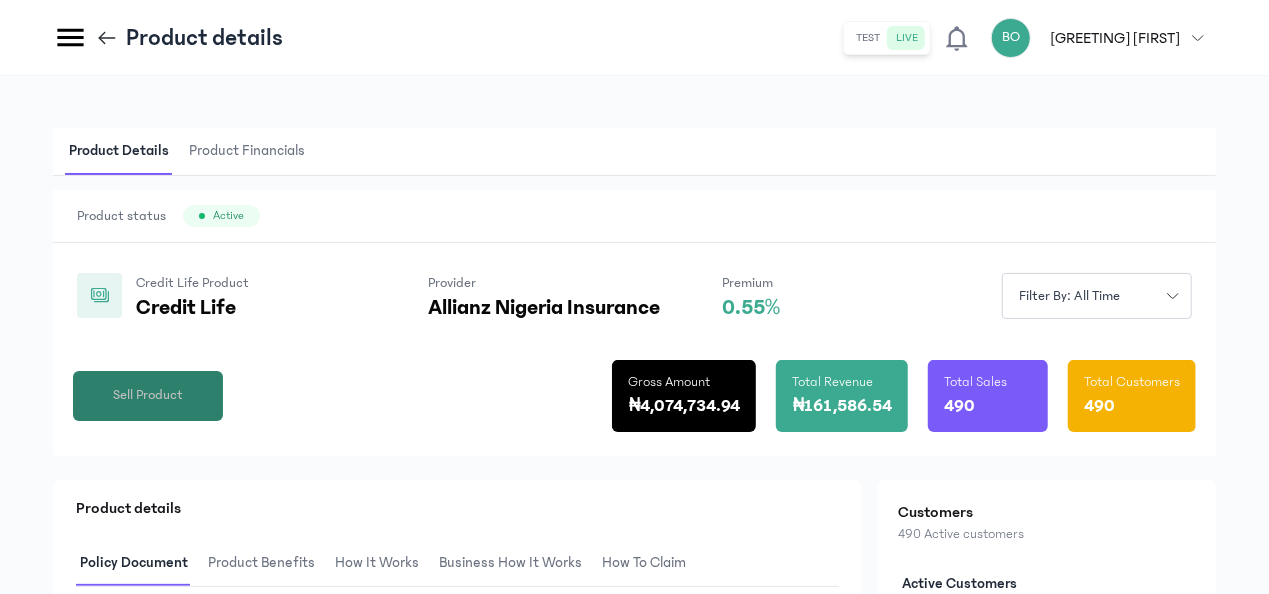 click on "Sell Product" 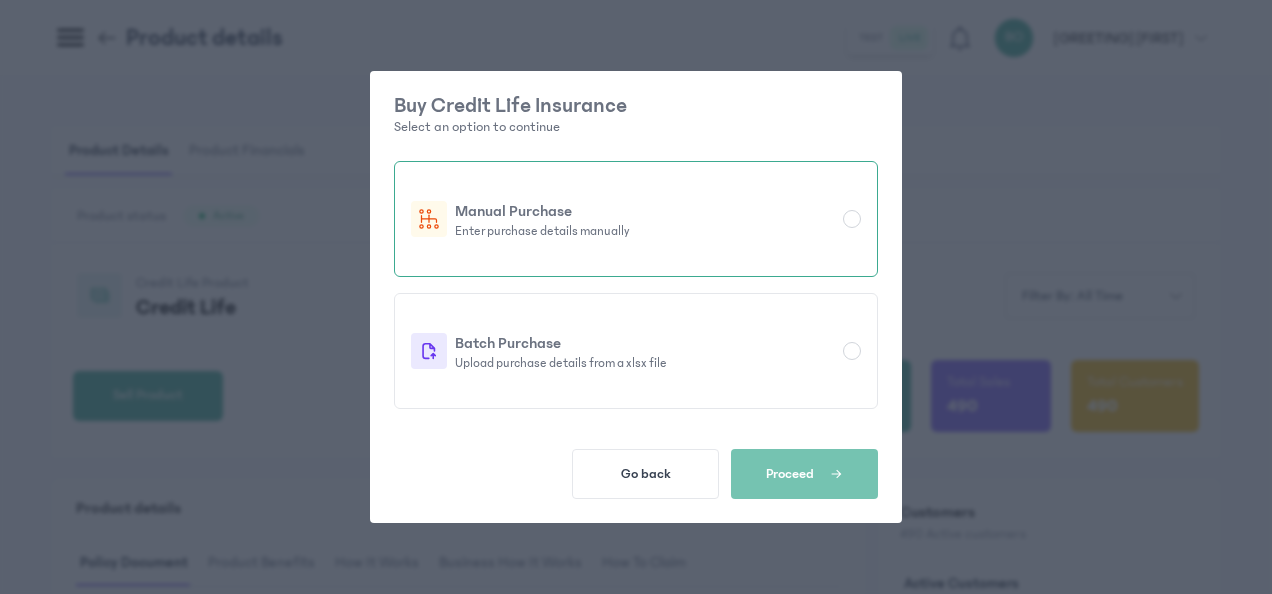 click on "Enter purchase details manually" at bounding box center (645, 231) 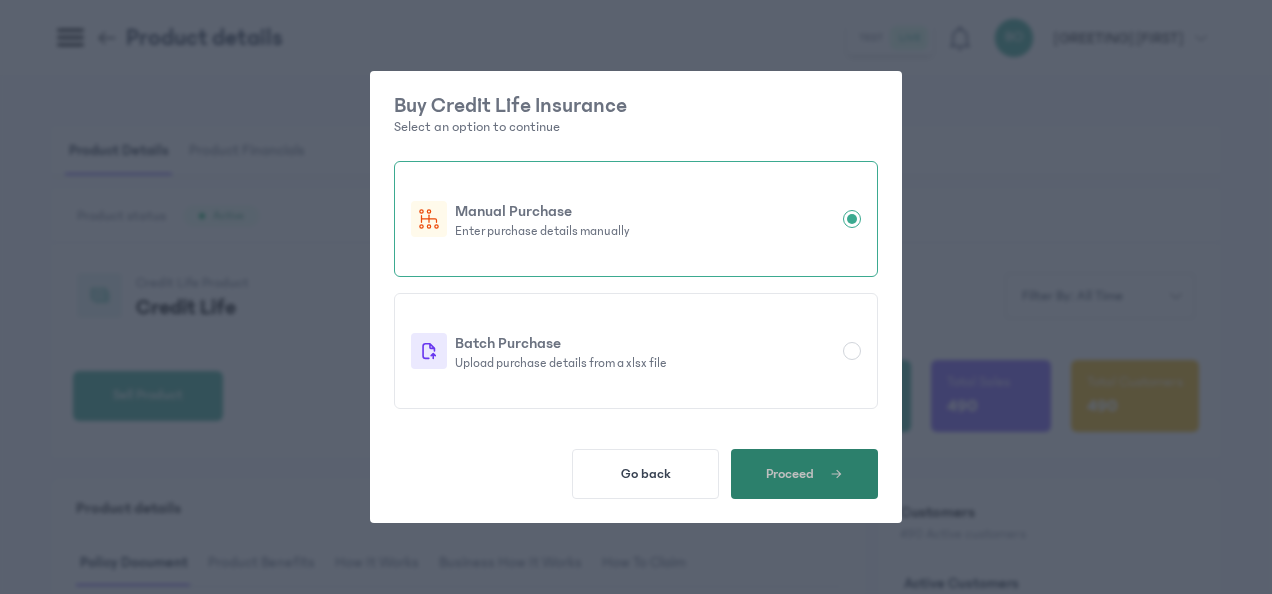 click on "Proceed" at bounding box center (804, 474) 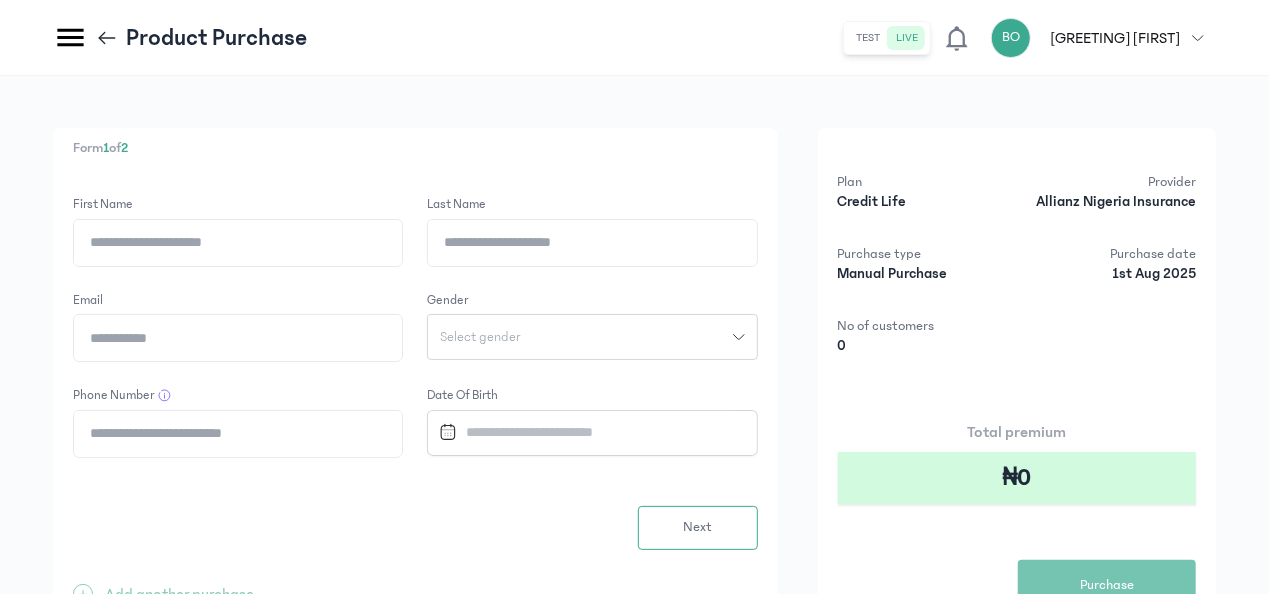 click on "First Name" 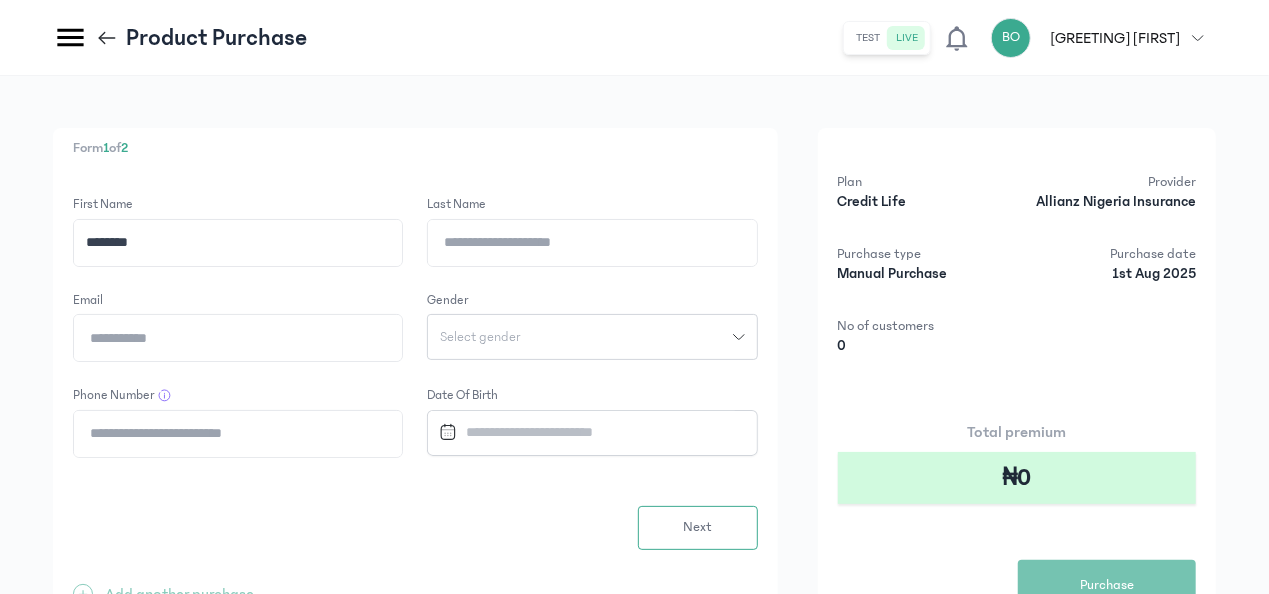 type on "********" 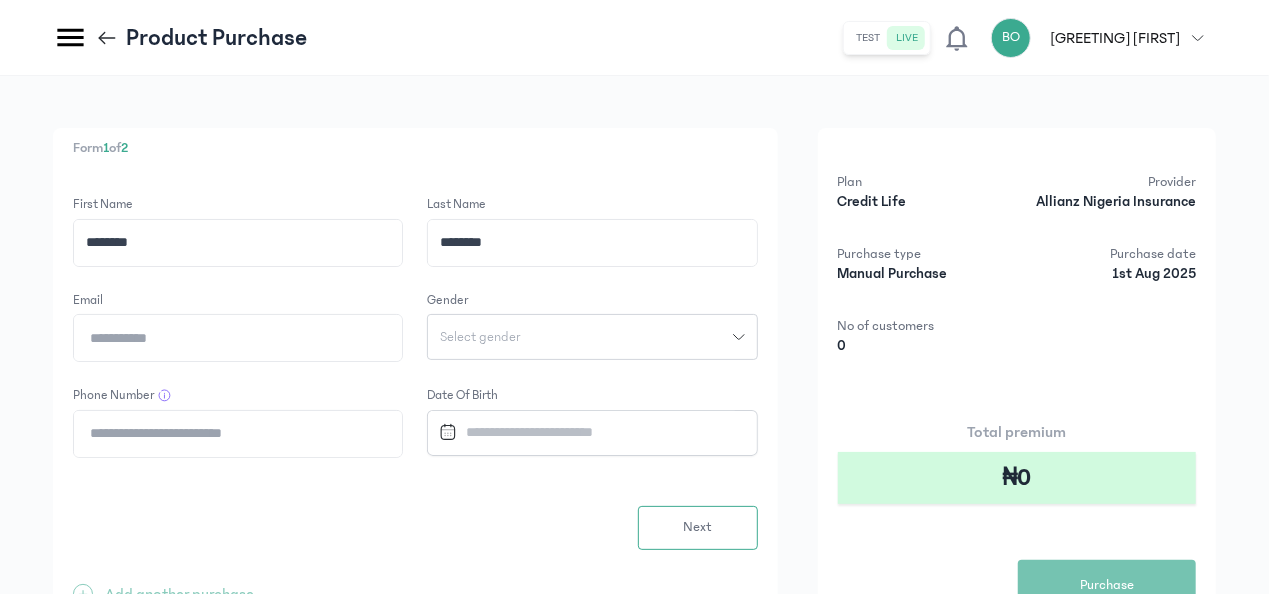 type on "********" 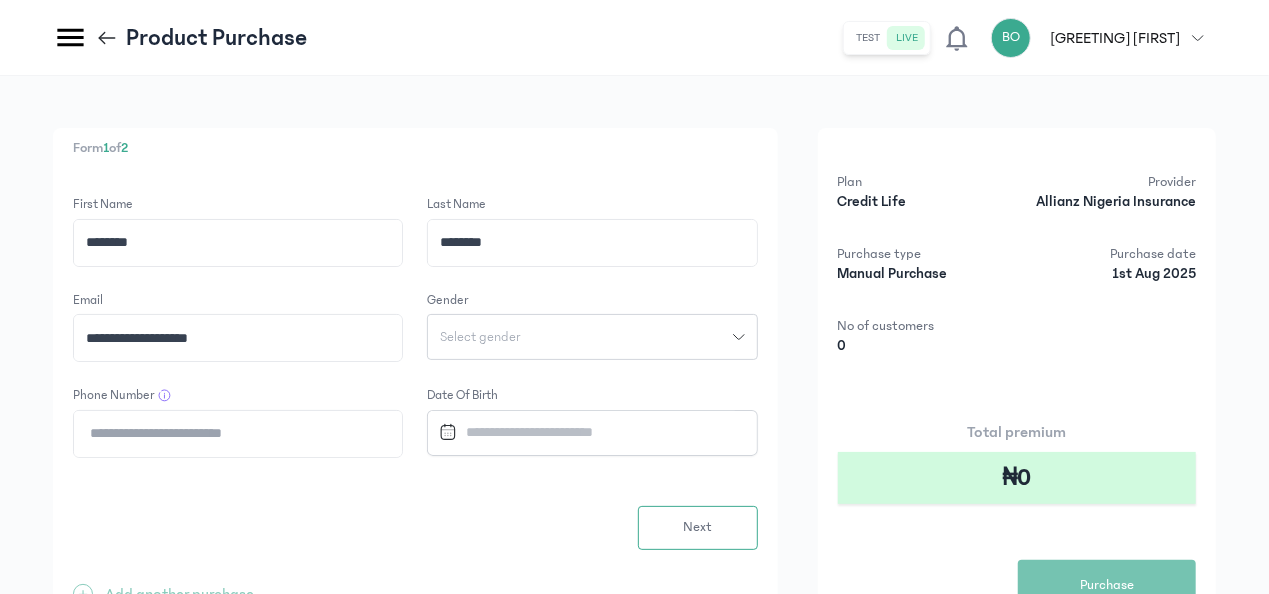 type on "**********" 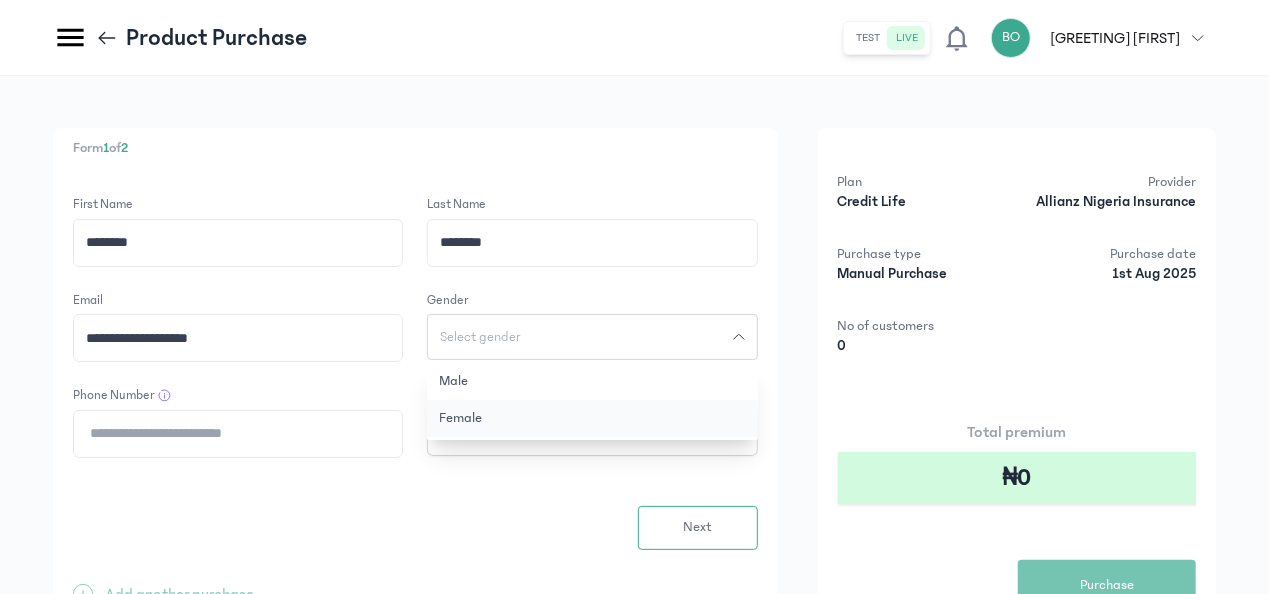 click on "Female" 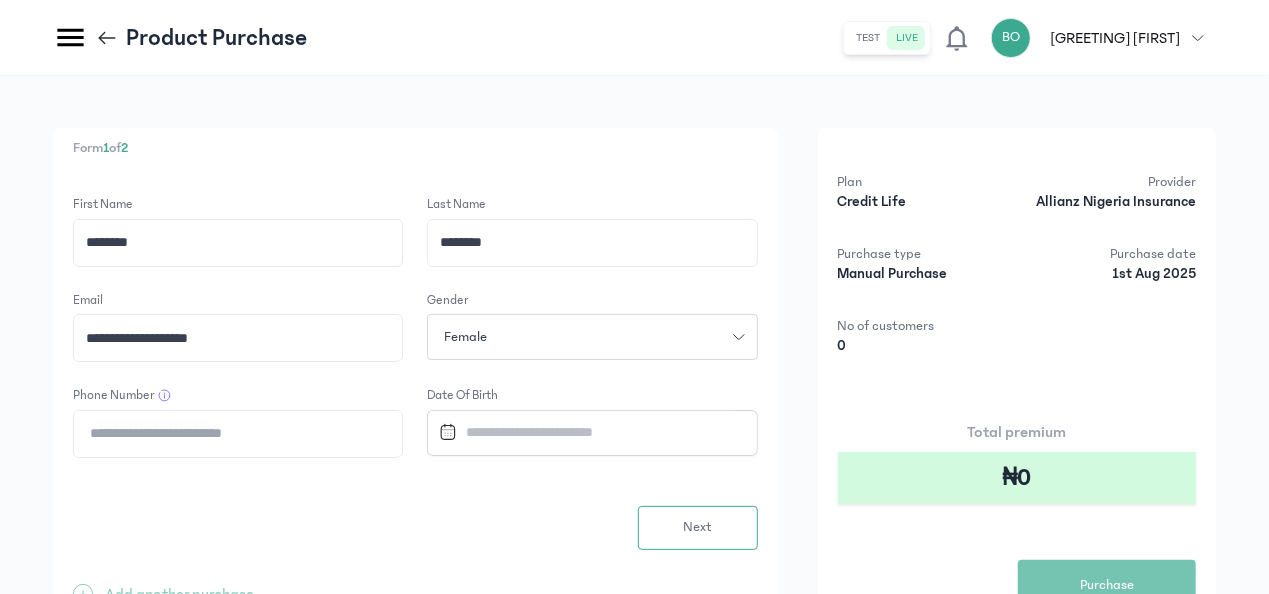click on "Phone Number" 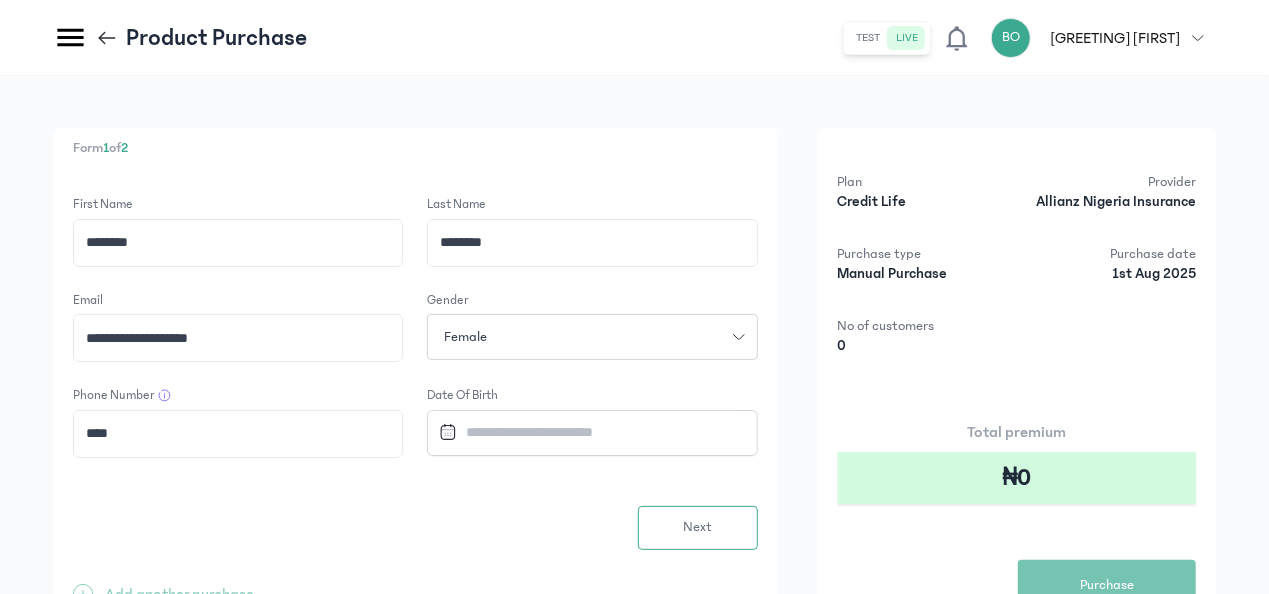 paste on "**********" 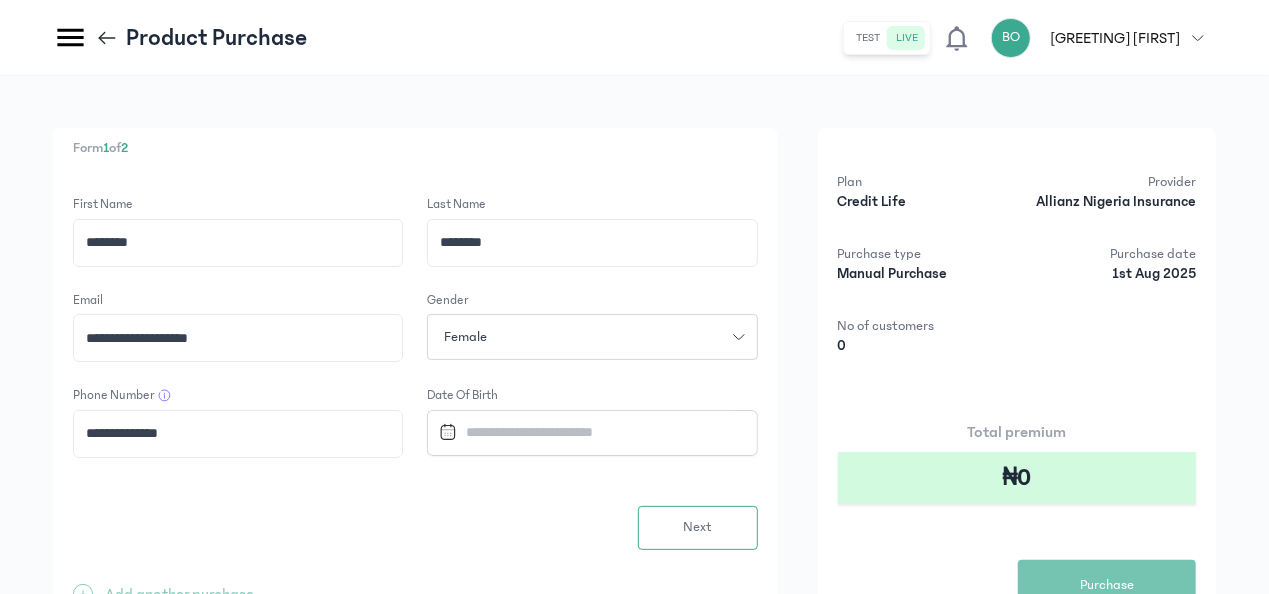 type on "**********" 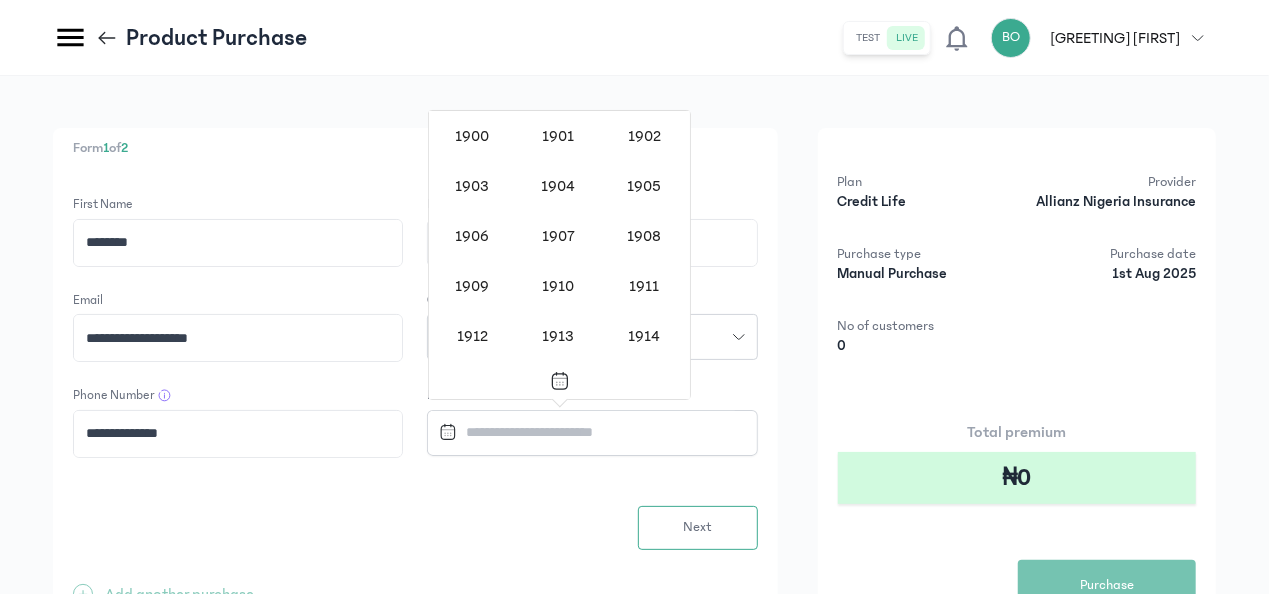 scroll, scrollTop: 1638, scrollLeft: 0, axis: vertical 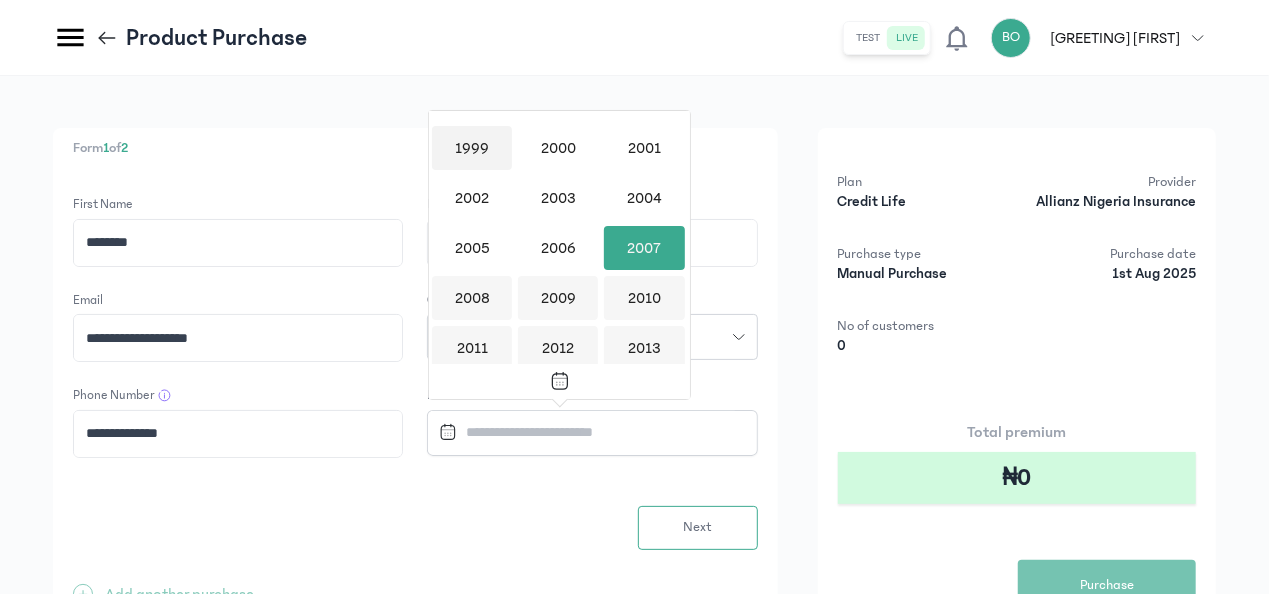 click on "1999" at bounding box center [472, 148] 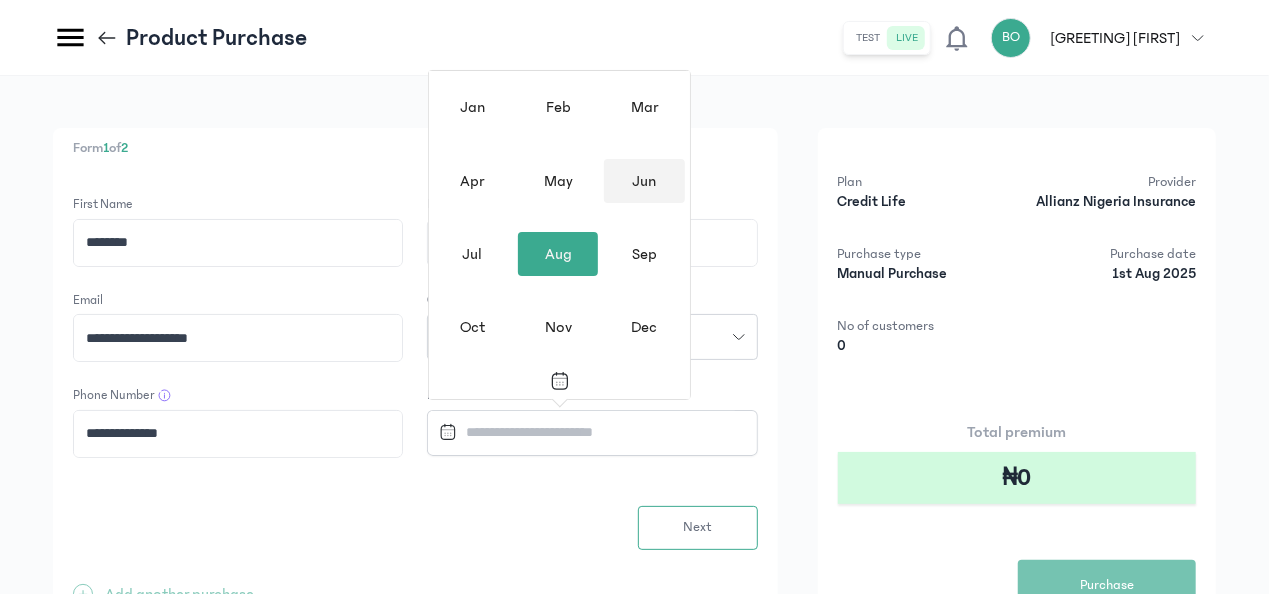 click on "Jun" at bounding box center [644, 181] 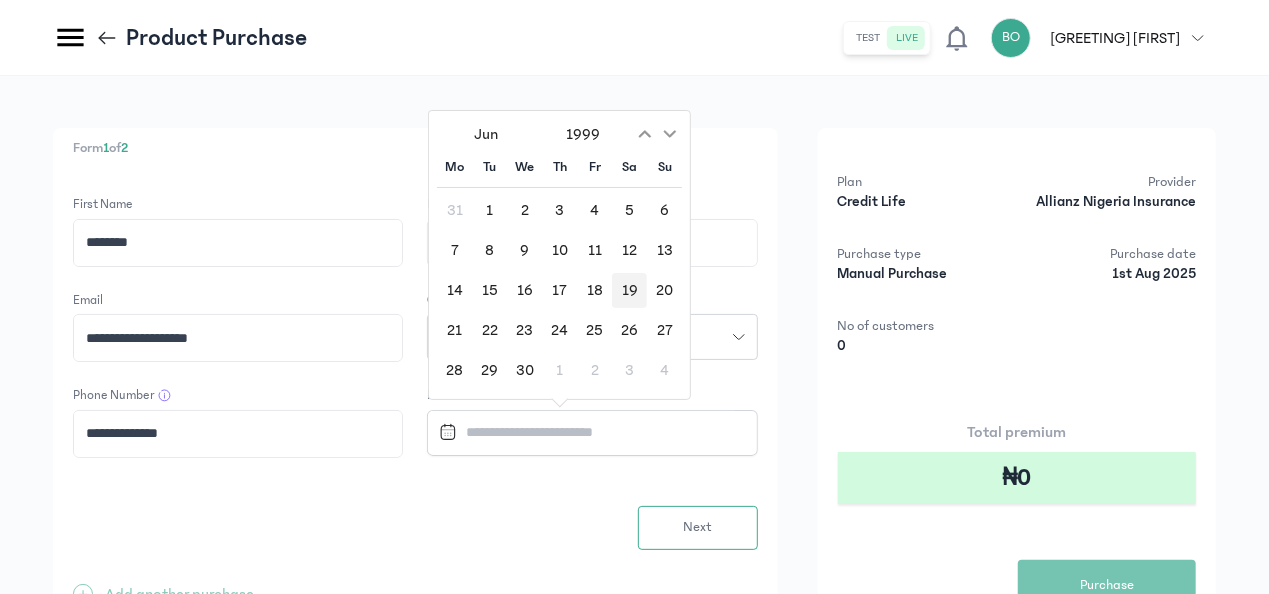 click on "19" at bounding box center [629, 290] 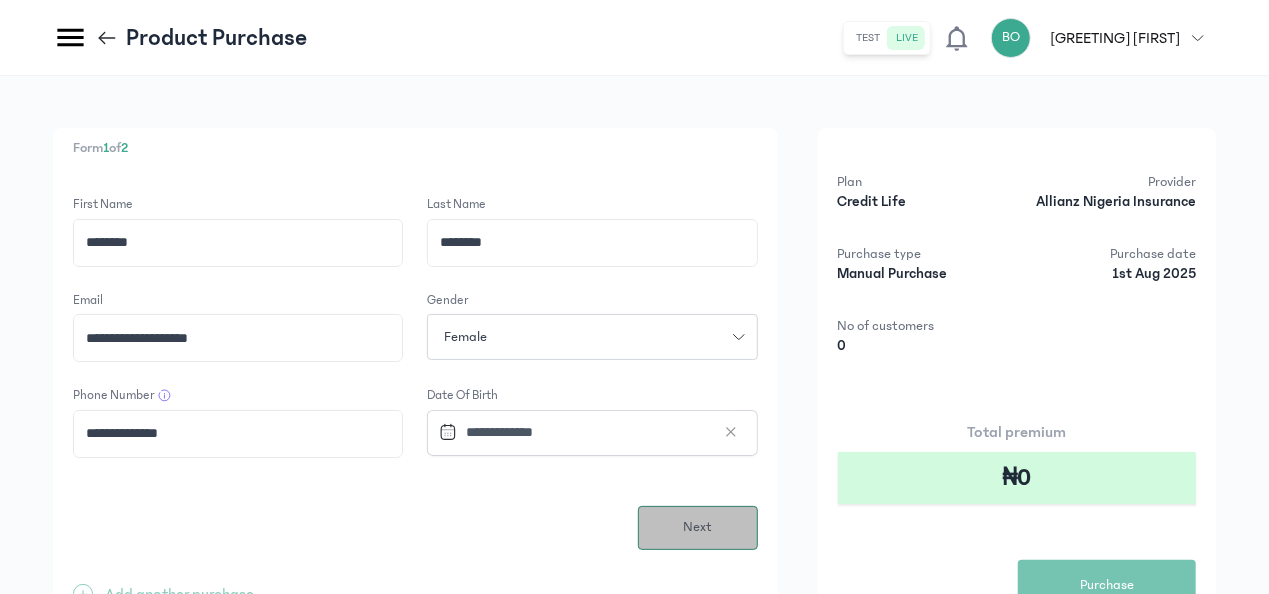 click on "Next" at bounding box center (698, 528) 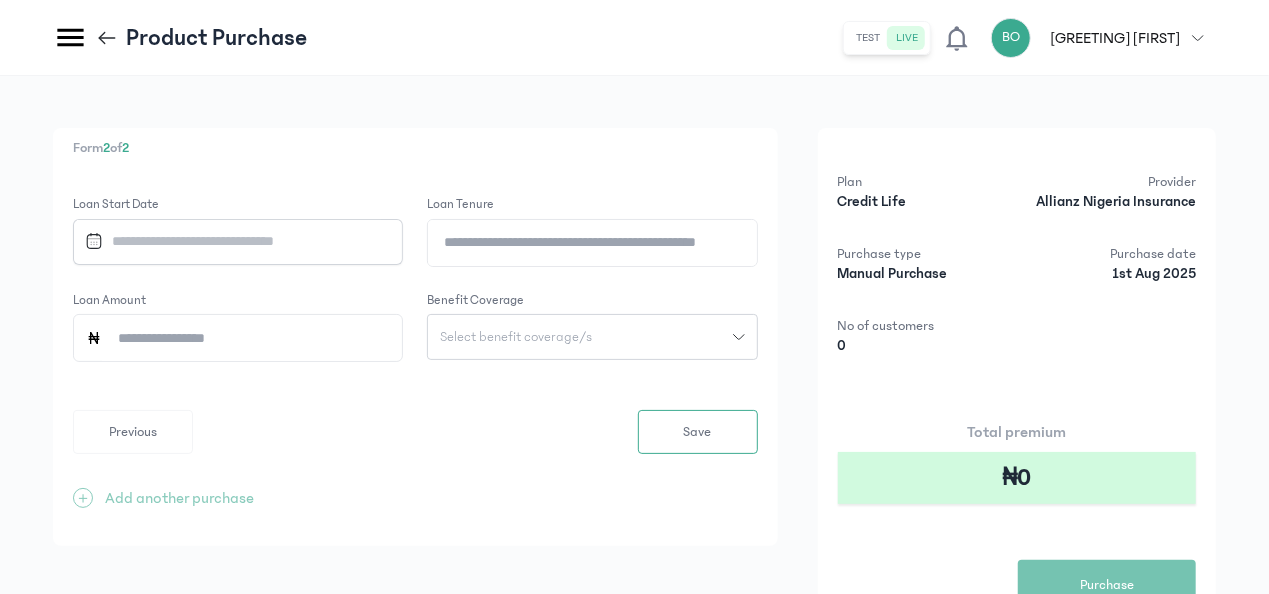 click at bounding box center [229, 241] 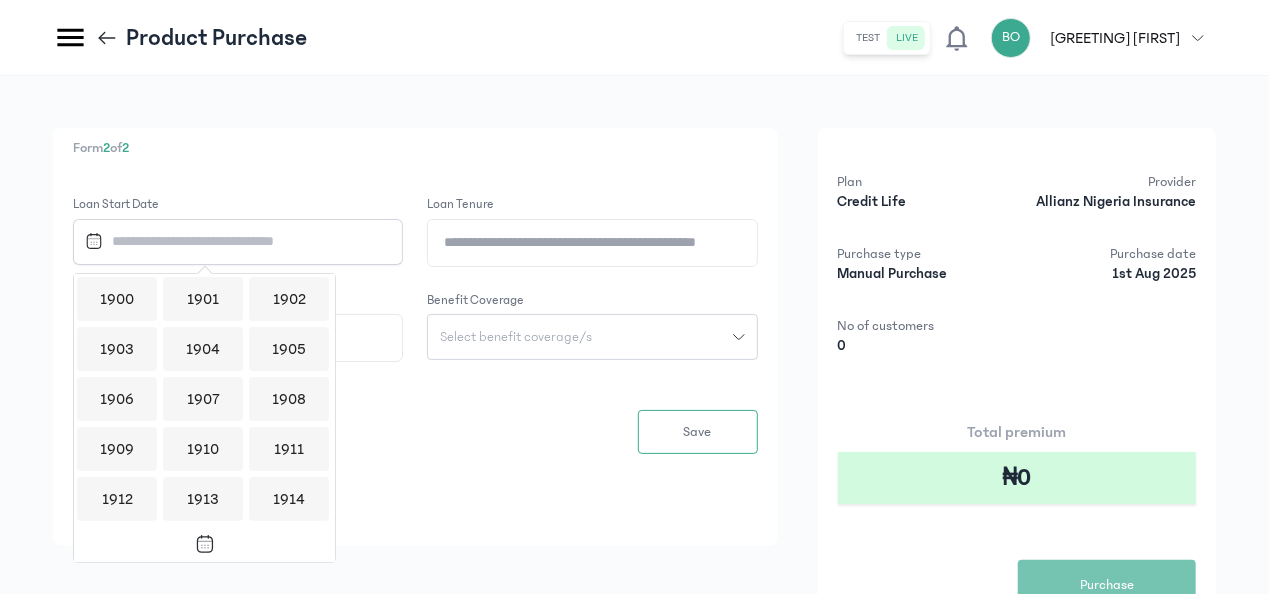 scroll, scrollTop: 1938, scrollLeft: 0, axis: vertical 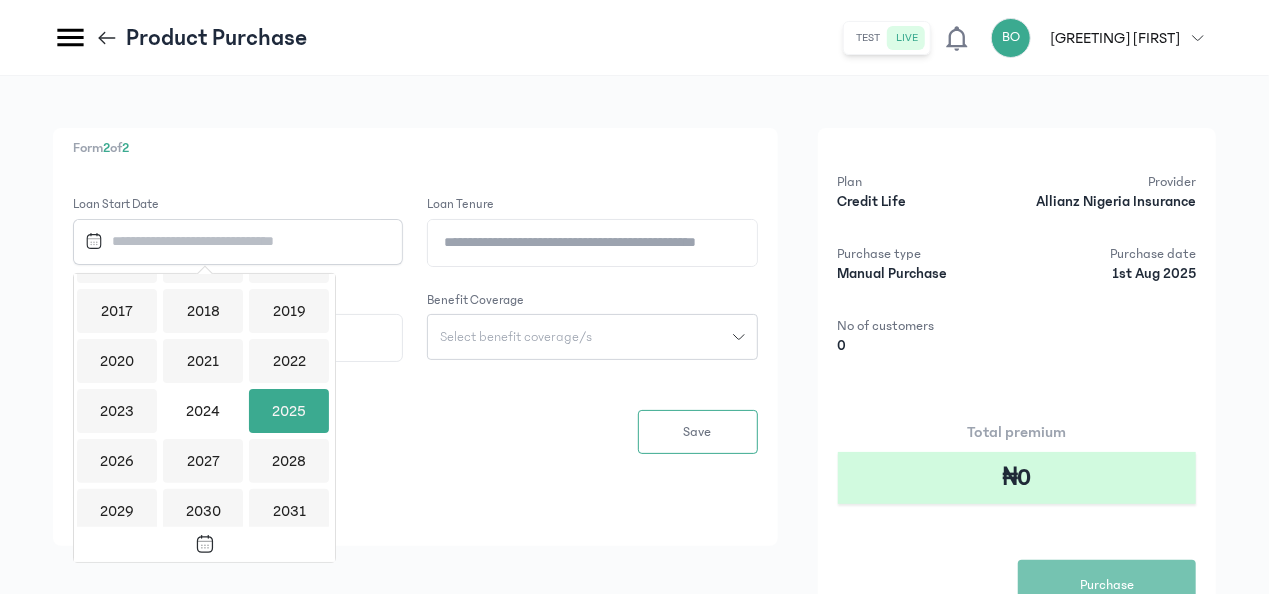 click on "2025" at bounding box center (289, 411) 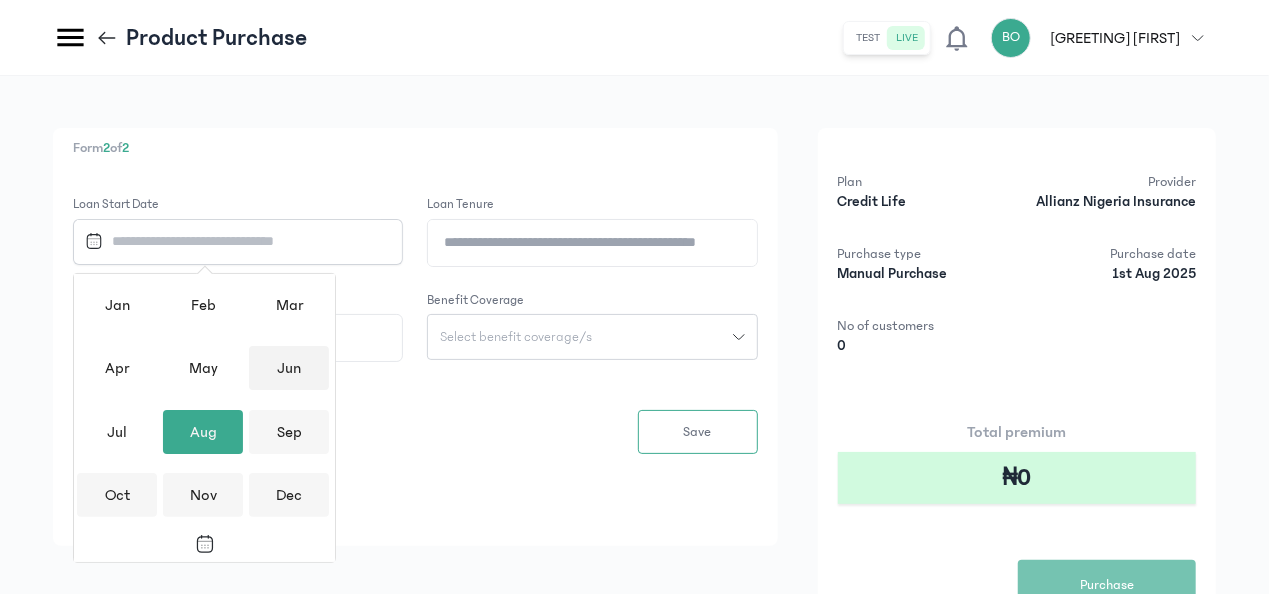click on "Jun" at bounding box center [289, 368] 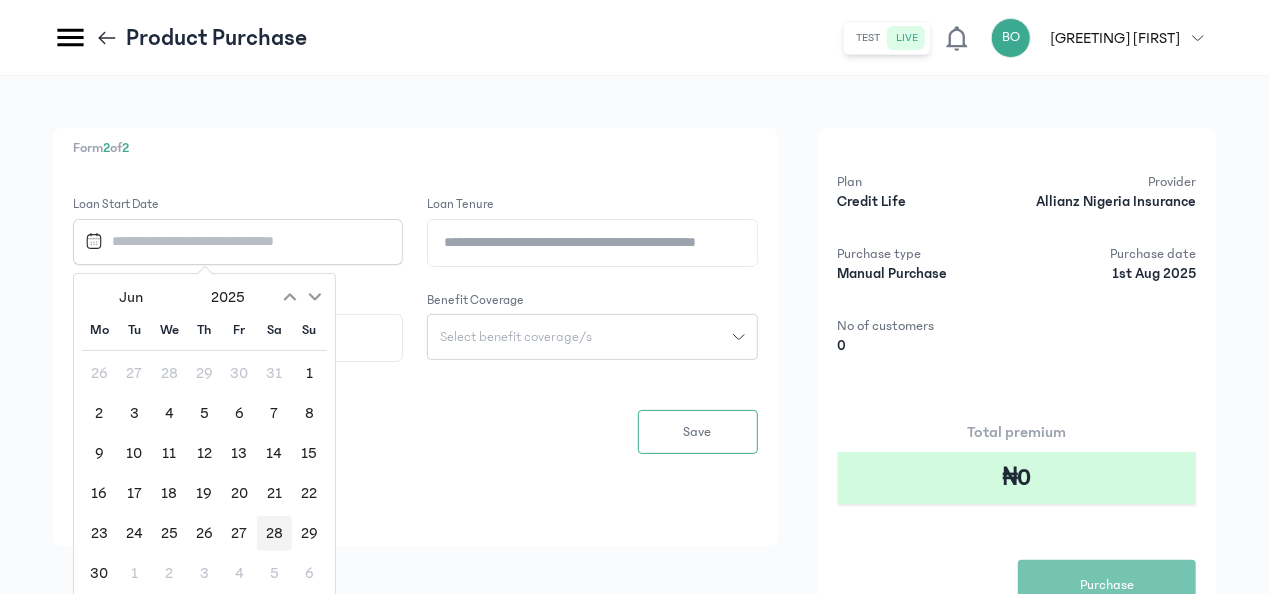 click on "28" at bounding box center [274, 533] 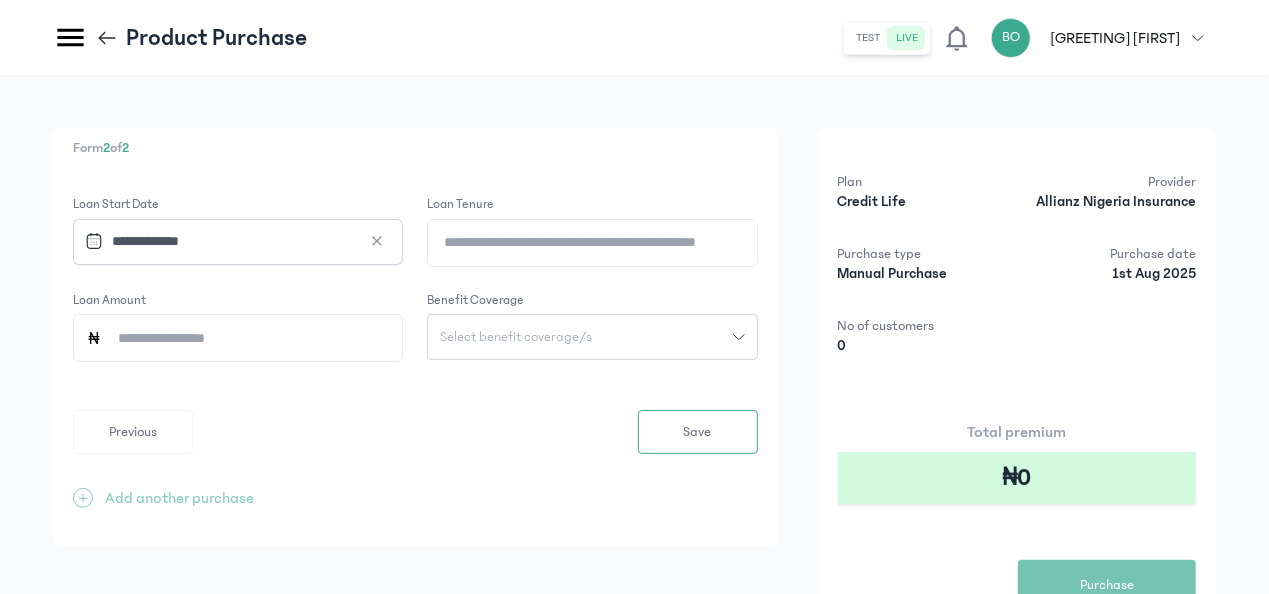 click on "Loan Tenure" 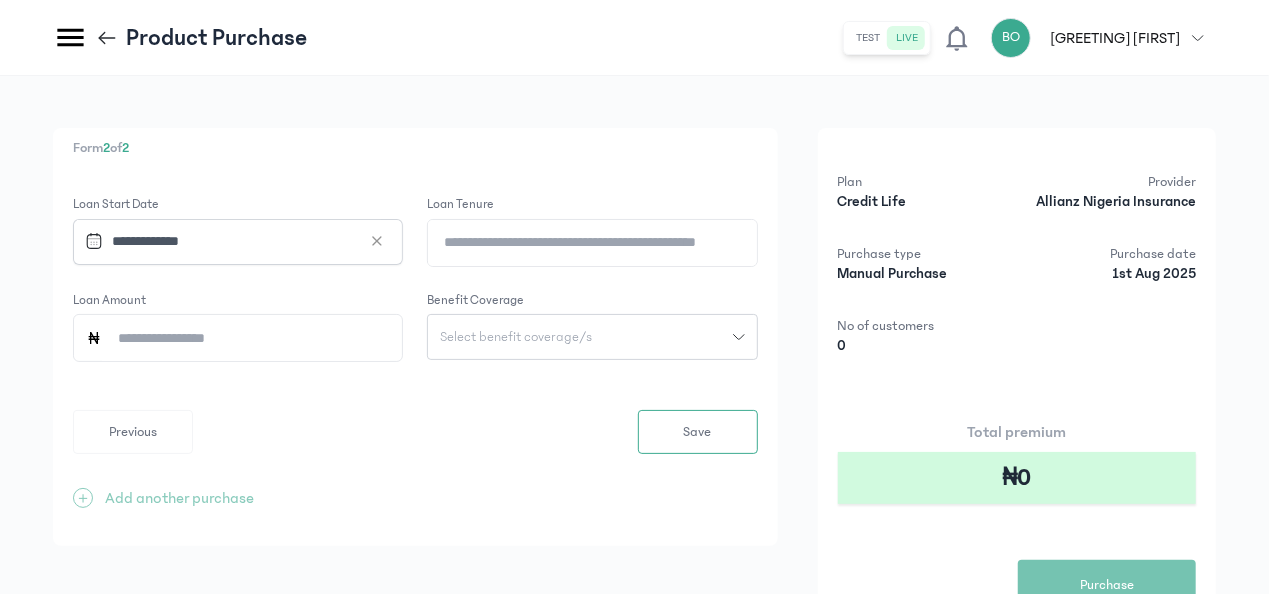 type on "**" 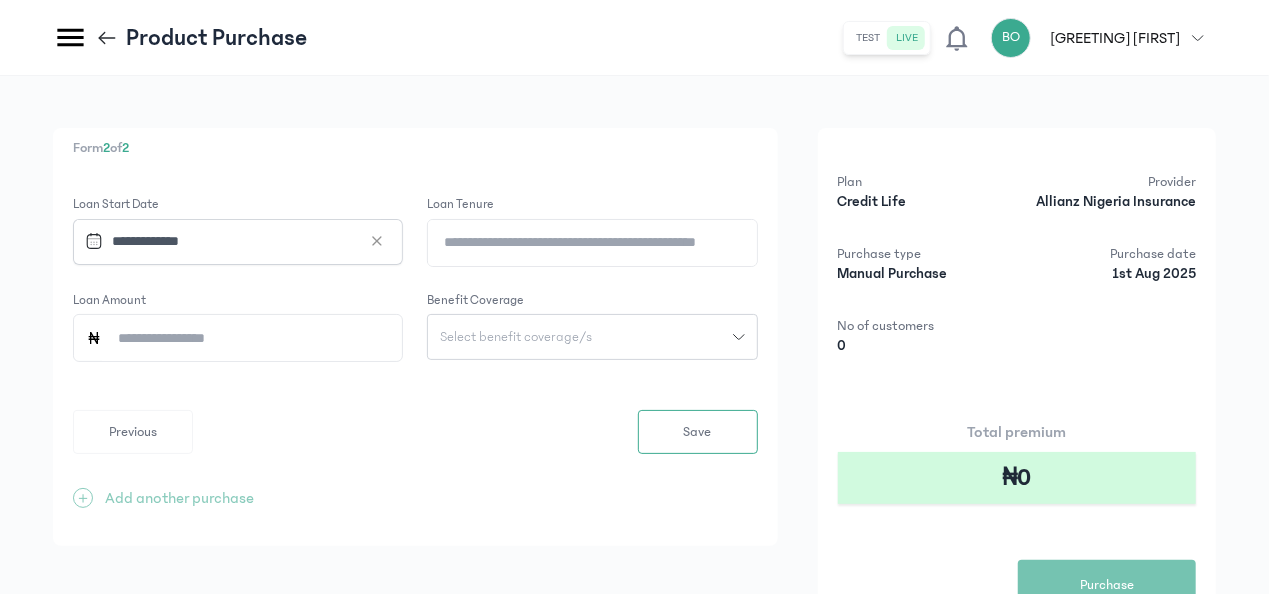 click on "Loan Amount" 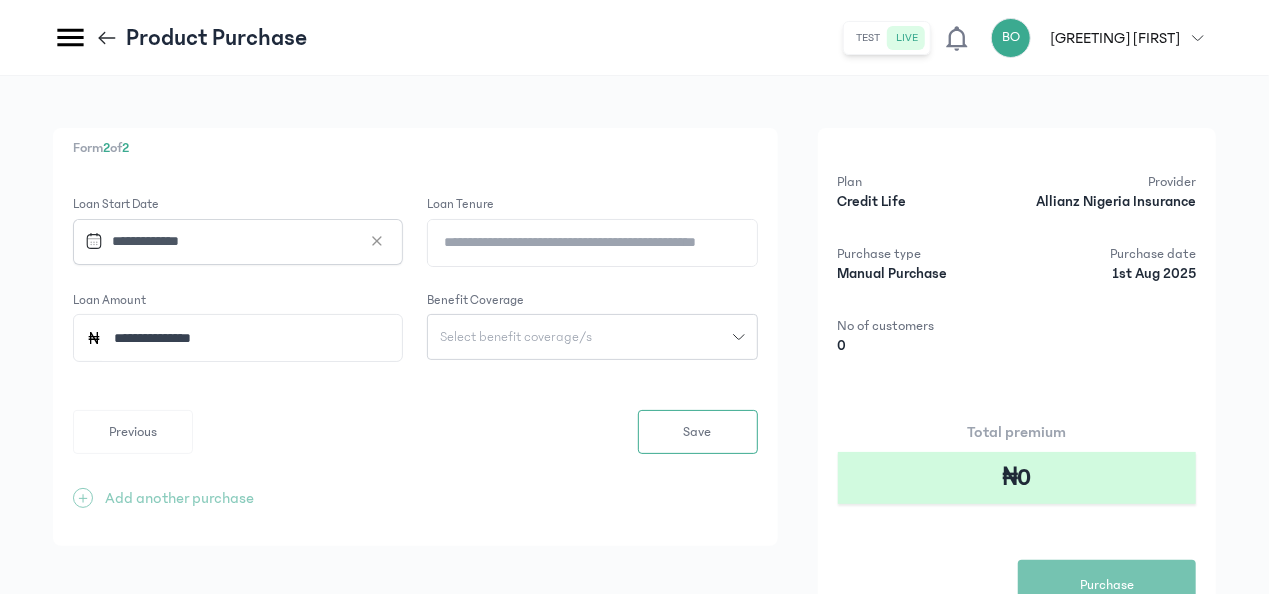 type on "**********" 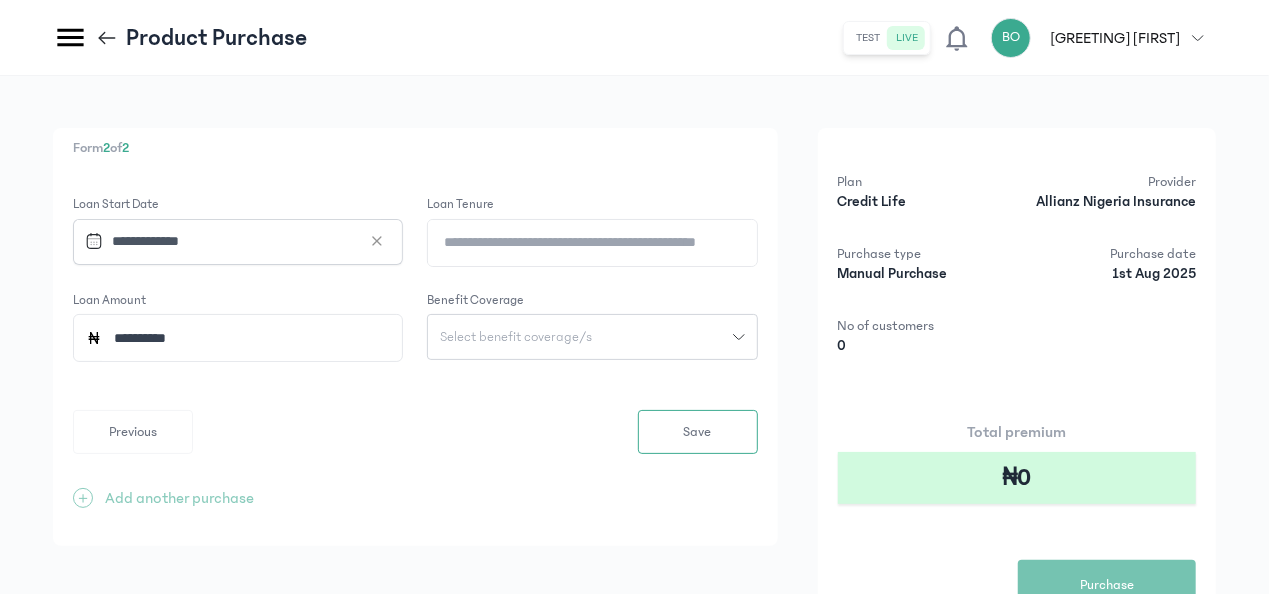 click on "Select benefit coverage/s" 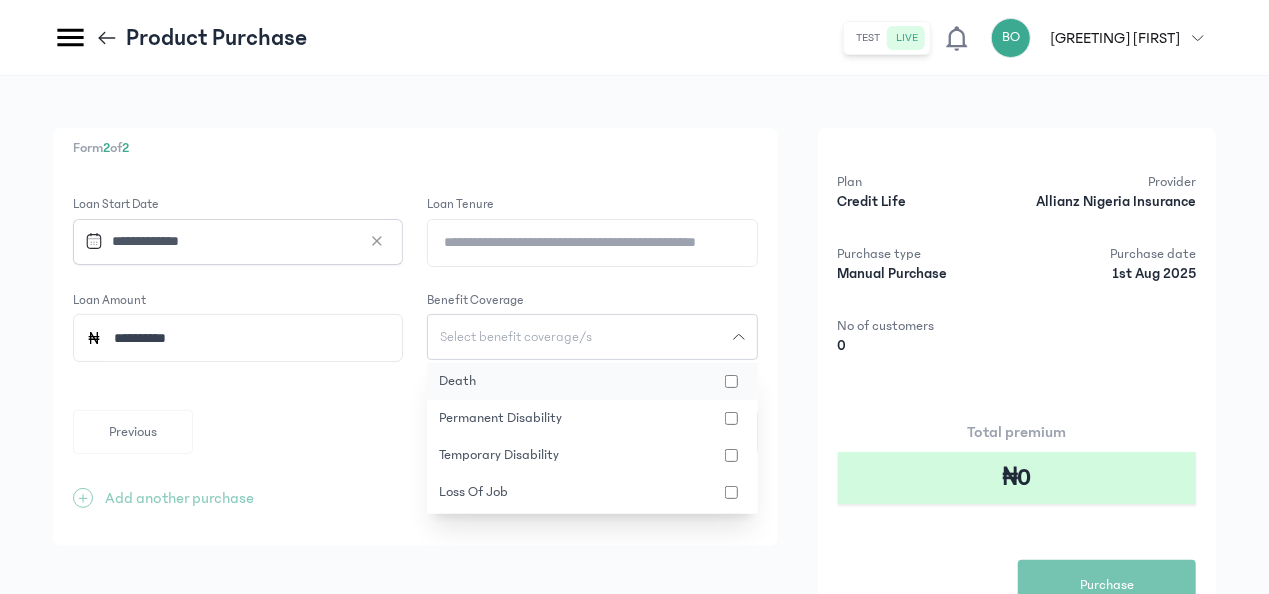 click on "death" 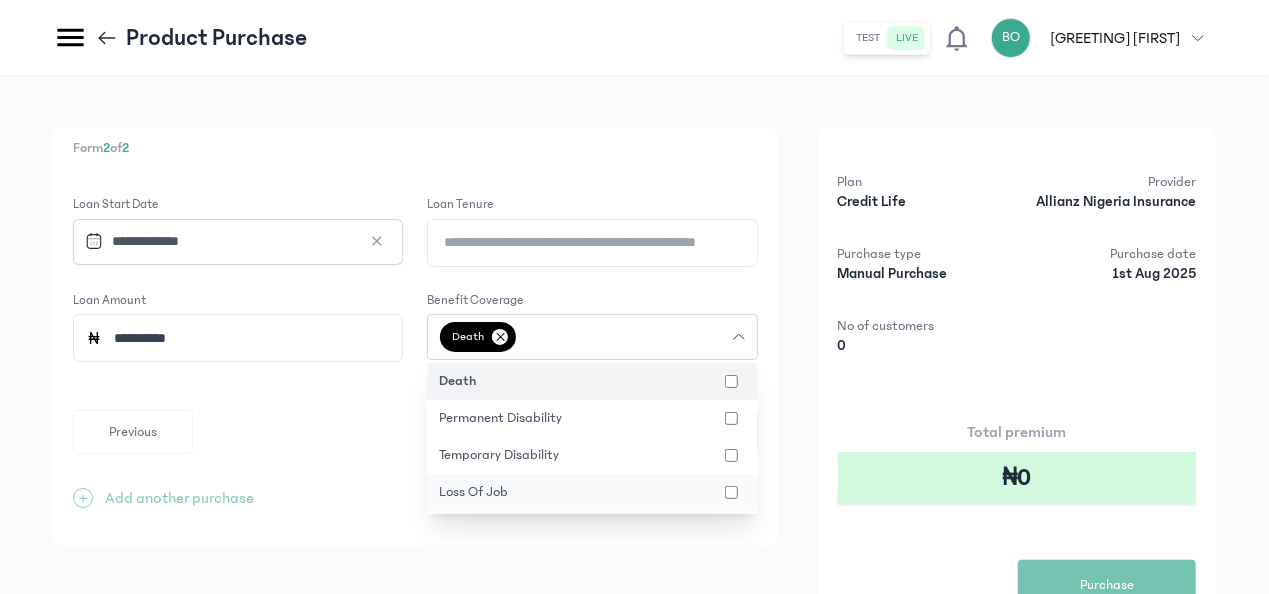 click on "loss of job" 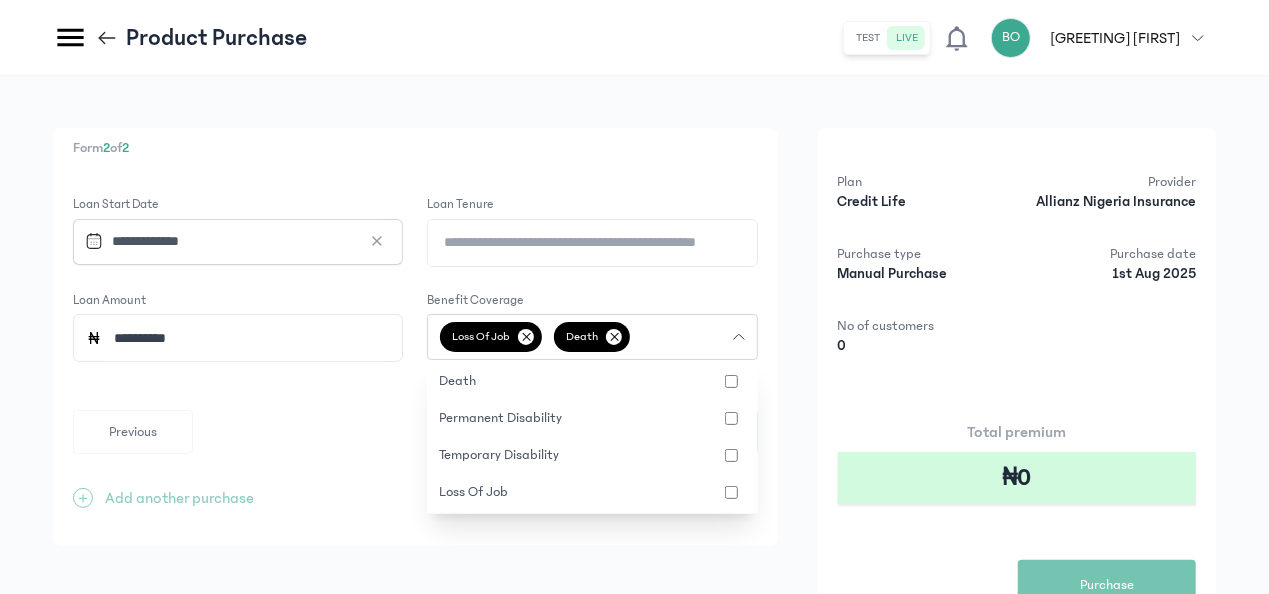 click on "**********" at bounding box center [415, 337] 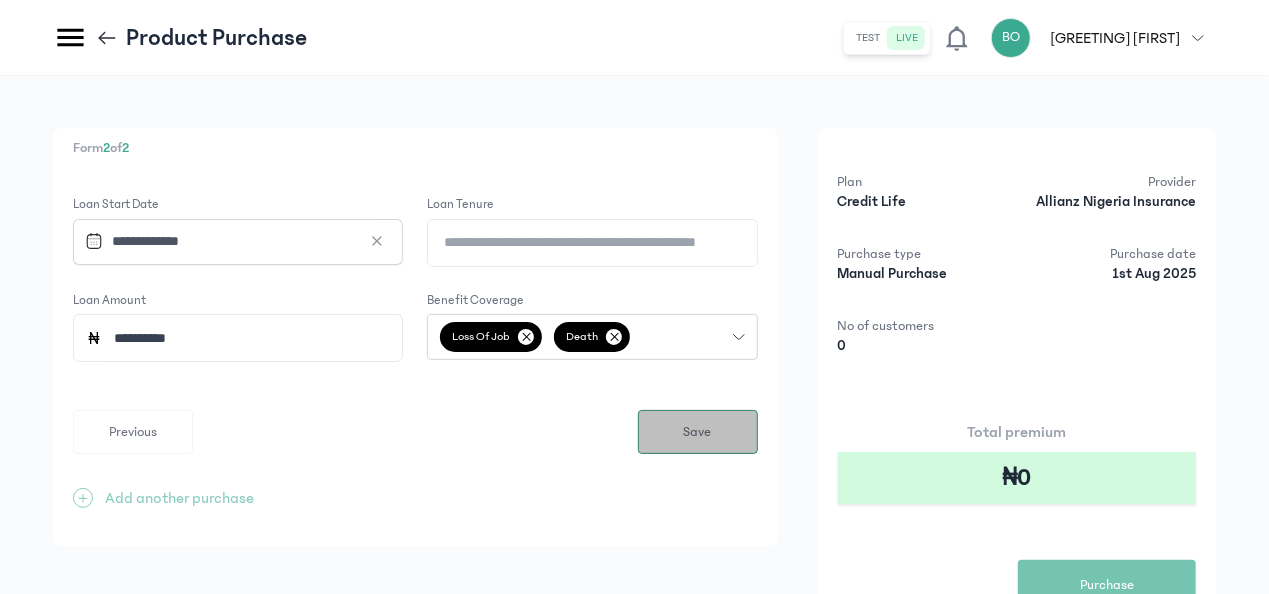 click on "Save" at bounding box center [698, 432] 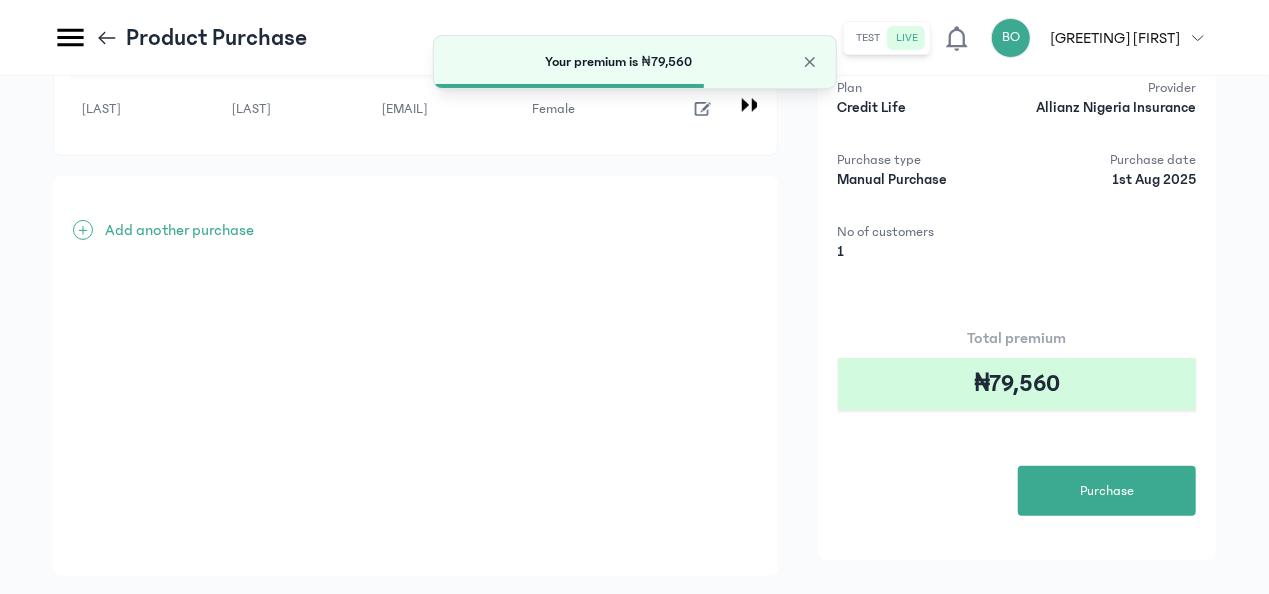 scroll, scrollTop: 120, scrollLeft: 0, axis: vertical 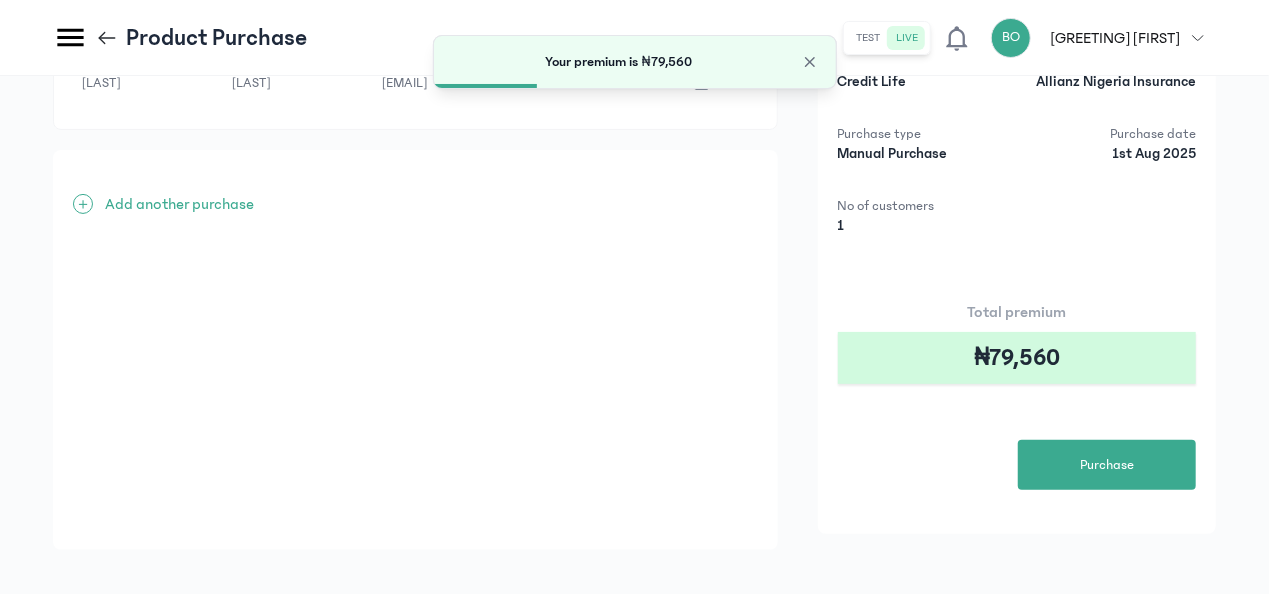 click on "Add another purchase" at bounding box center (179, 204) 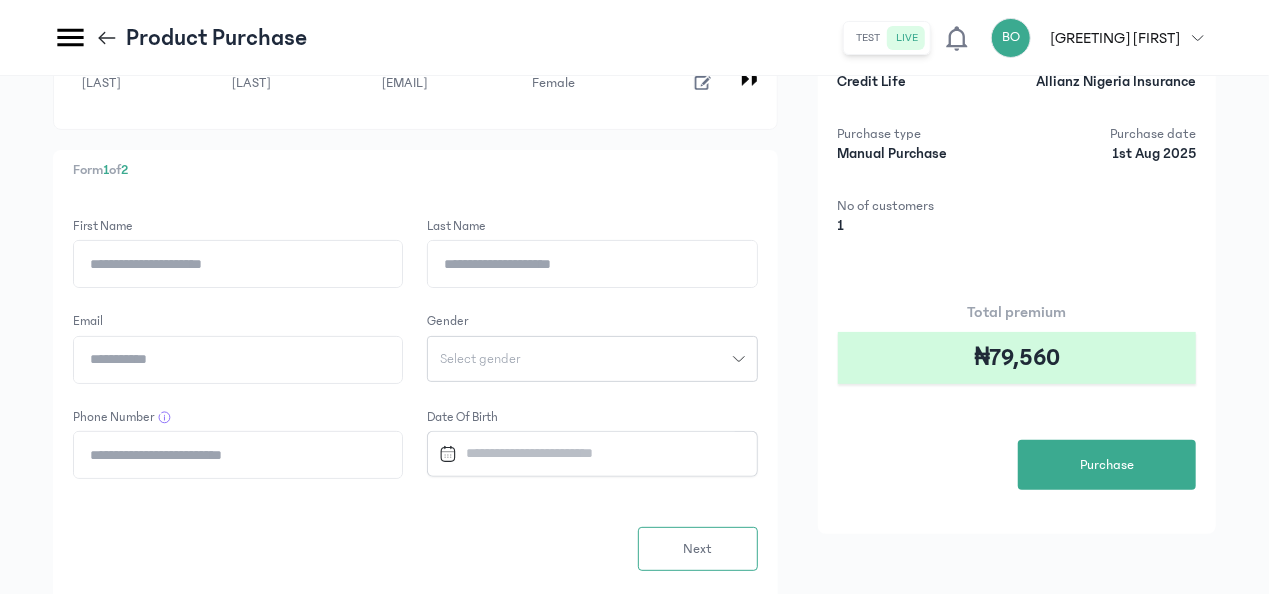 click on "First Name" 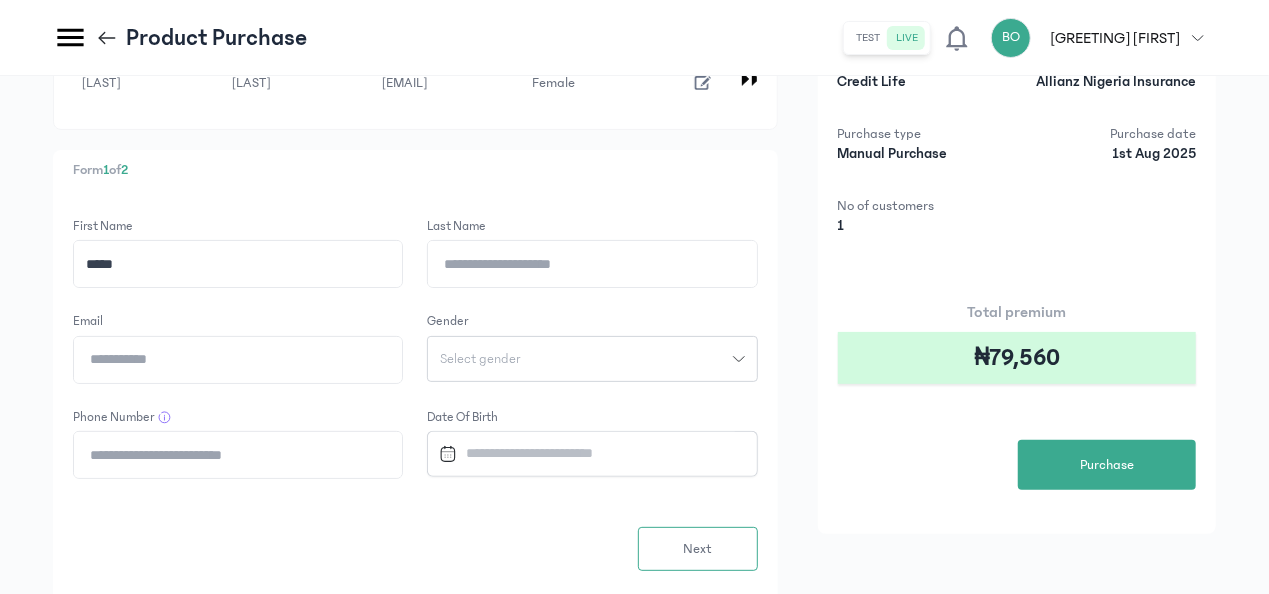 type on "*****" 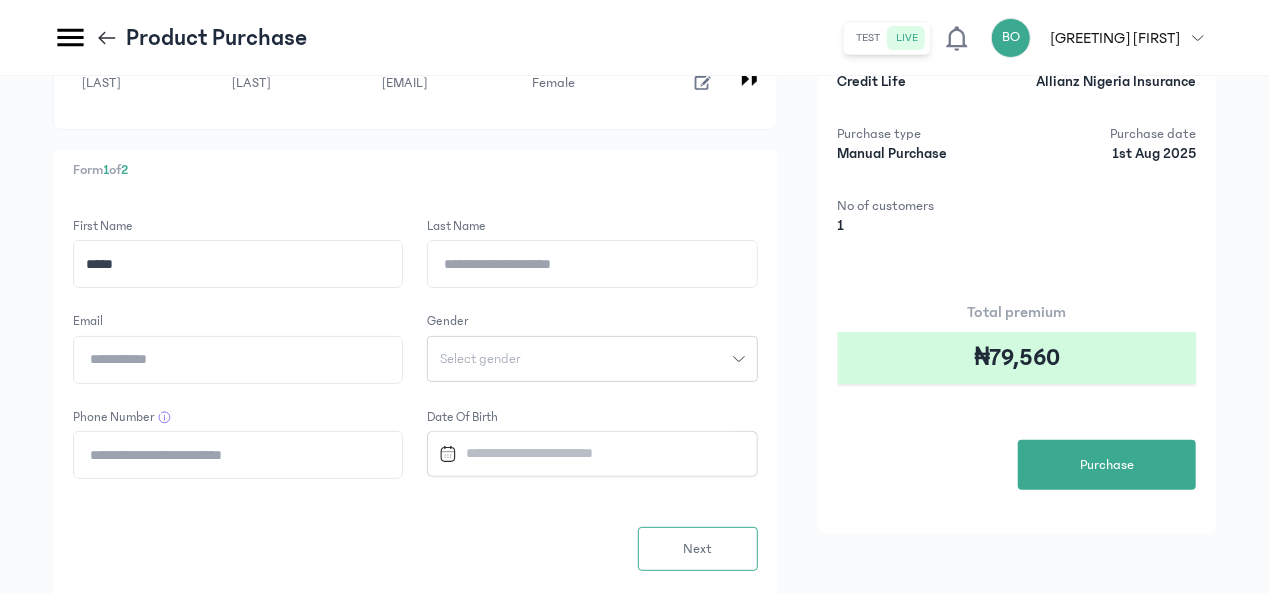click on "Last Name" 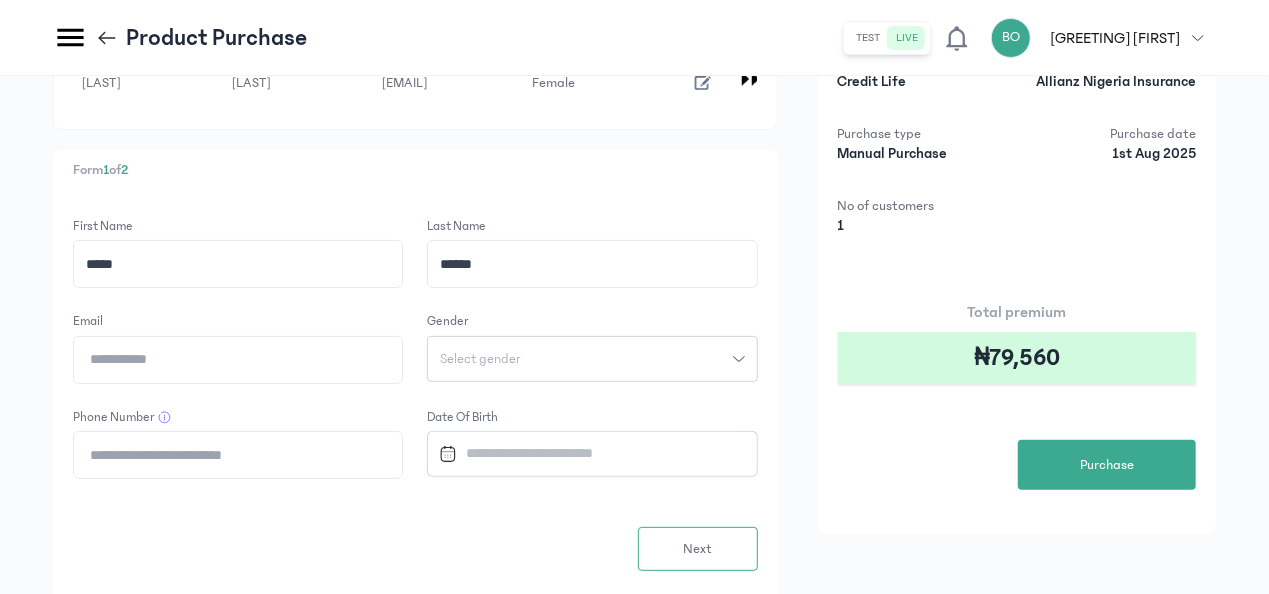 type on "******" 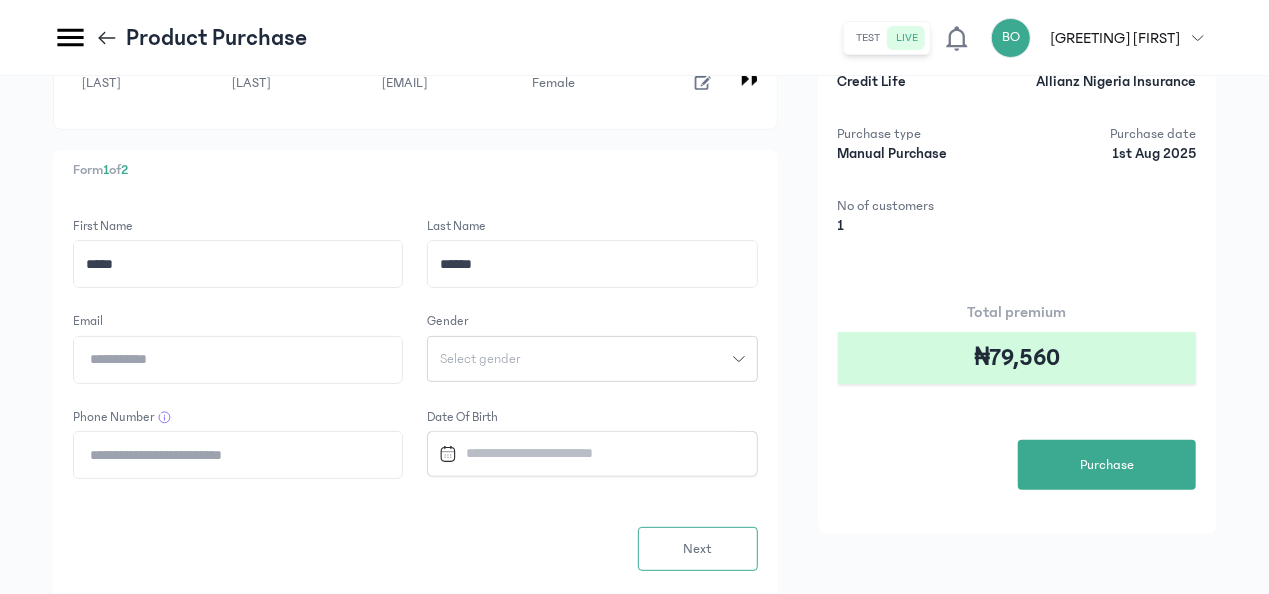 click on "Email" 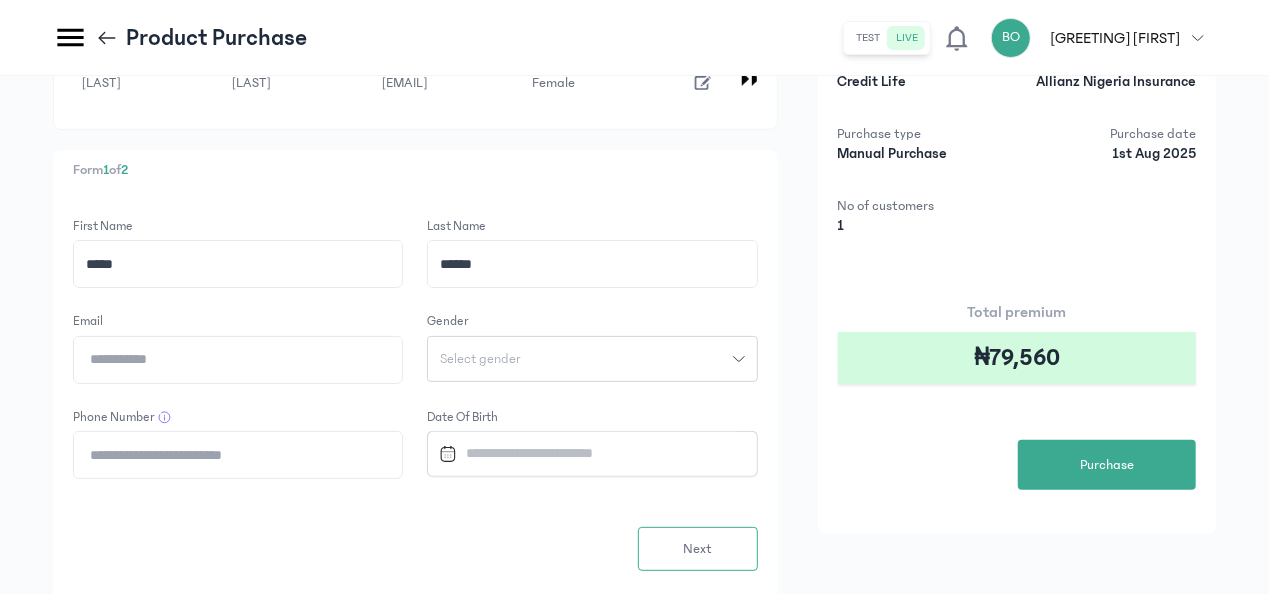 paste on "**********" 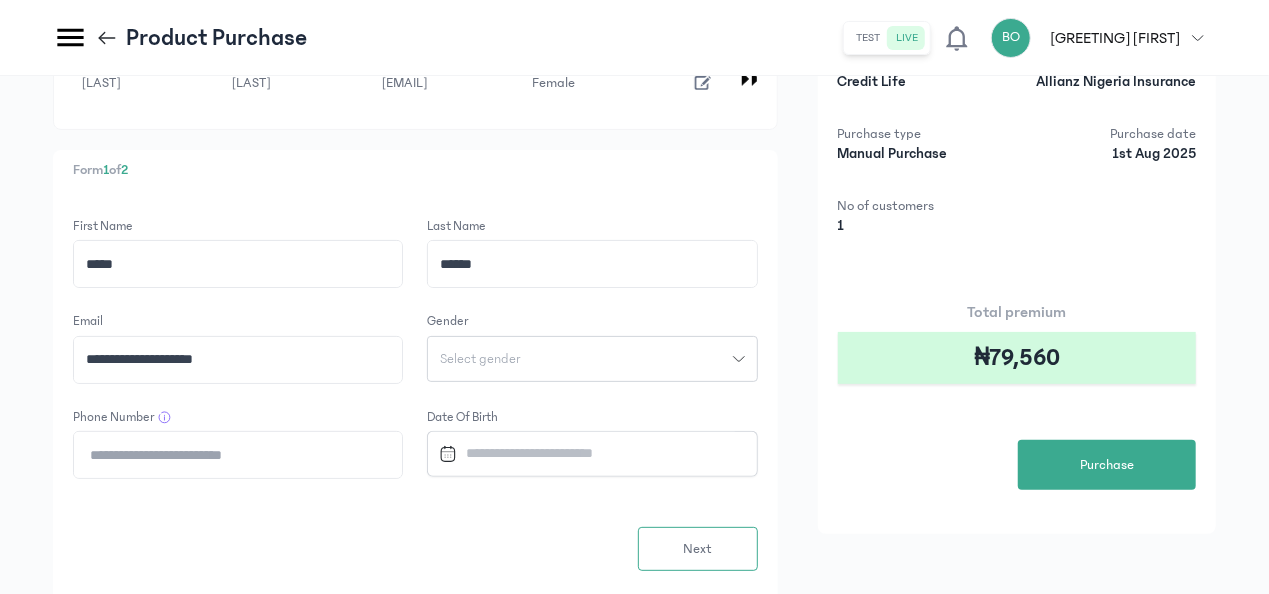 type on "**********" 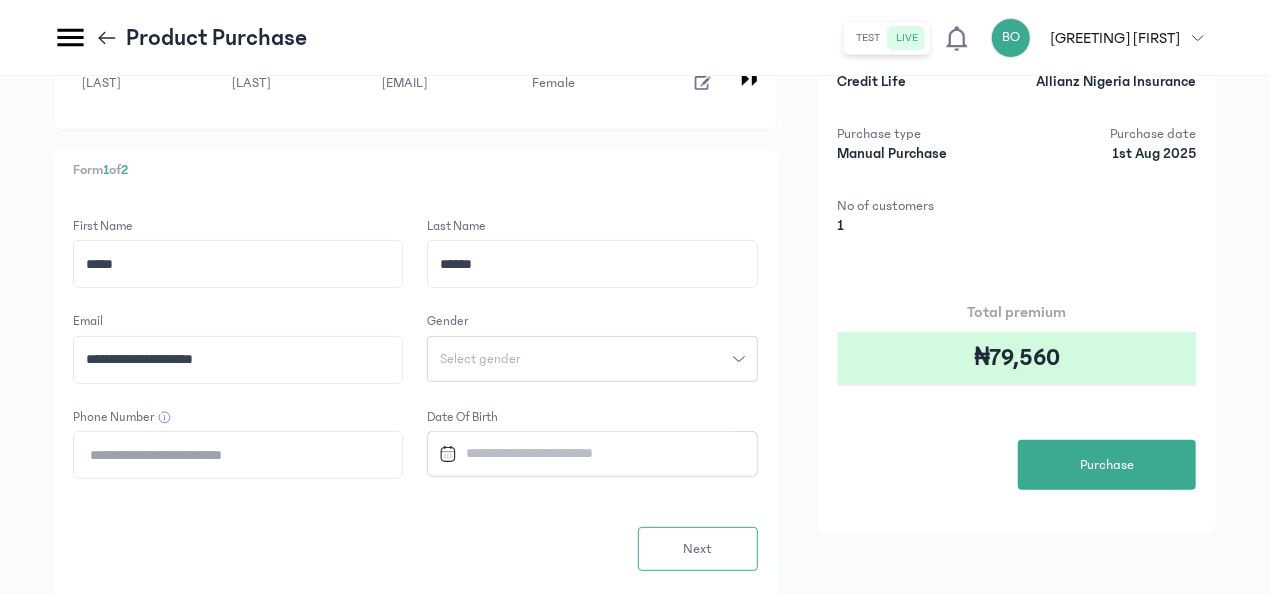 click on "Select gender" at bounding box center (580, 359) 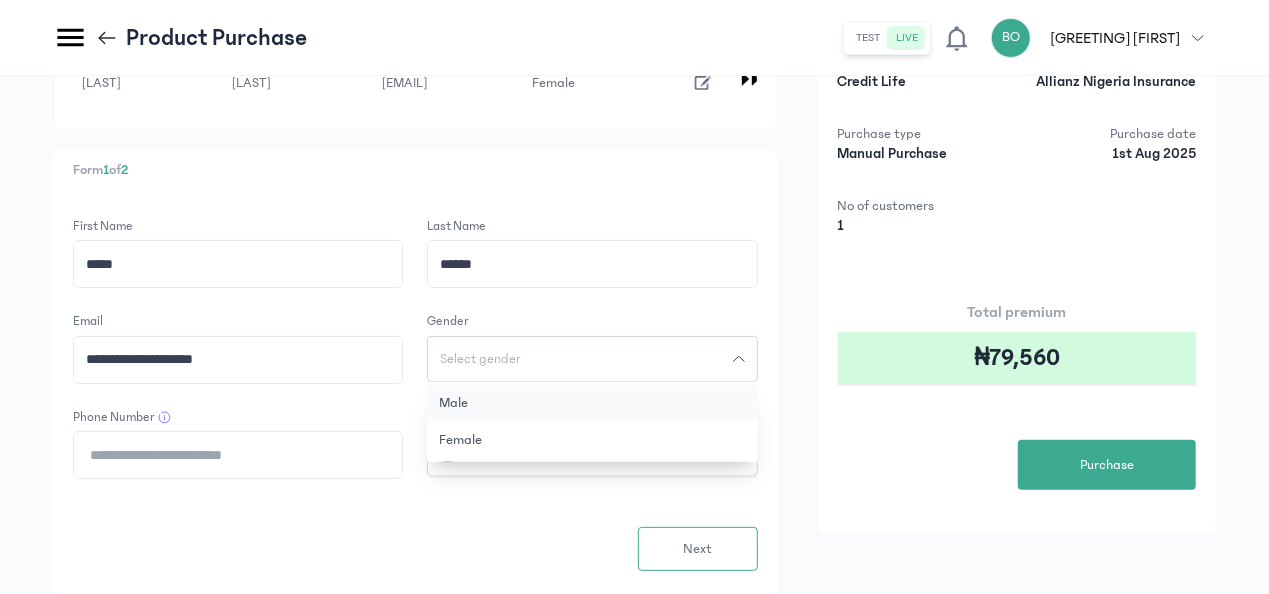 click on "Male" 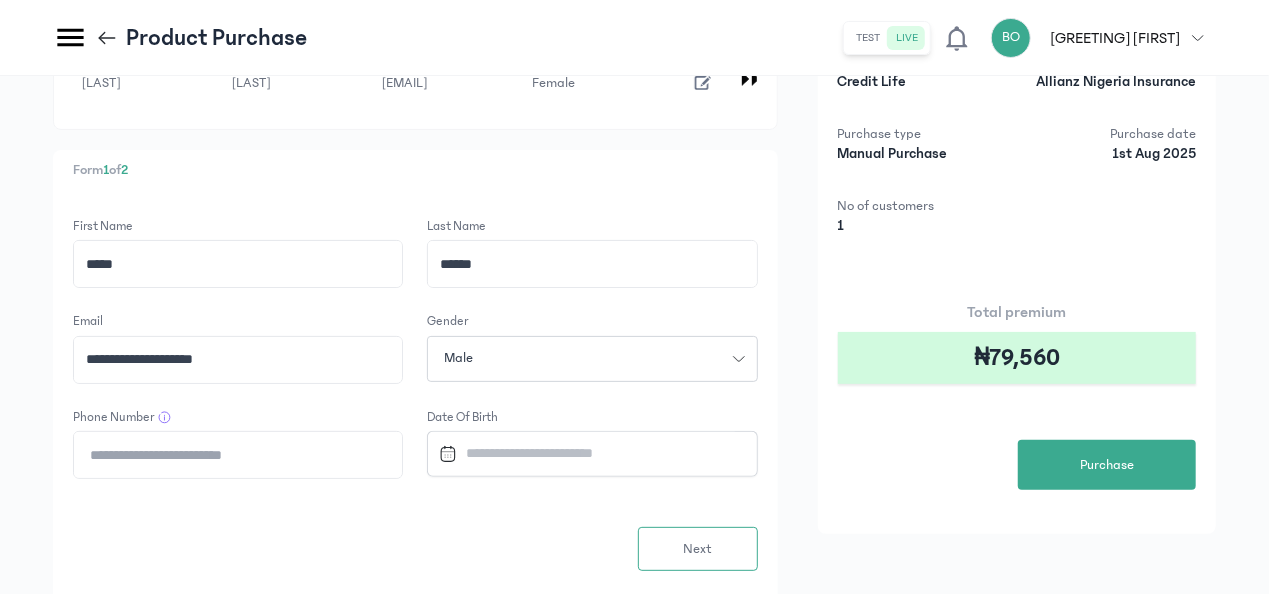 click on "Phone Number" 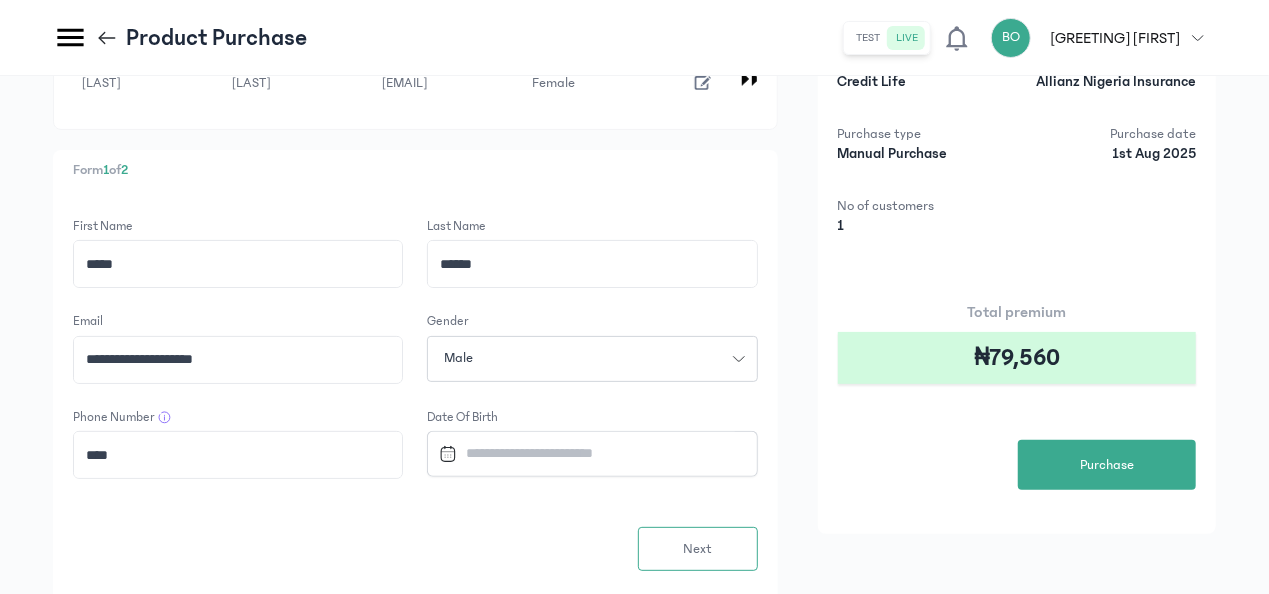 paste on "**********" 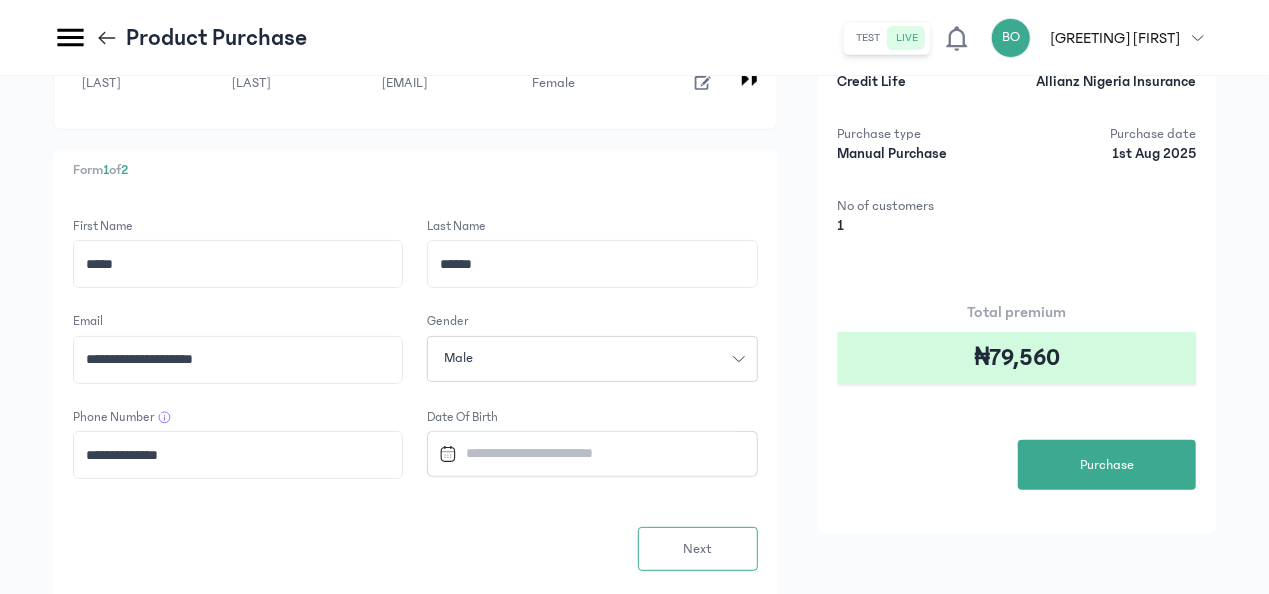 type on "**********" 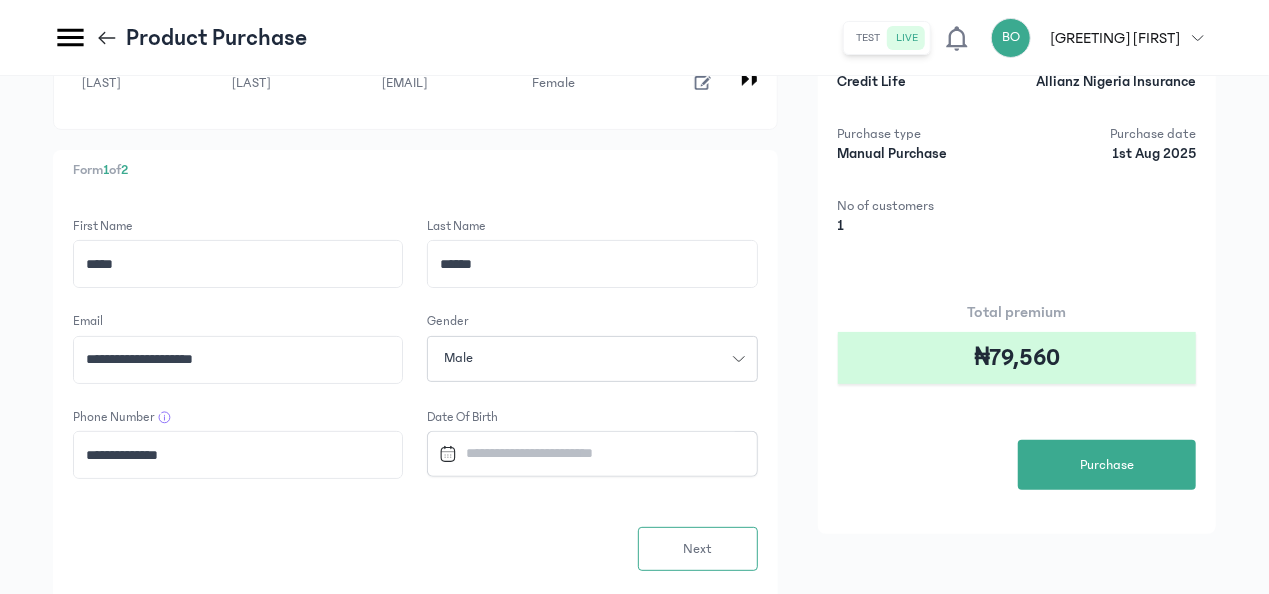 click at bounding box center (583, 453) 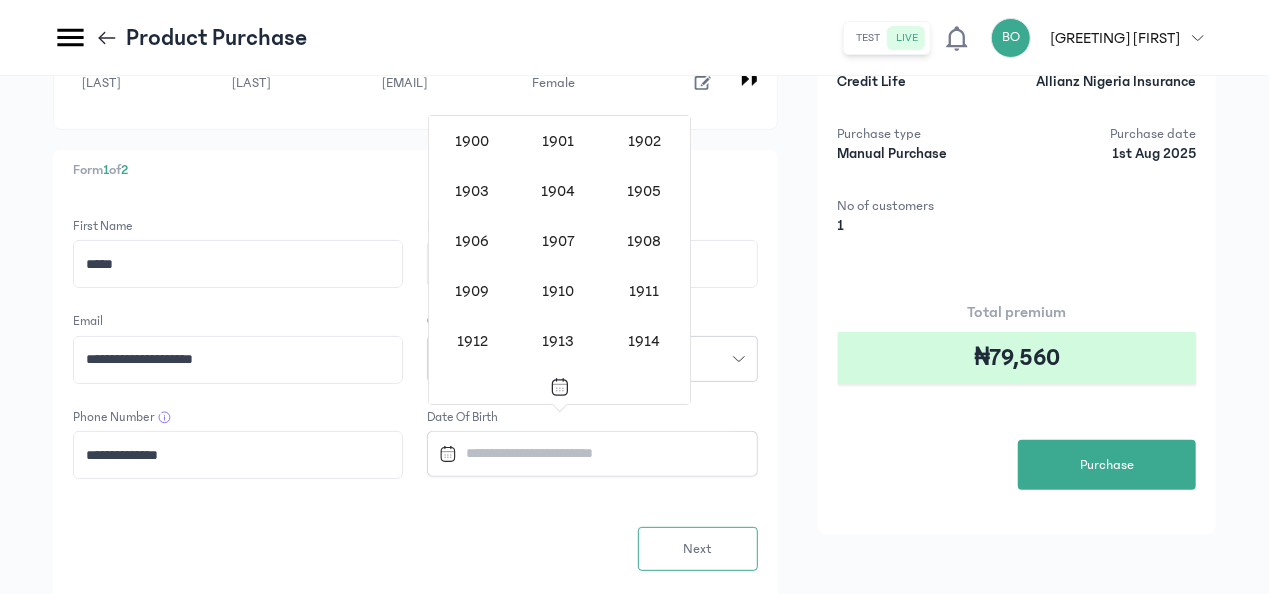 scroll, scrollTop: 1638, scrollLeft: 0, axis: vertical 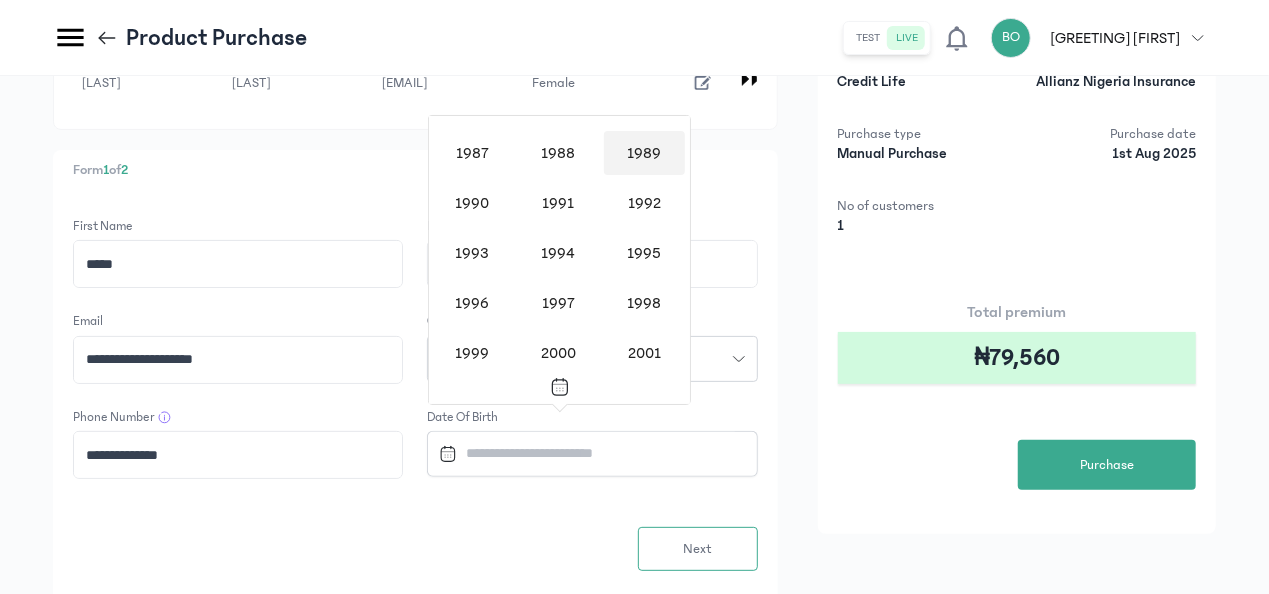 click on "1989" at bounding box center [644, 153] 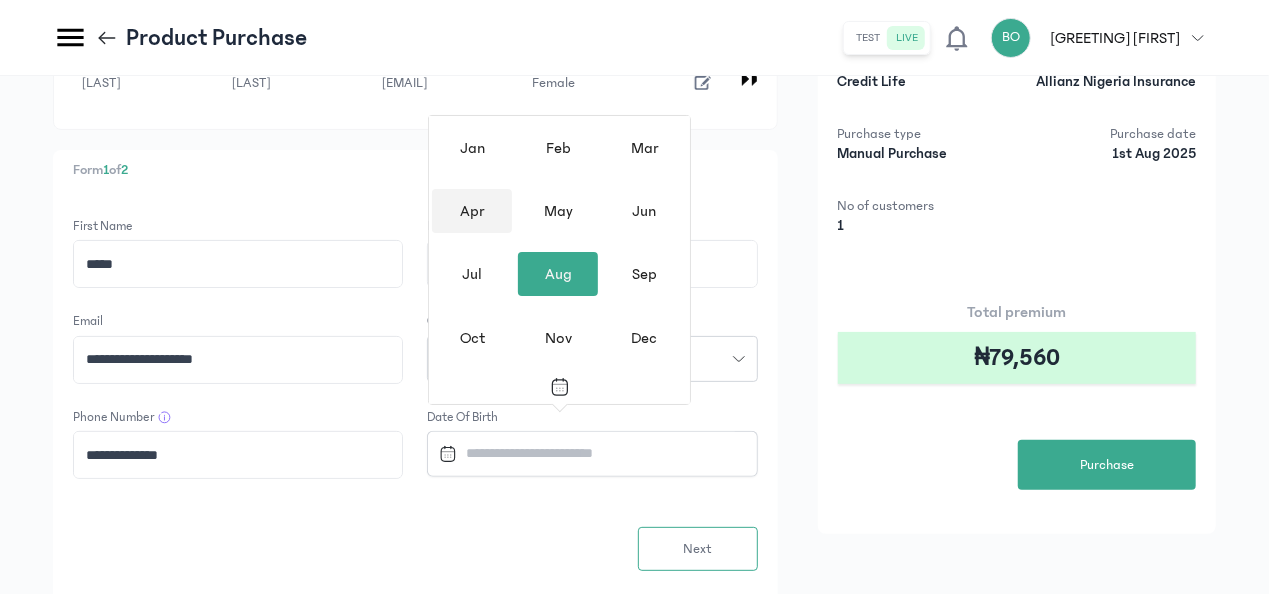 click on "Apr" at bounding box center [472, 211] 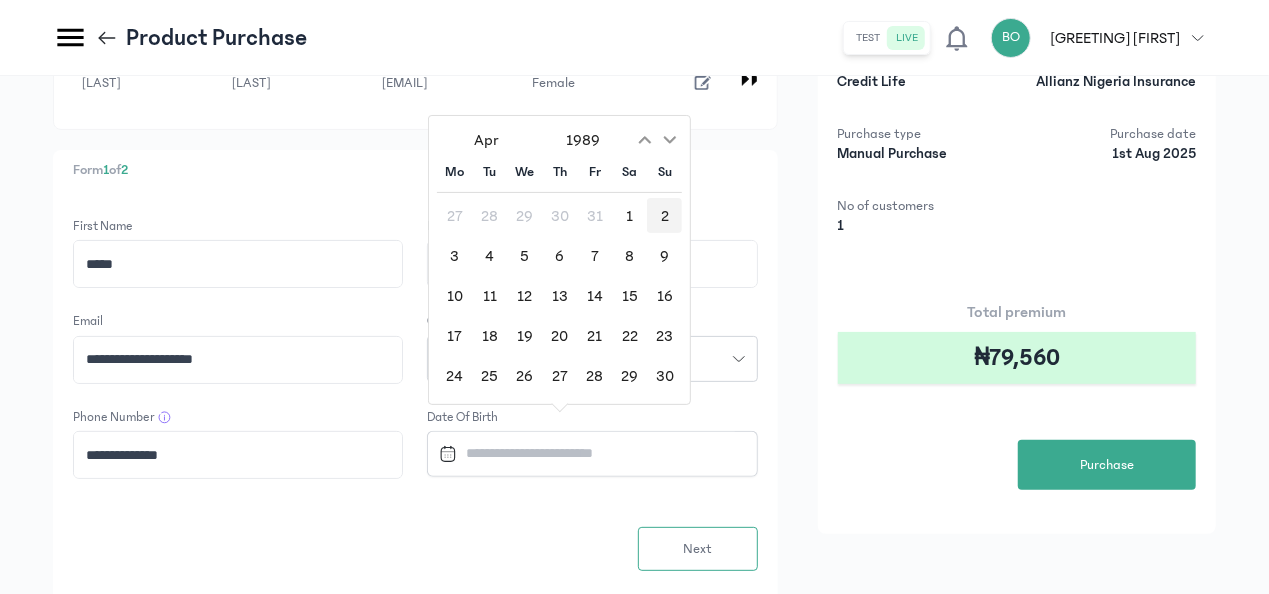 click on "2" at bounding box center [664, 215] 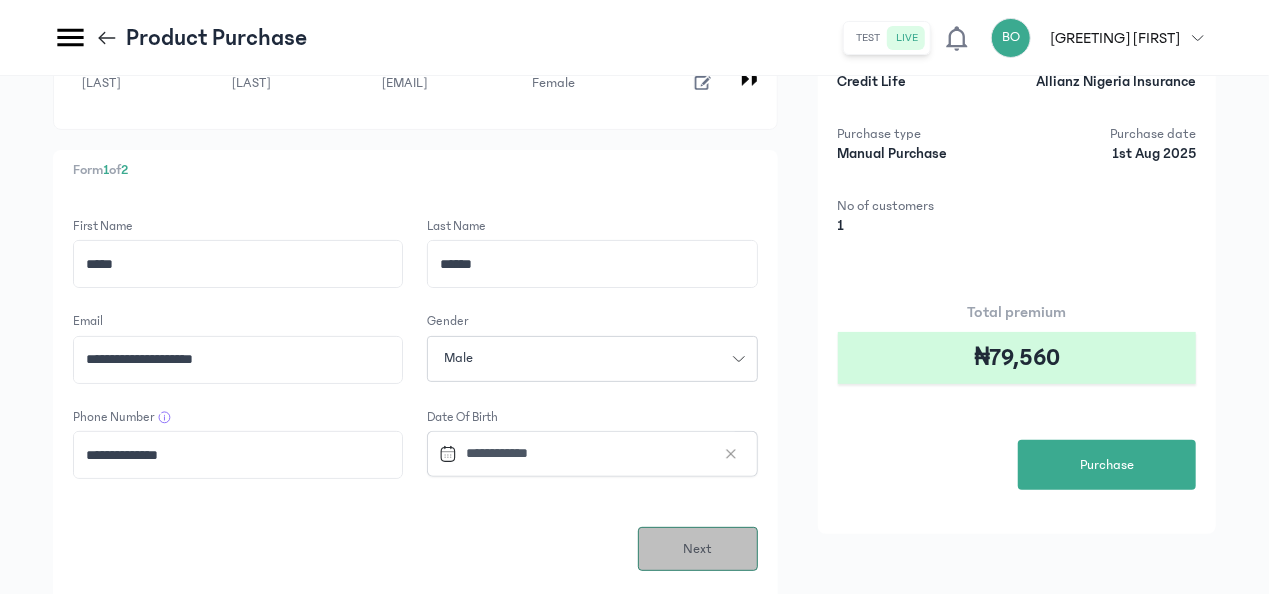 click on "Next" at bounding box center [698, 549] 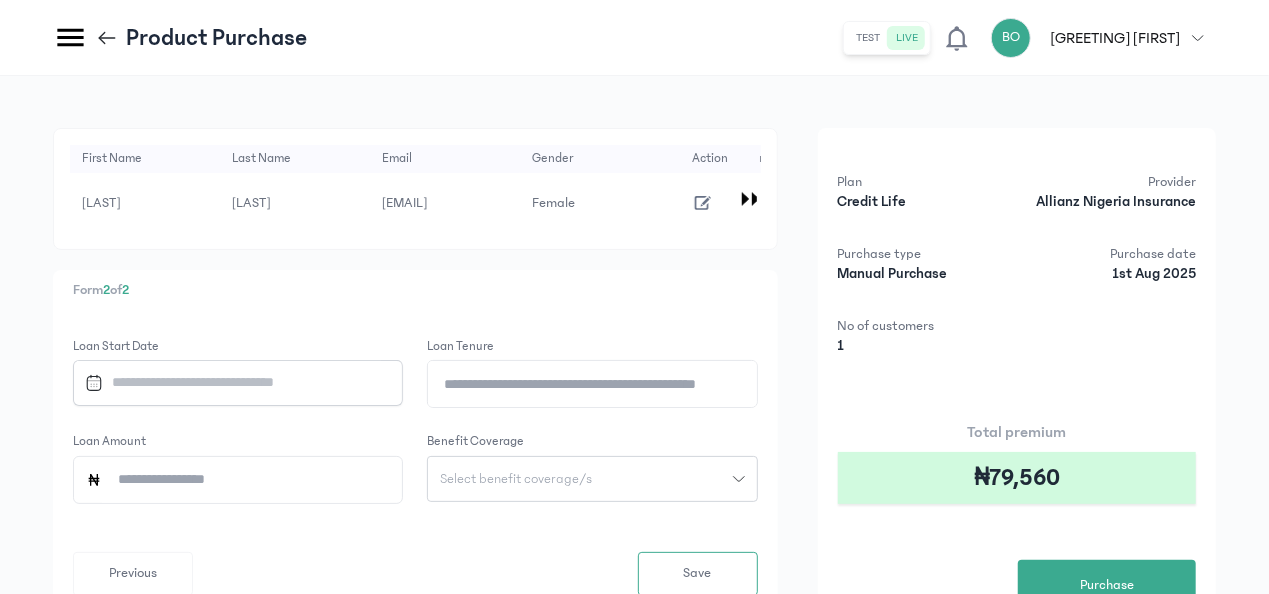 click at bounding box center (229, 382) 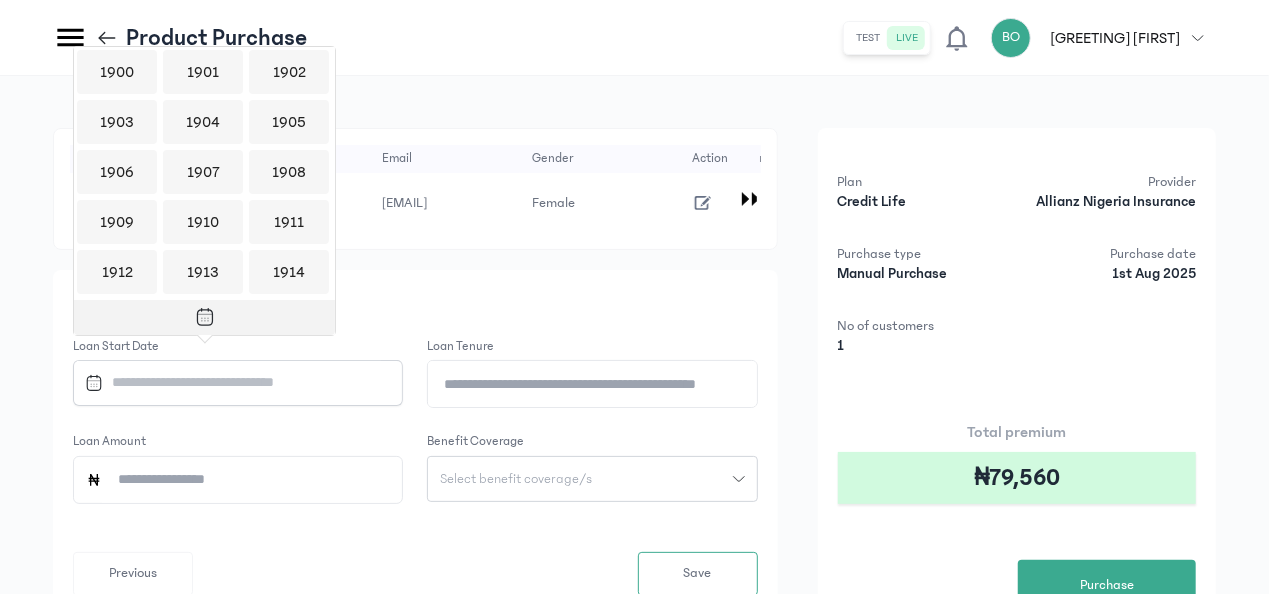 scroll, scrollTop: 1938, scrollLeft: 0, axis: vertical 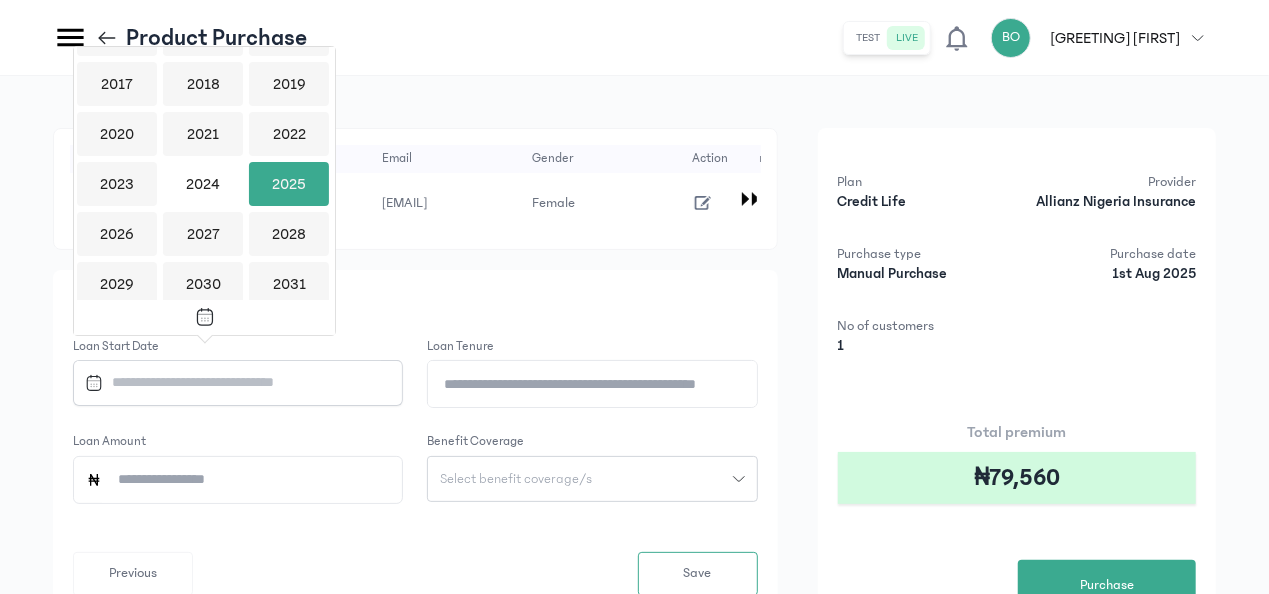 click on "2025" at bounding box center (289, 184) 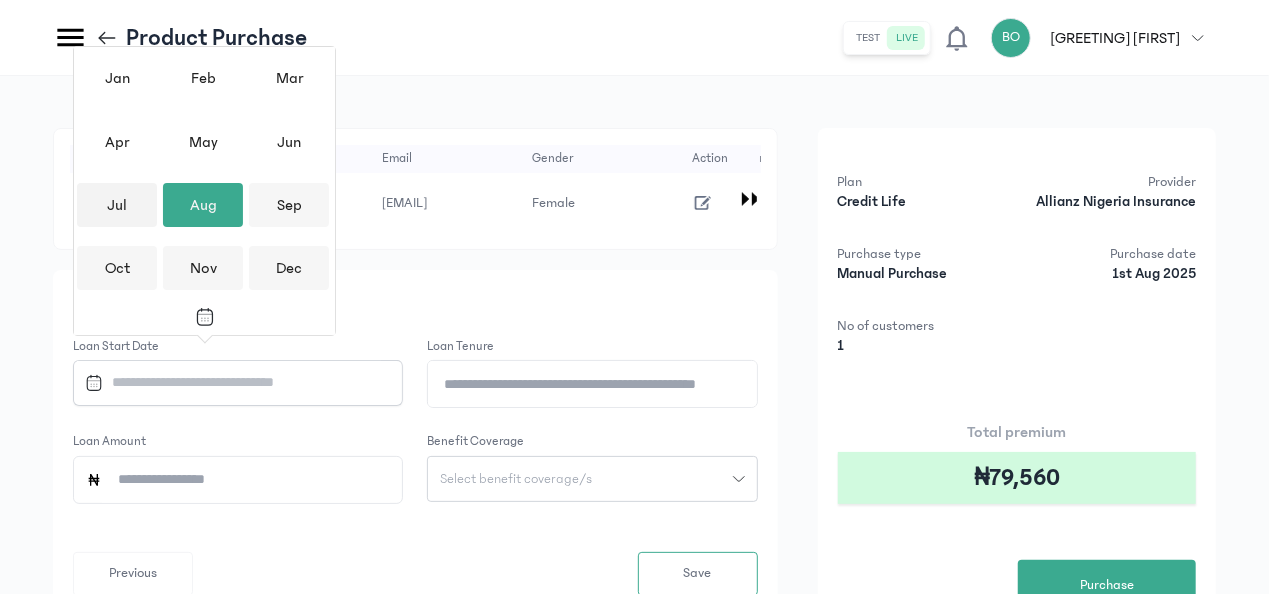 click on "Jul" at bounding box center [117, 205] 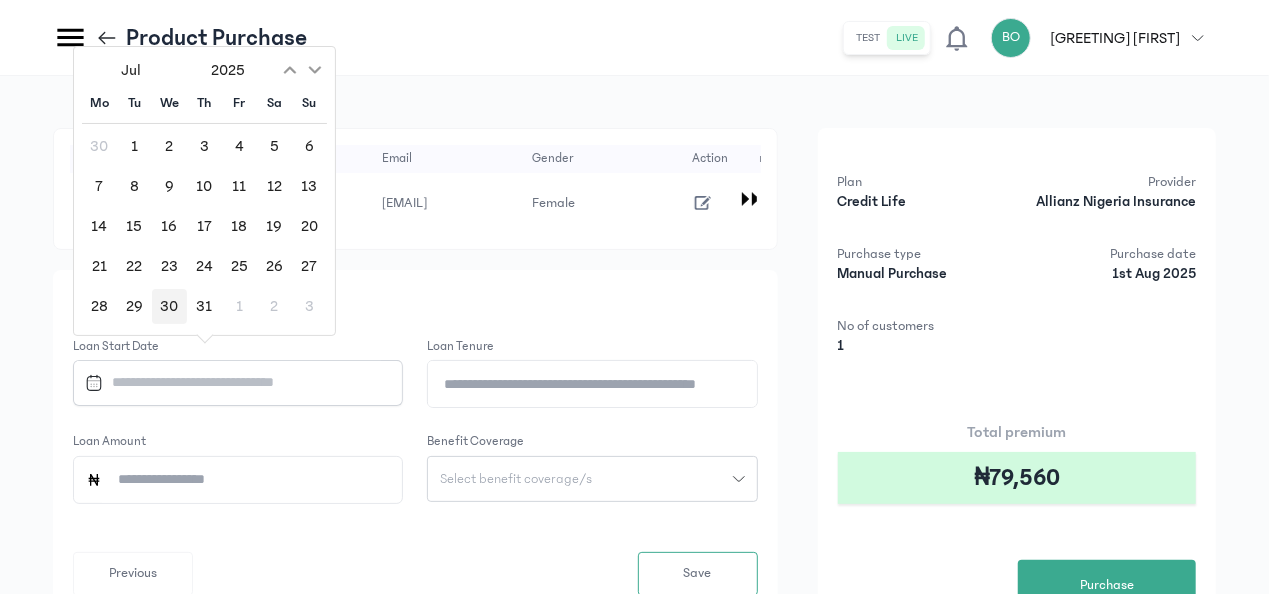 click on "30" at bounding box center (169, 306) 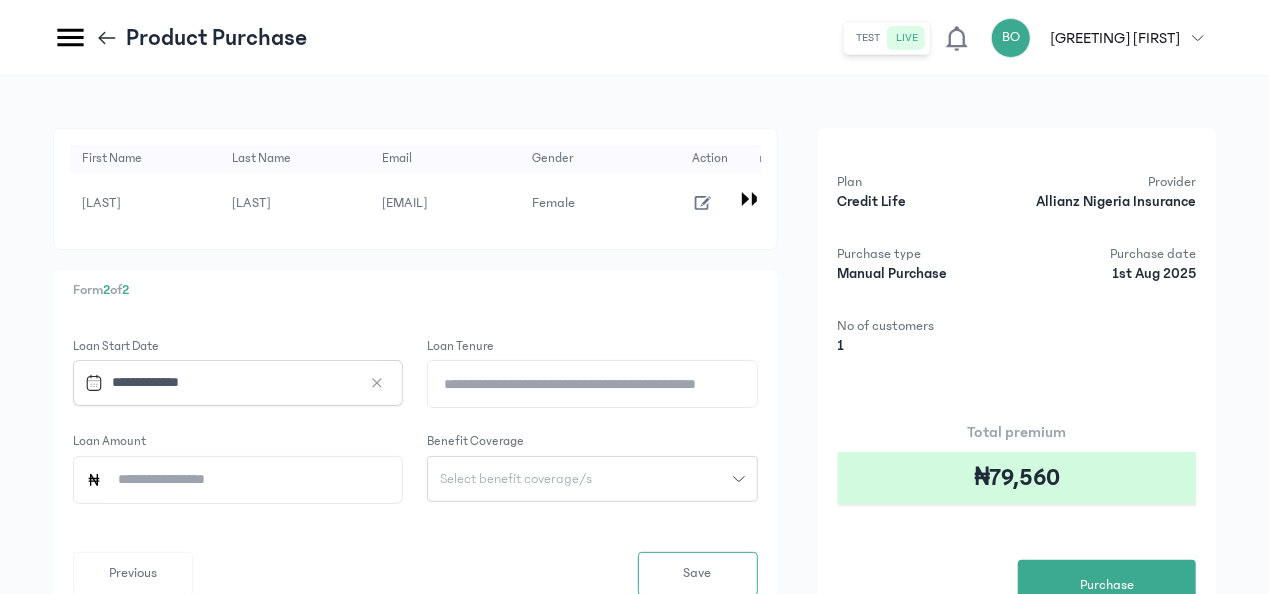 click on "Loan Tenure" 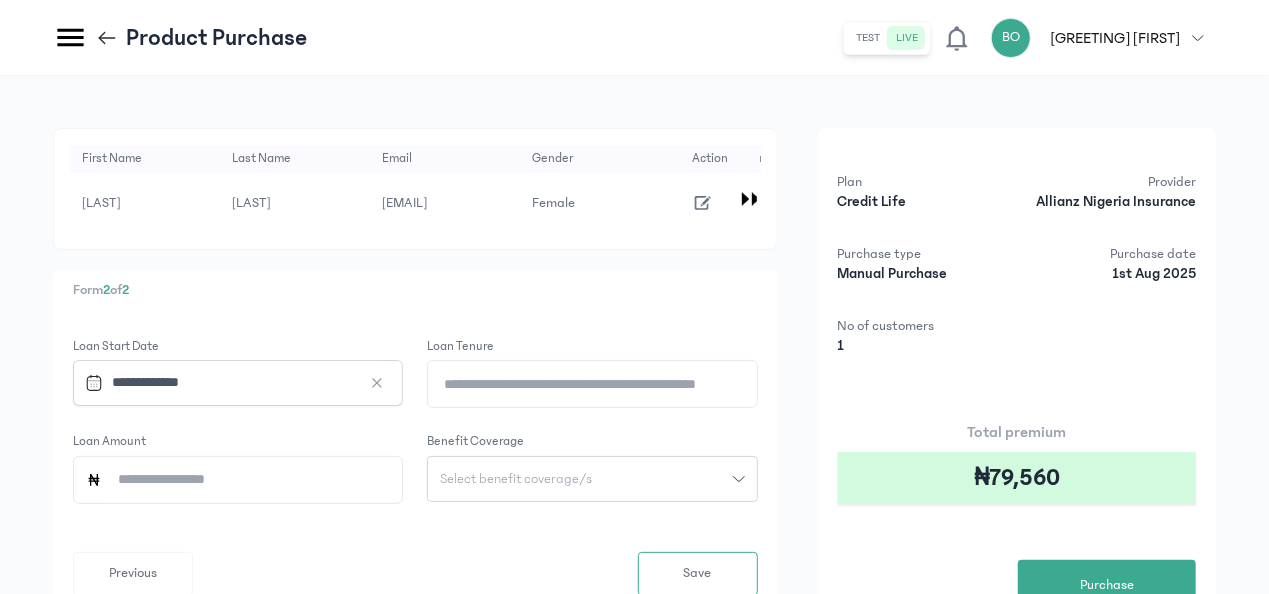 type on "*" 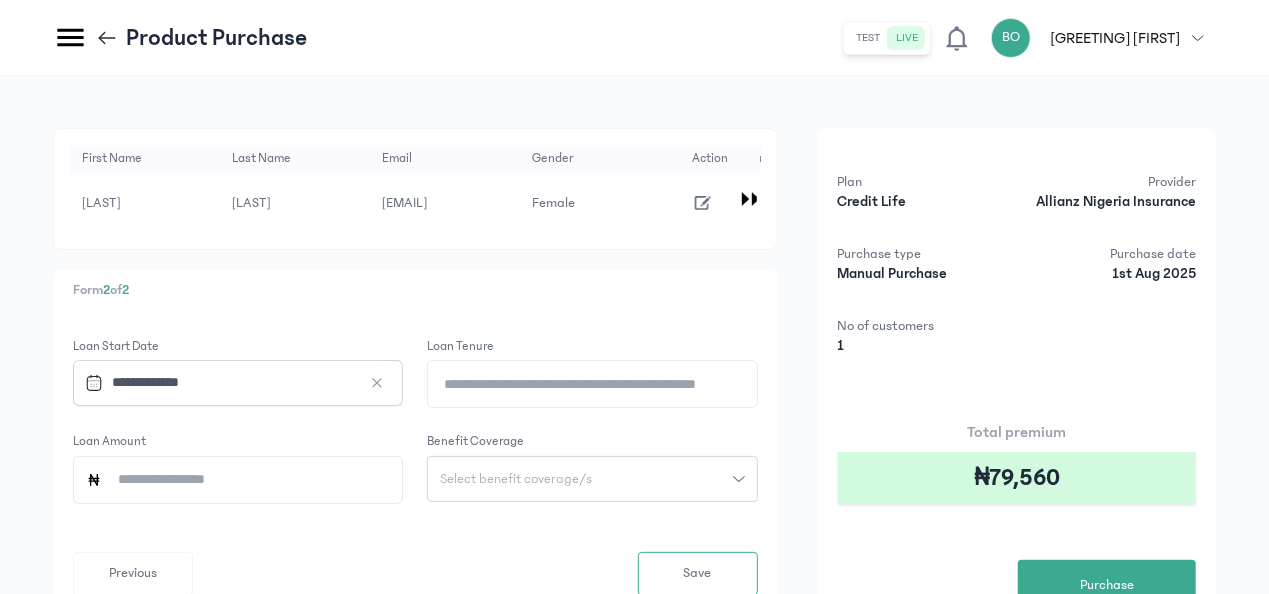 click on "Loan Amount" 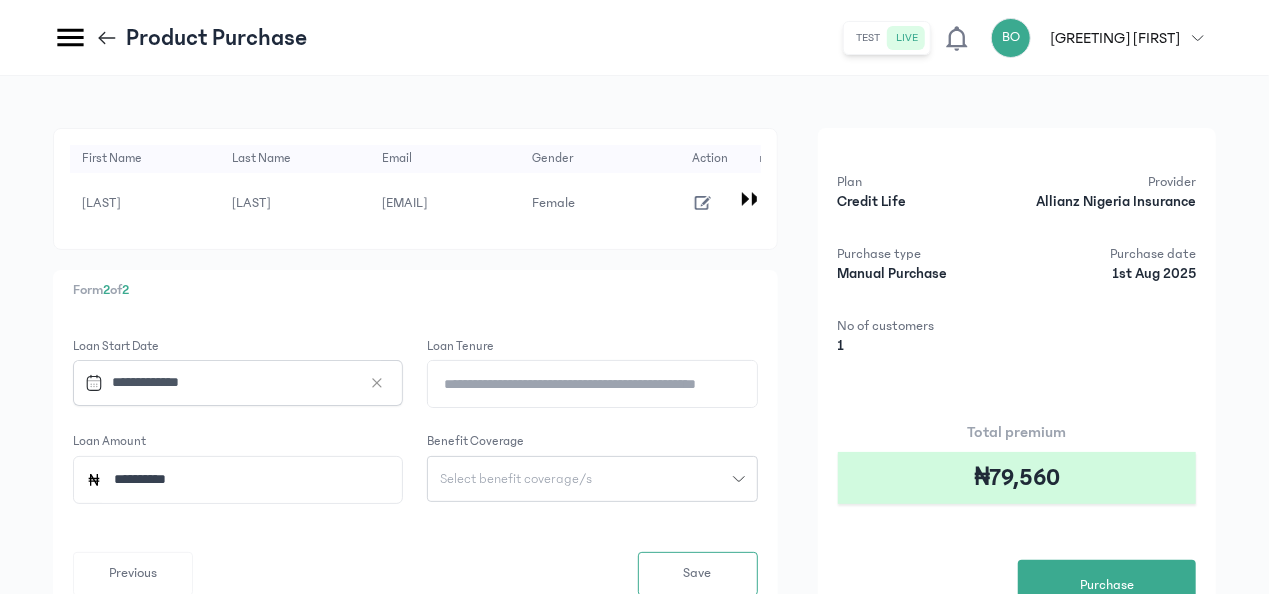 type on "*****" 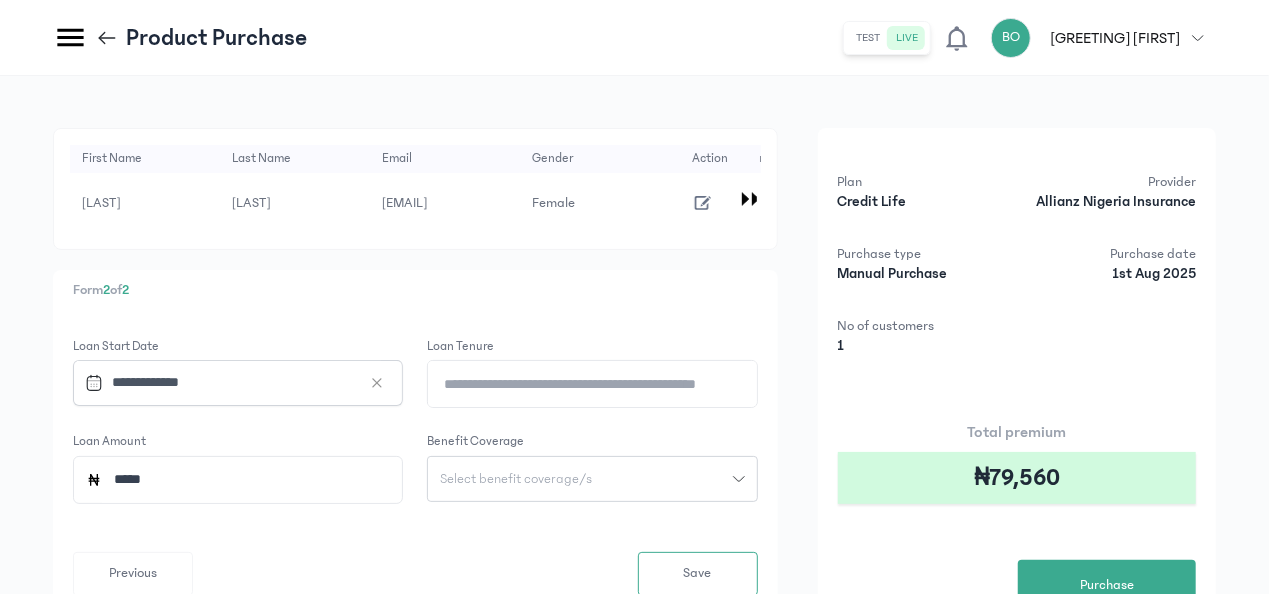 click on "Select benefit coverage/s" 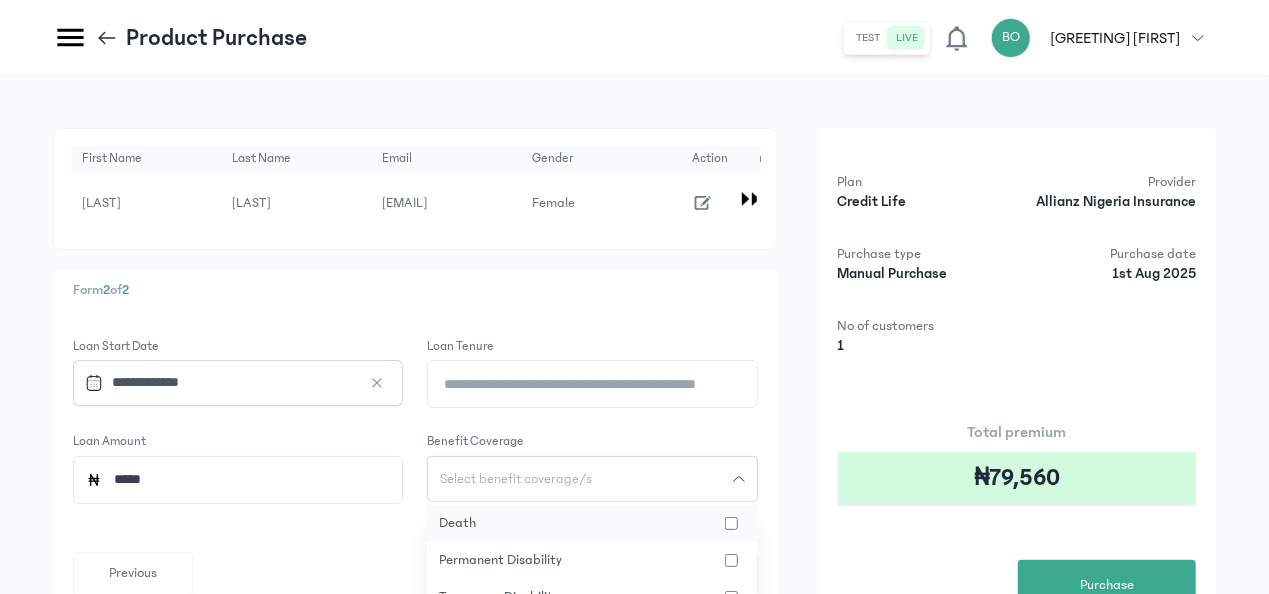click on "death" 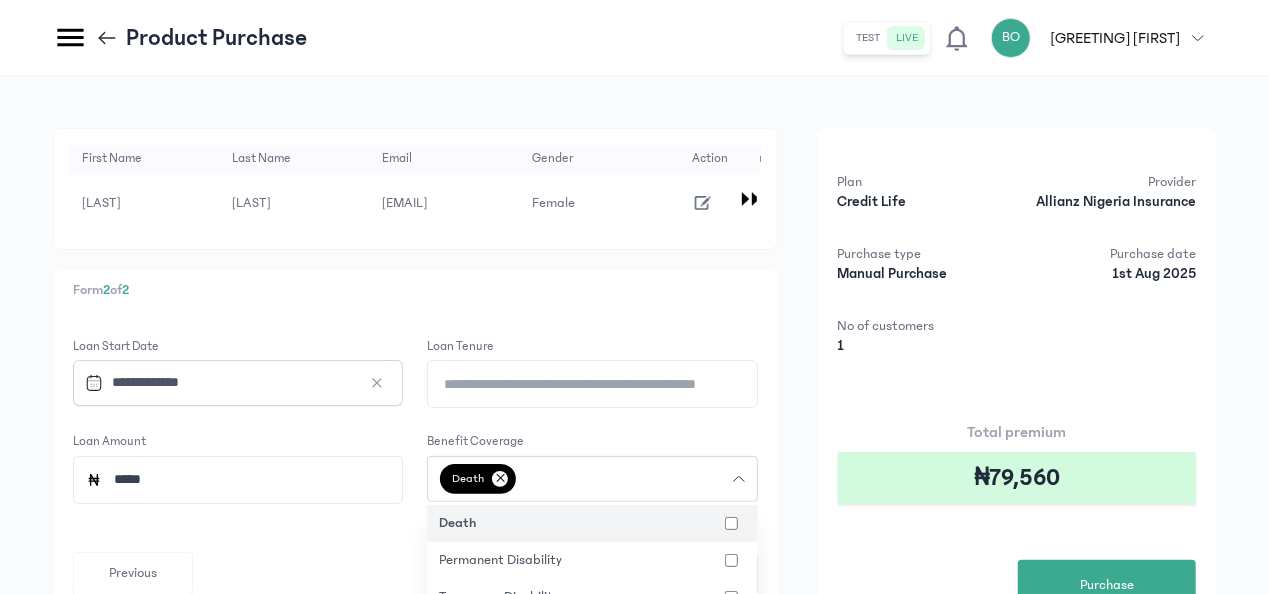 type 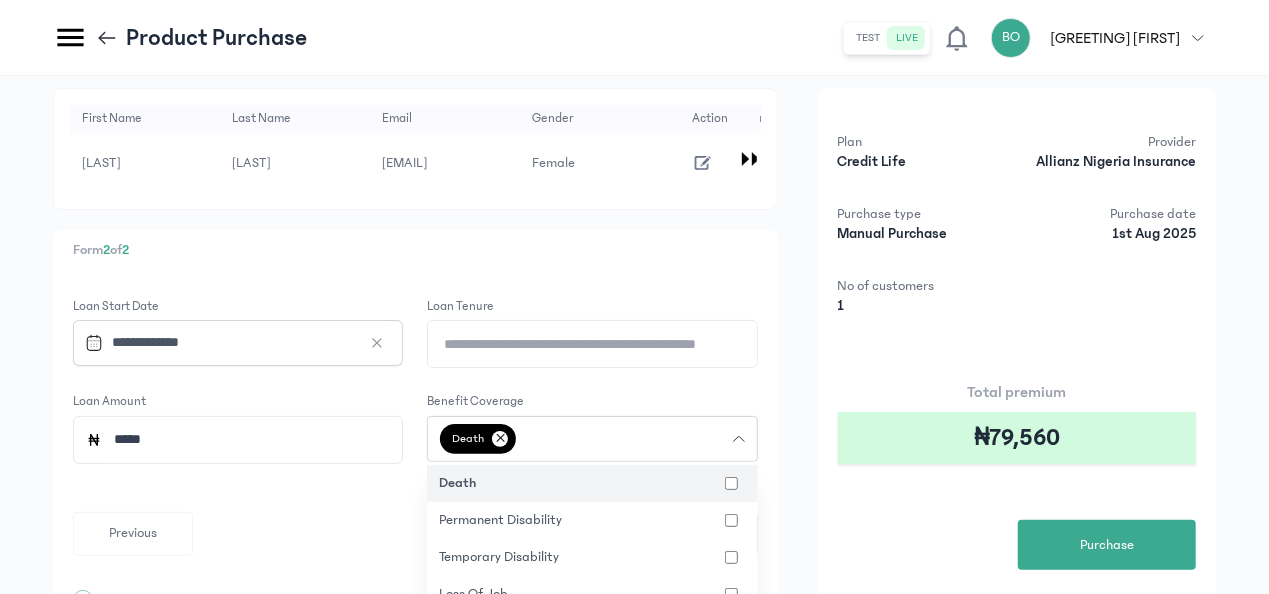 scroll, scrollTop: 140, scrollLeft: 0, axis: vertical 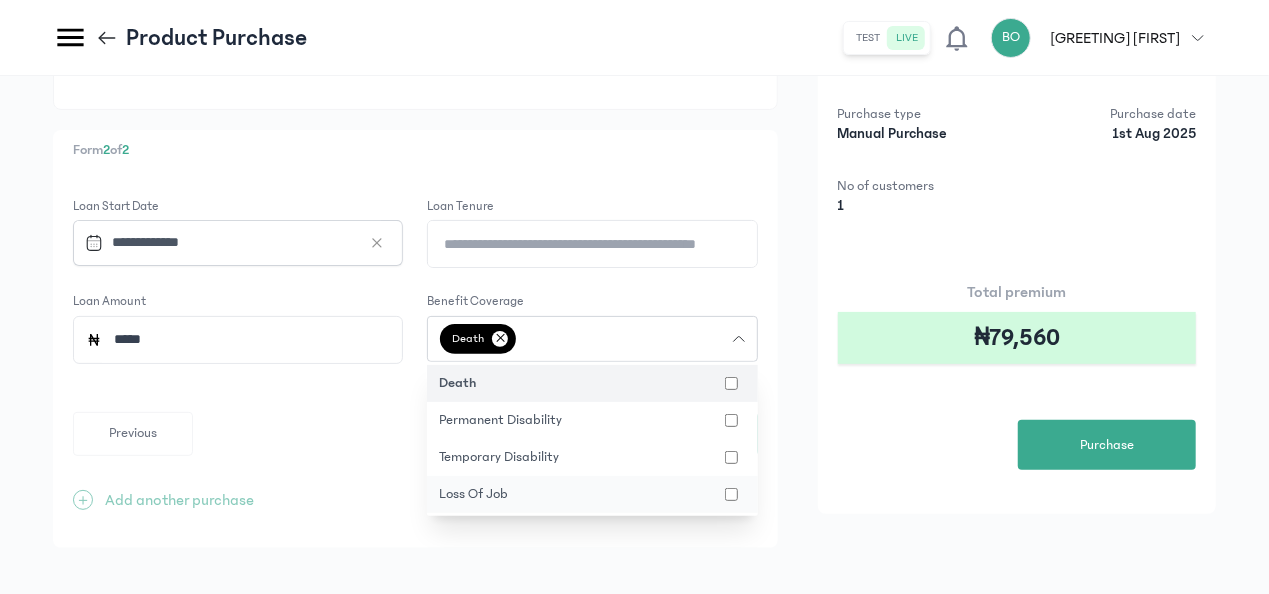 click on "loss of job" 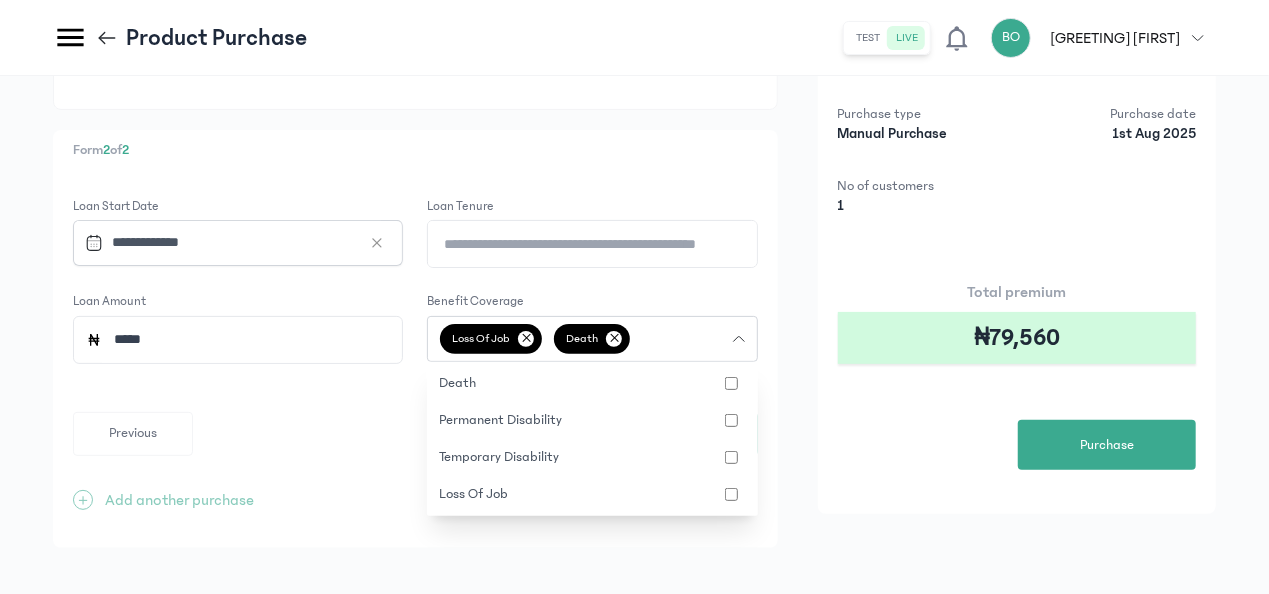 click on "First Name Last Name Email Gender Phone Number Date of Birth Loan Start Date Loan Tenure Loan Amount Benefit Coverage Action [FIRST] [LAST] [EMAIL] Female [PHONE] 19 [MONTH] [YEAR] 28 [MONTH] [YEAR] 18 ₦12,000,000 2
Form  2  of  2 Loan Start Date
Loan Tenure * Loan Amount ***** Benefit Coverage loss of job   ✕  death   ✕
death  permanent disability  temporary disability  loss of job   Previous  Save  +  Add another purchase Plan Credit Life Provider Allianz Nigeria Insurance Purchase type Manual Purchase Purchase date 1st [MONTH] [YEAR] No of customers 1 Total premium ₦79,560  Purchase" at bounding box center [634, 274] 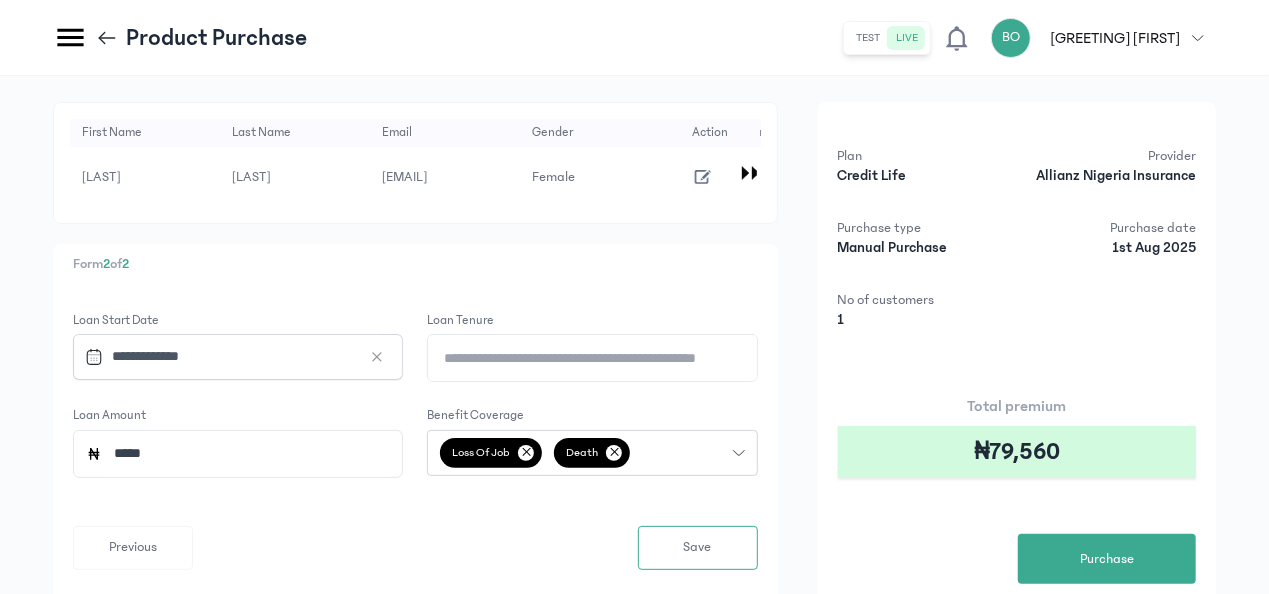scroll, scrollTop: 0, scrollLeft: 0, axis: both 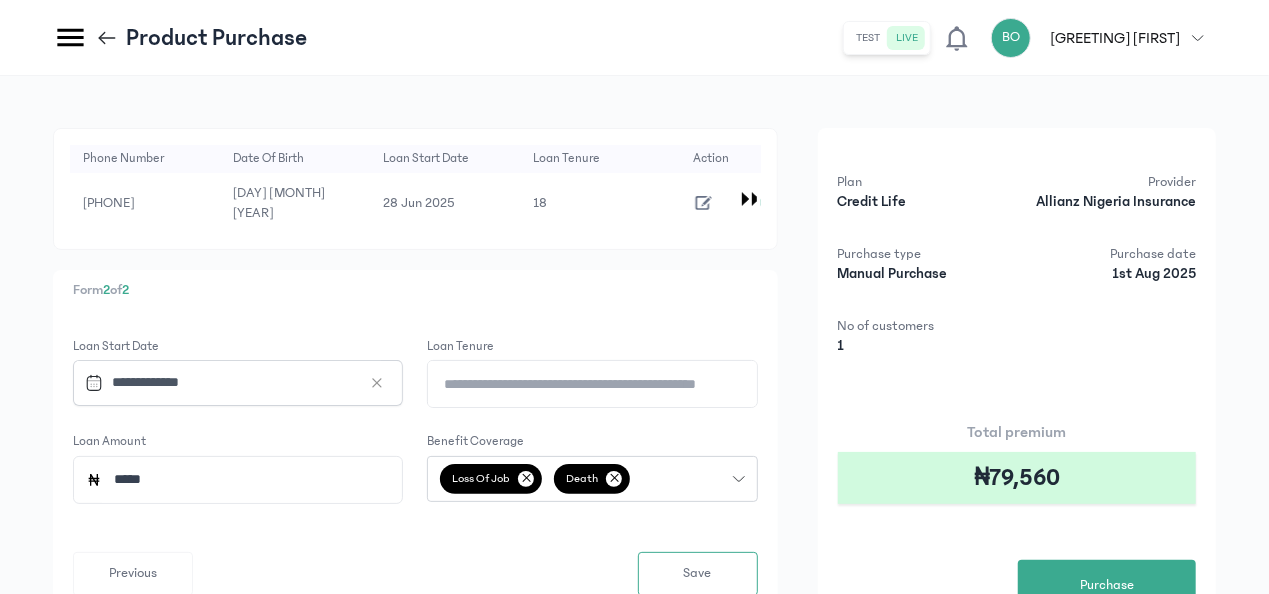 click 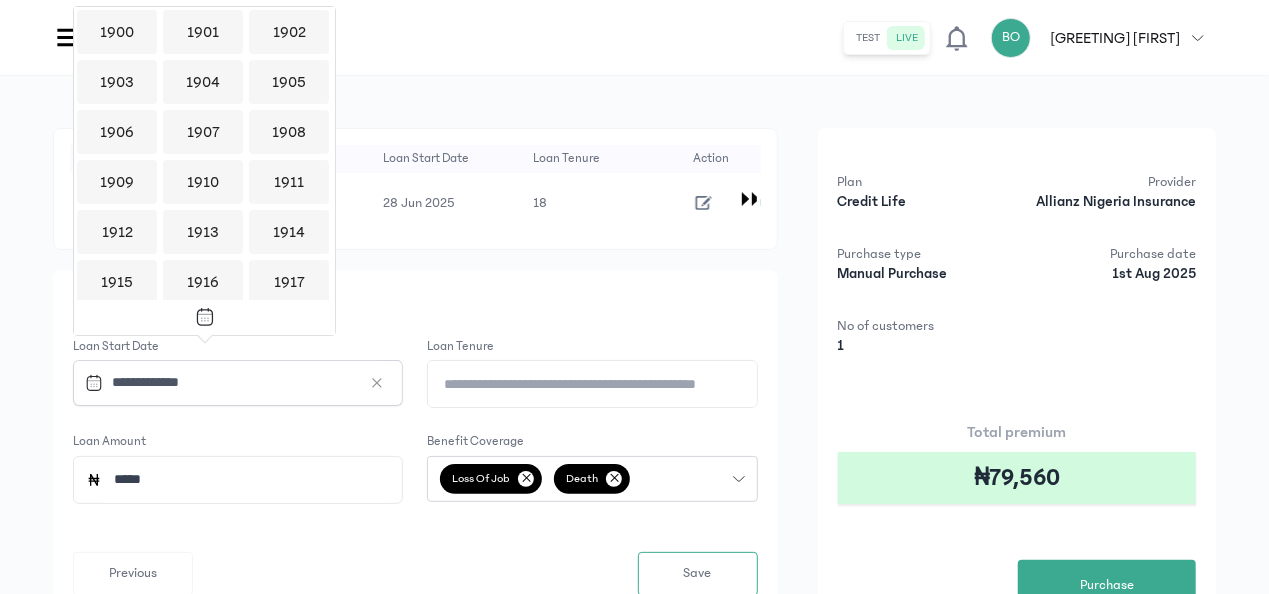 scroll, scrollTop: 1918, scrollLeft: 0, axis: vertical 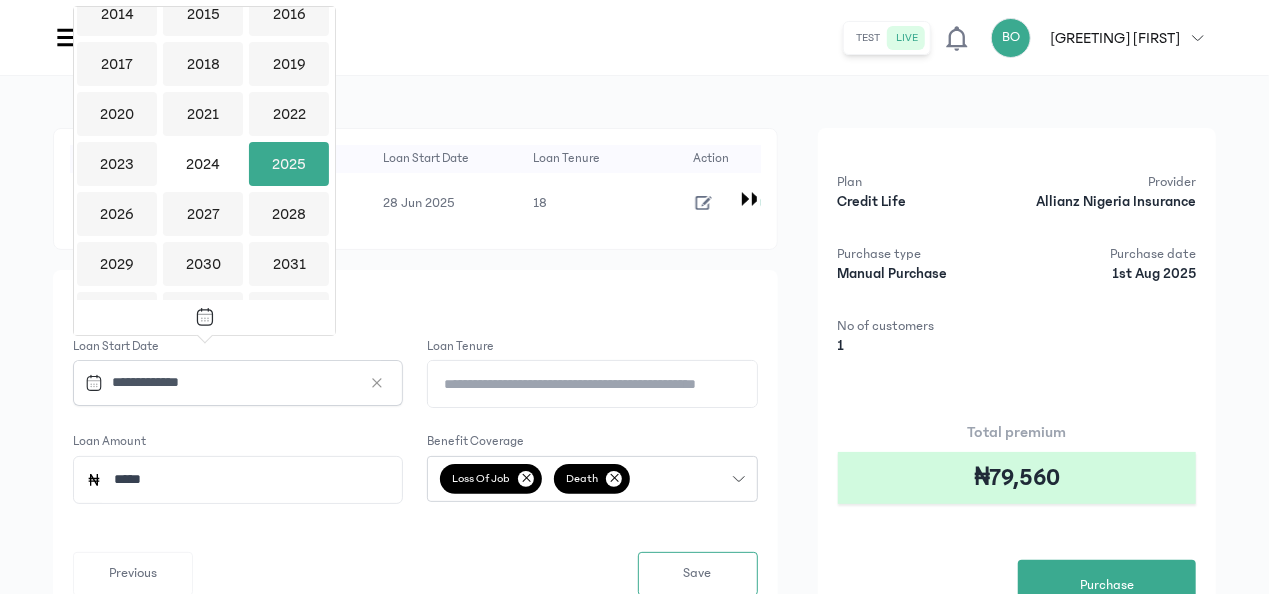 click on "2025" at bounding box center [289, 164] 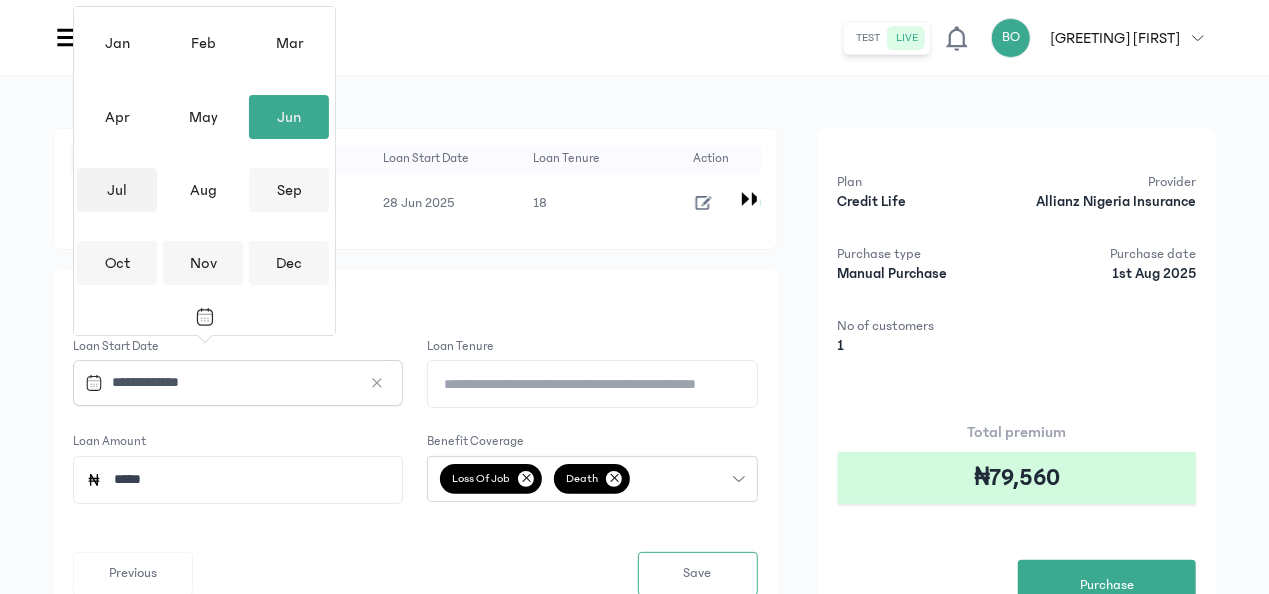 click on "Jul" at bounding box center [117, 190] 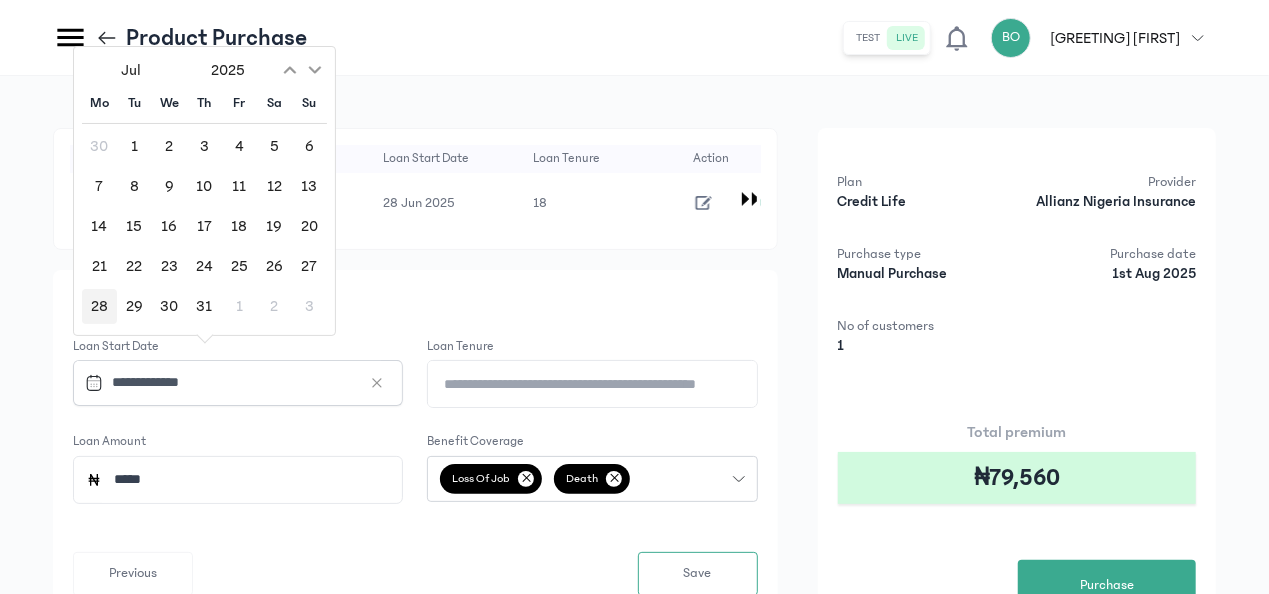 click on "28" at bounding box center (99, 306) 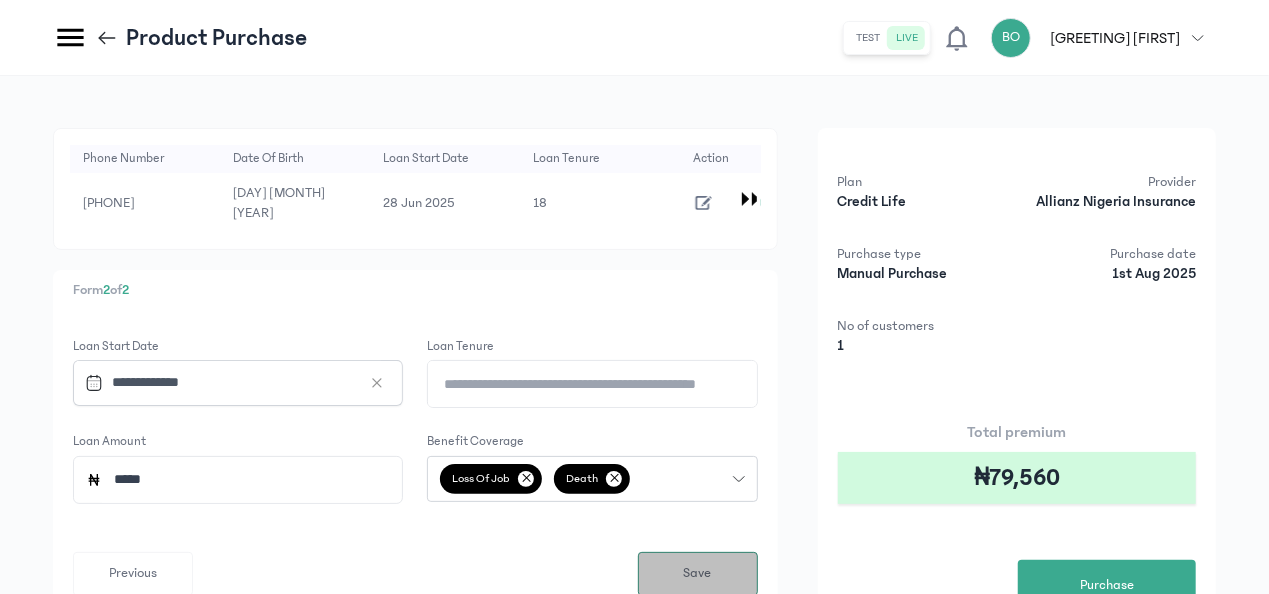 click on "Save" at bounding box center (698, 574) 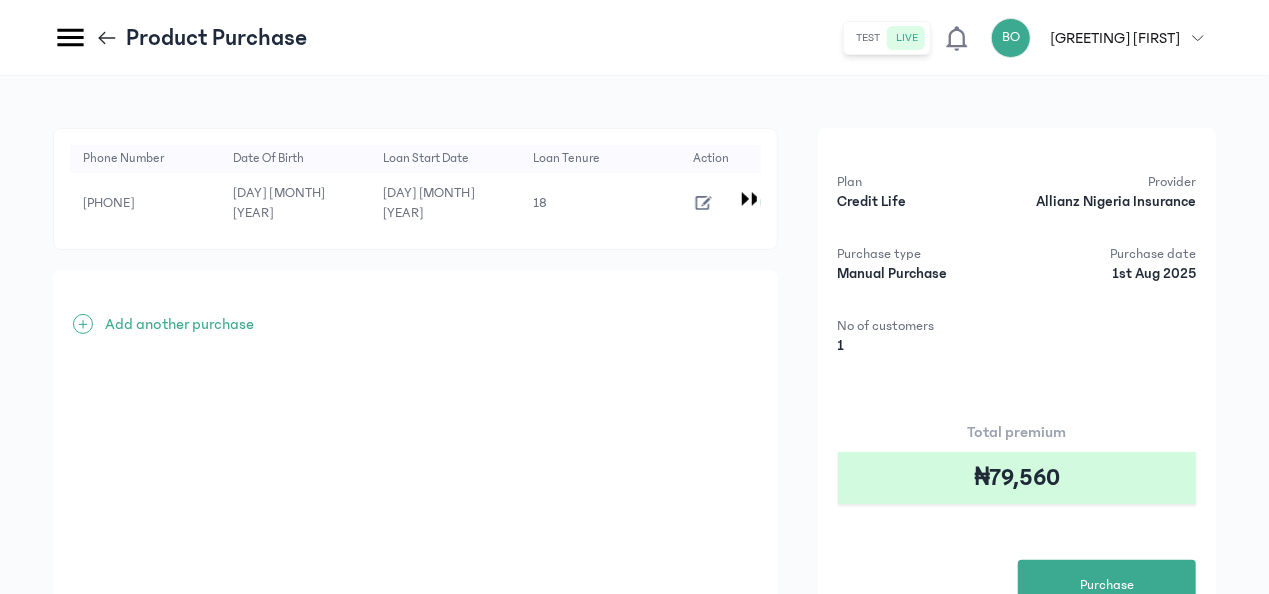 click on "Add another purchase" at bounding box center [179, 324] 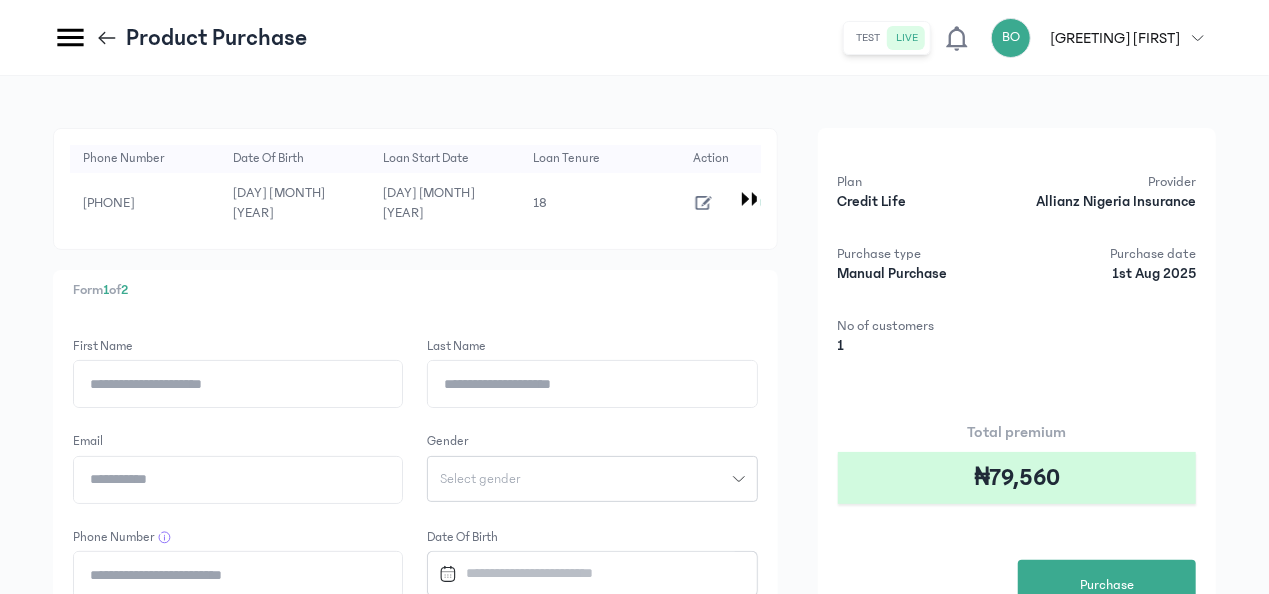 click on "First Name" 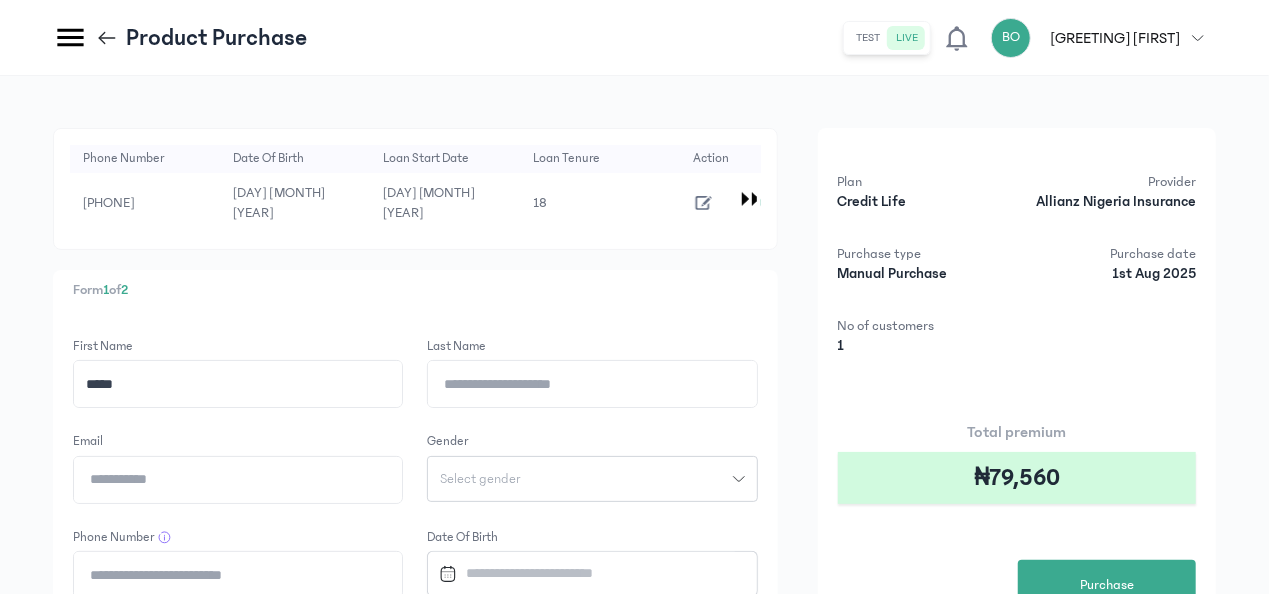 type on "*****" 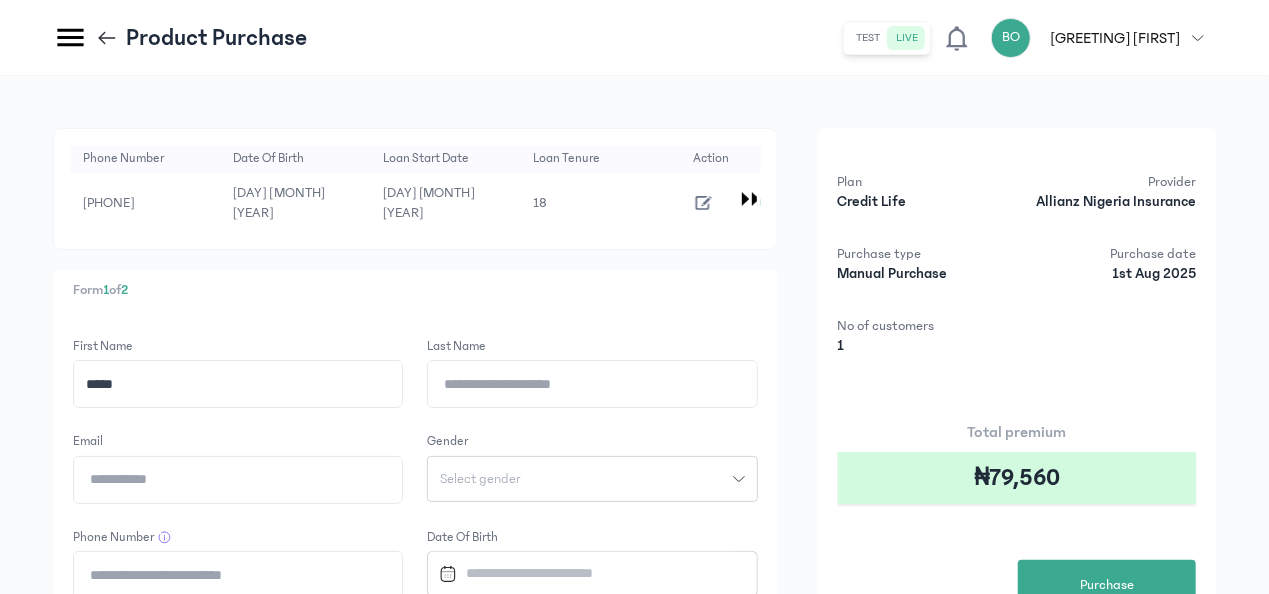 click on "Last Name" 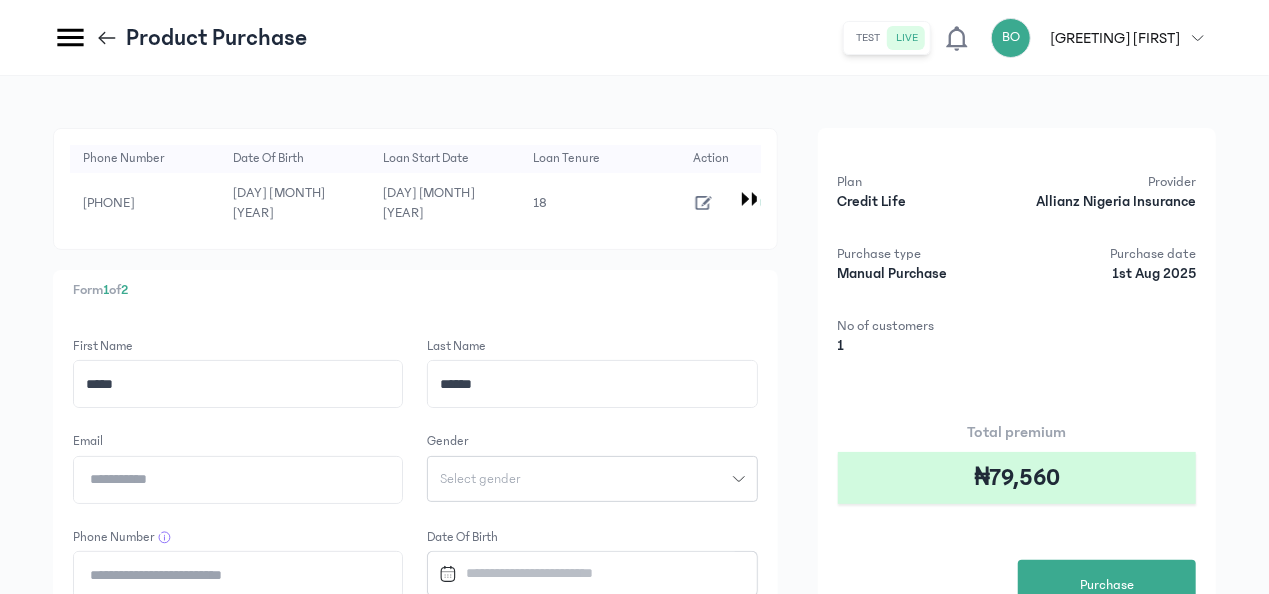 type on "******" 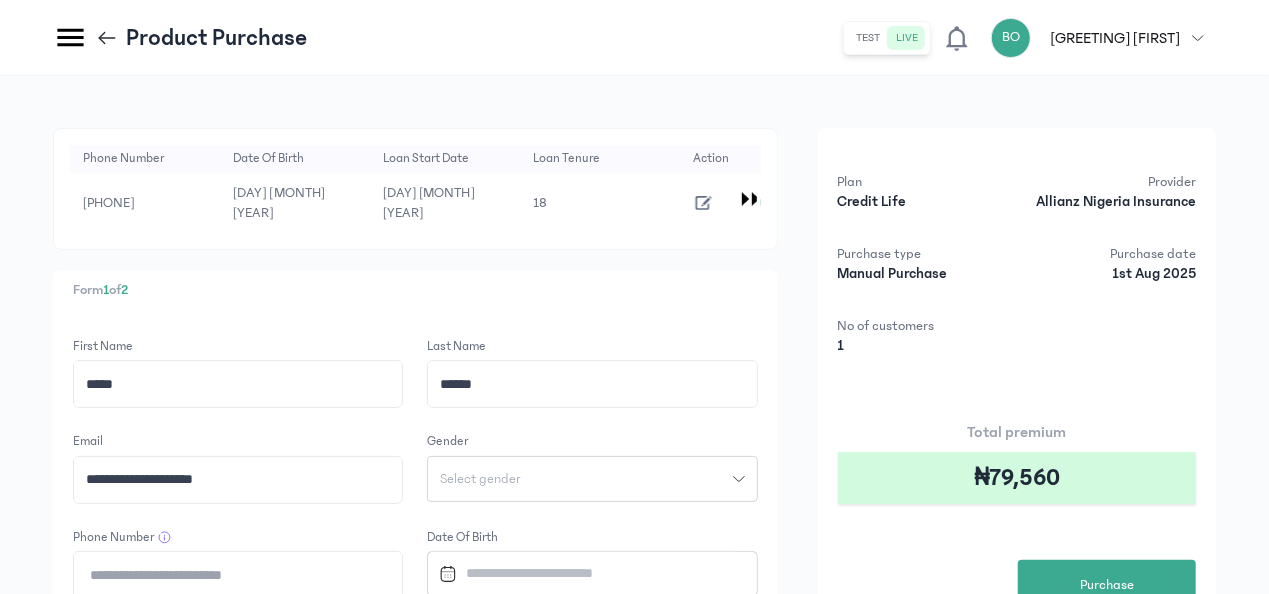 type on "**********" 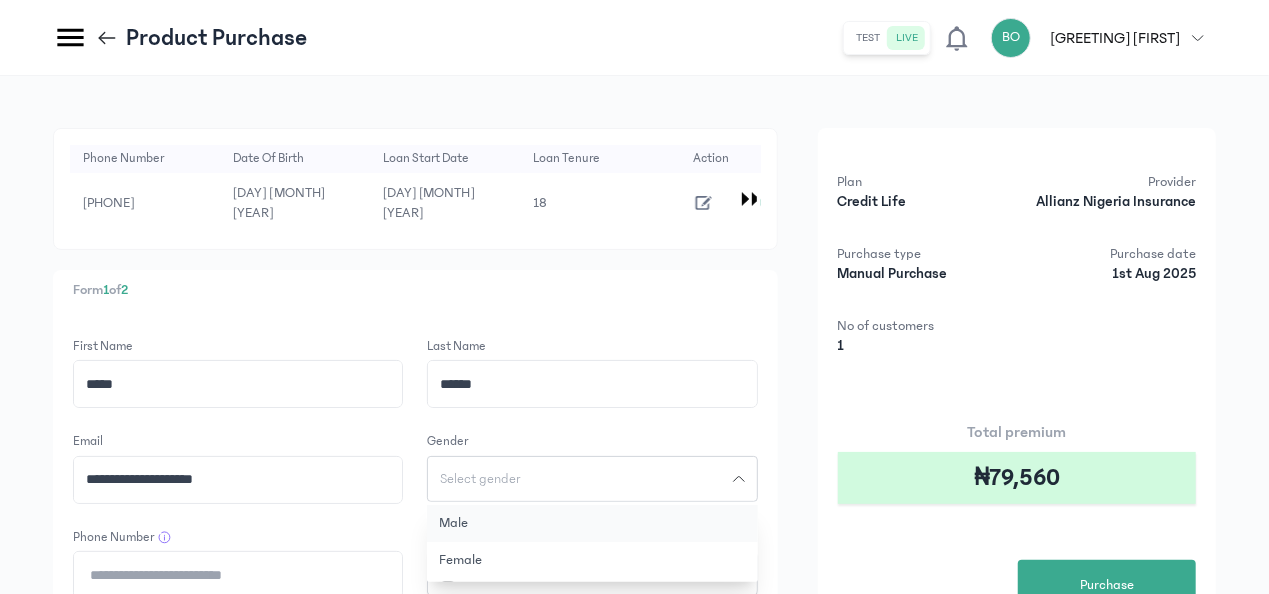 click on "Male" 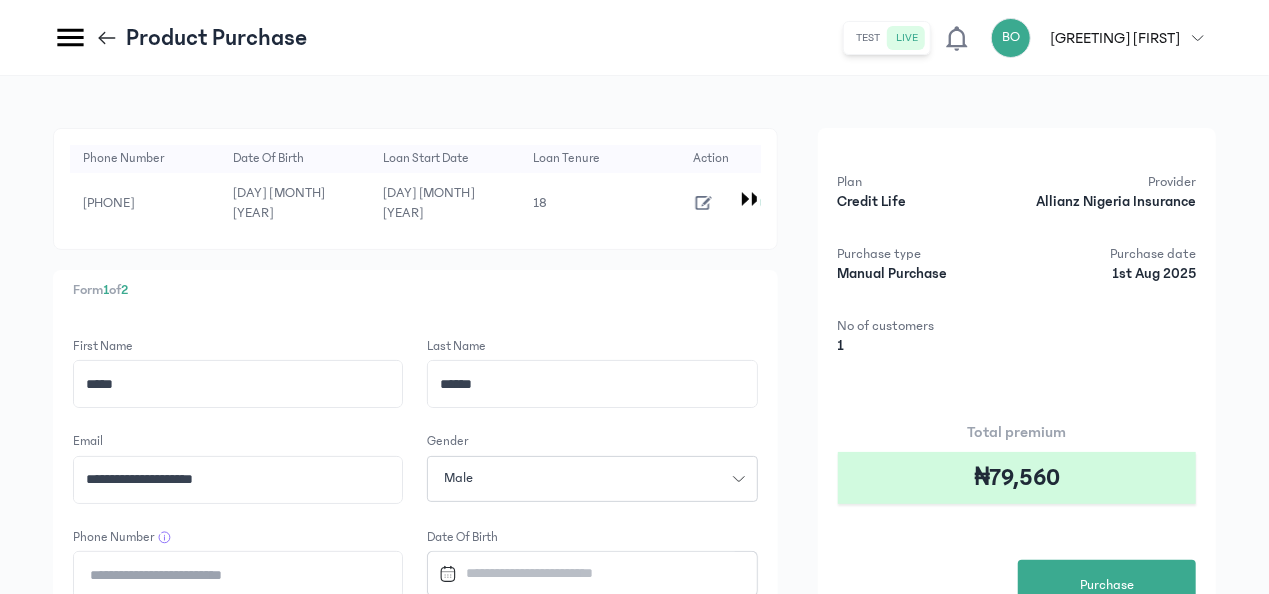 click on "******" 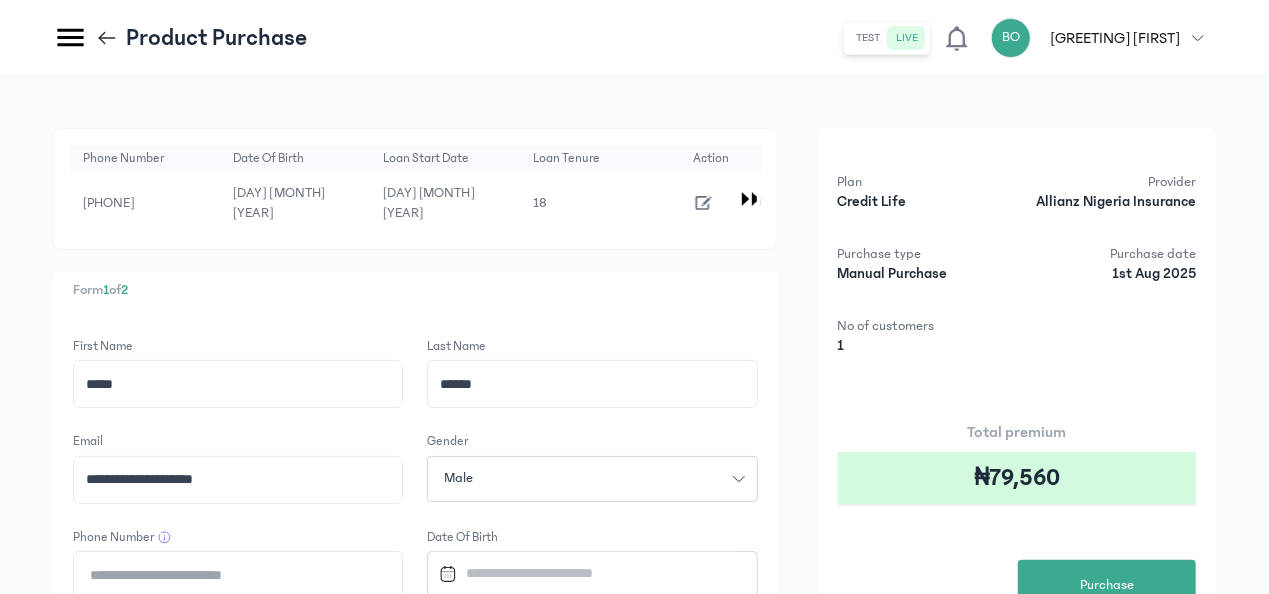 type on "******" 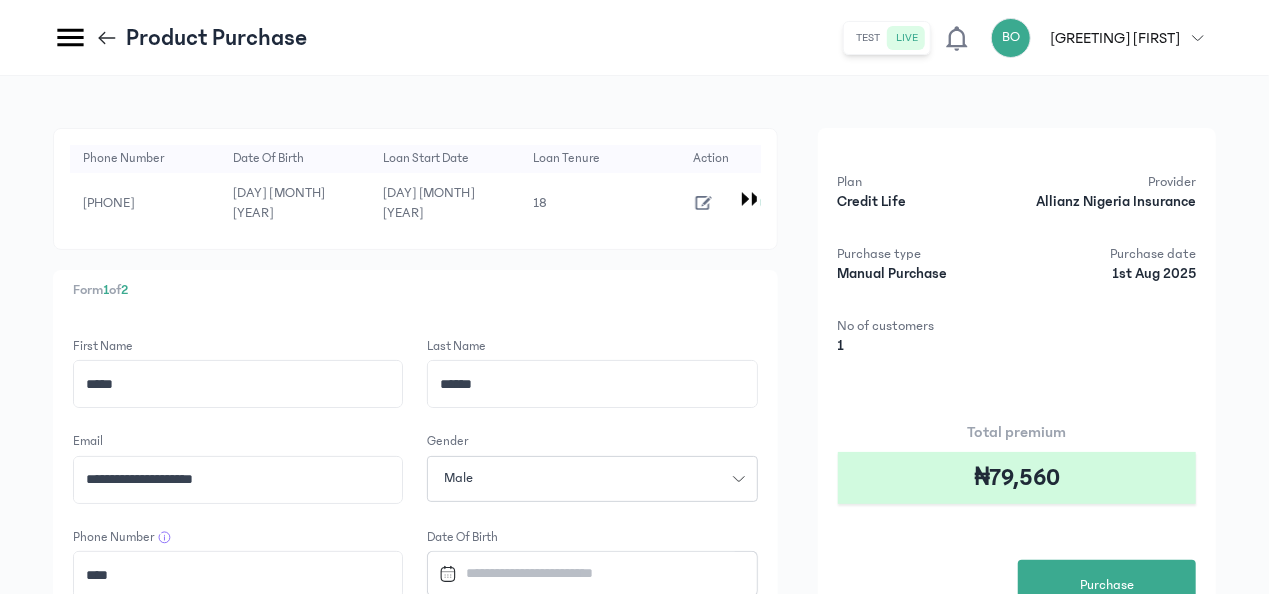 paste on "**********" 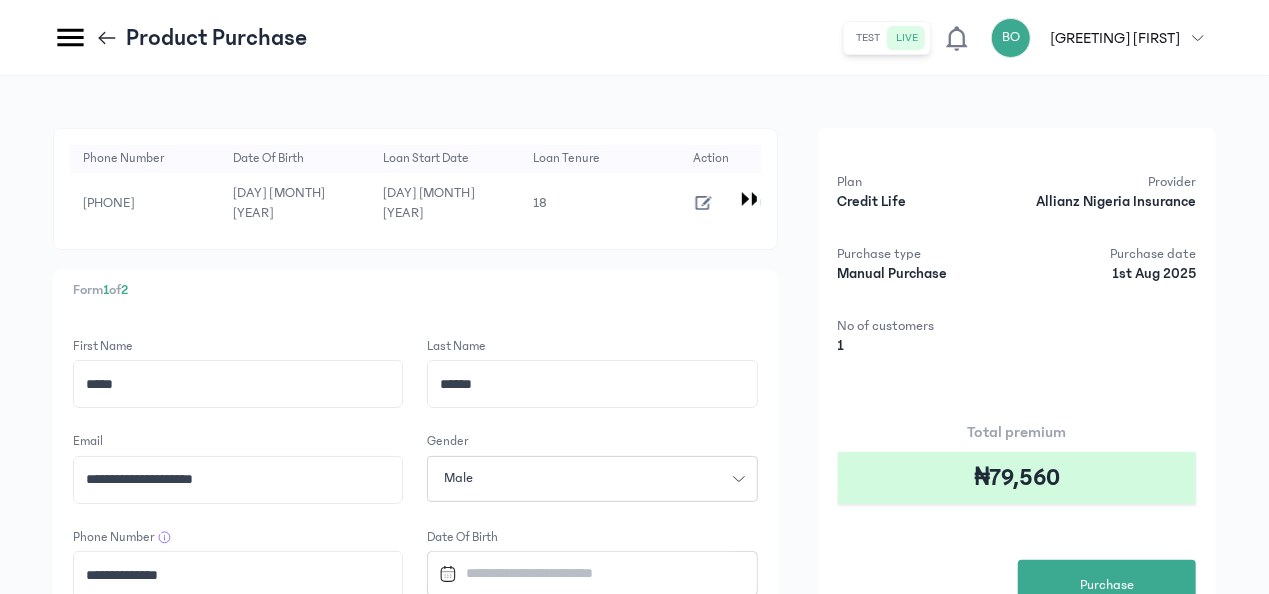 type on "**********" 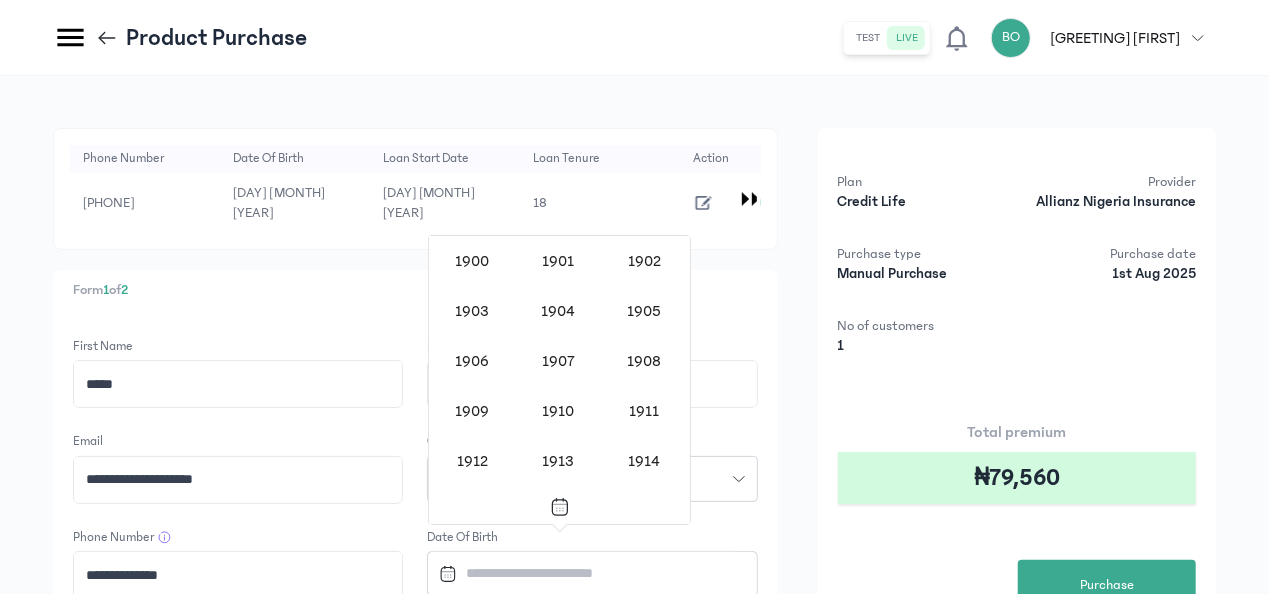 scroll, scrollTop: 1638, scrollLeft: 0, axis: vertical 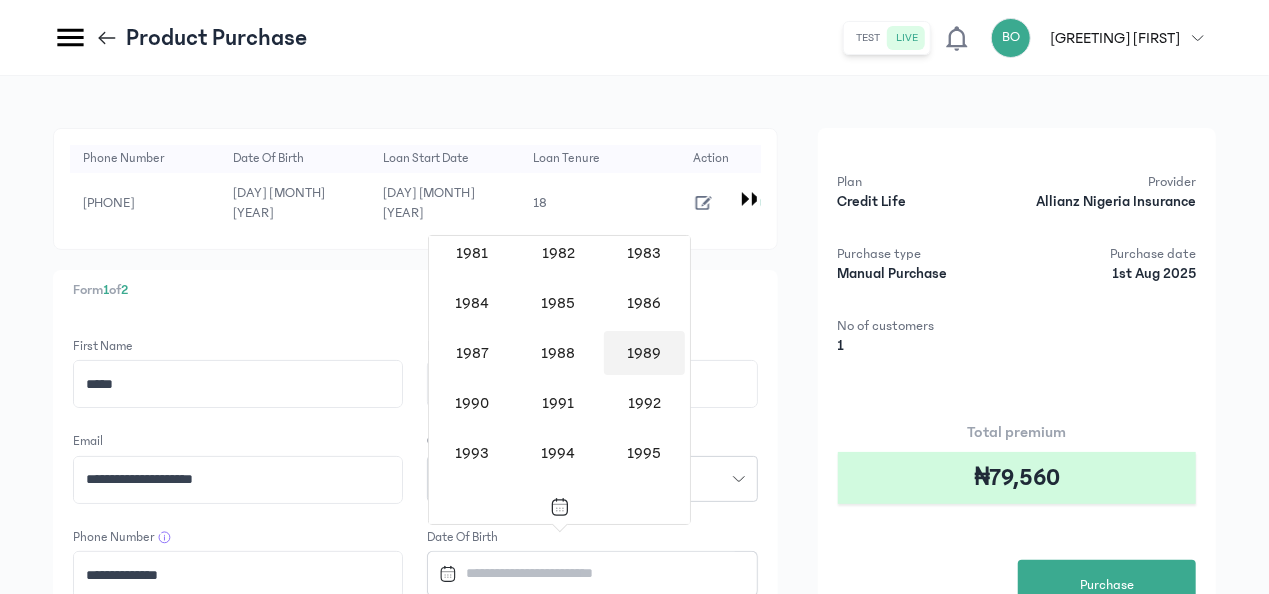 click on "1989" at bounding box center [644, 353] 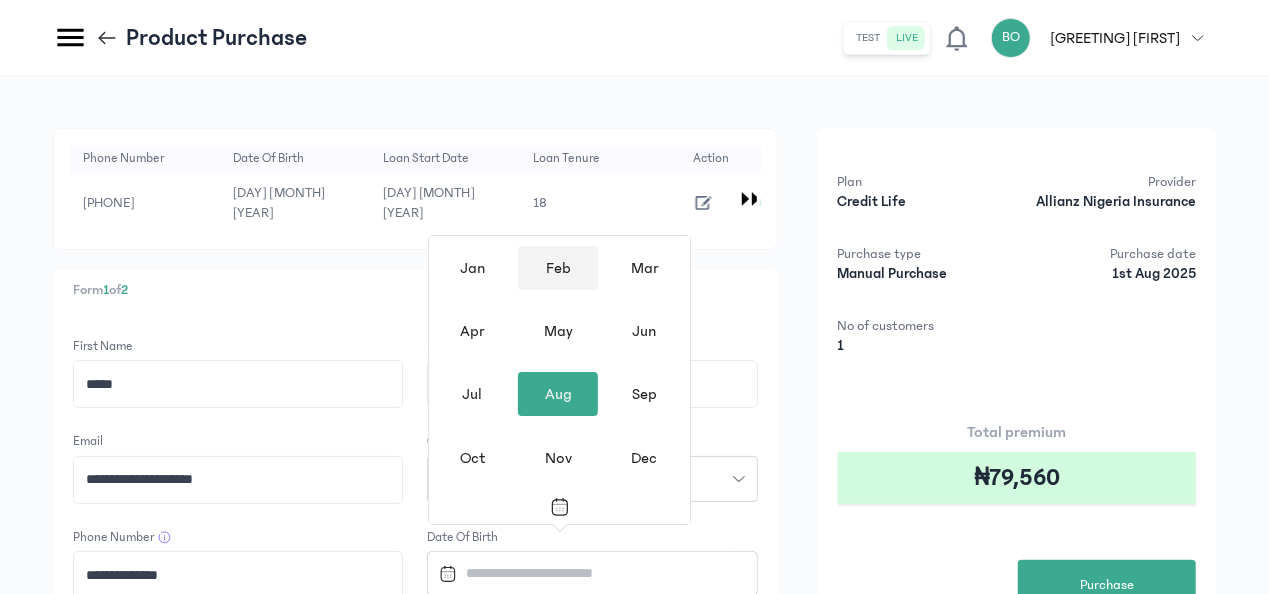 click on "Feb" at bounding box center (558, 268) 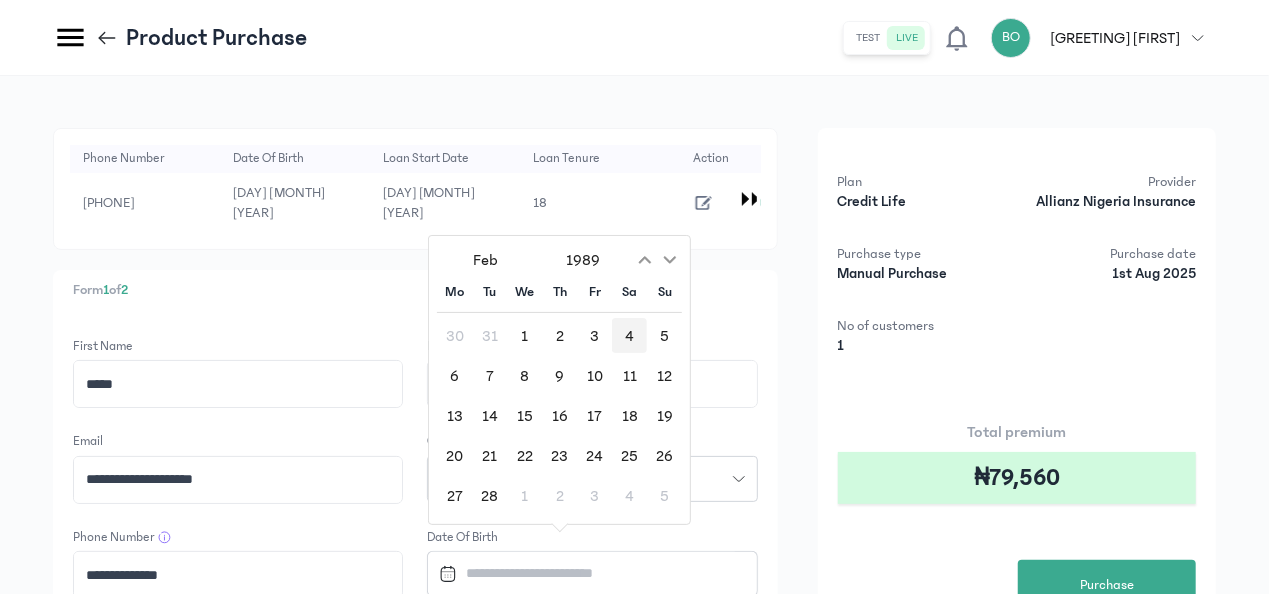 click on "4" at bounding box center (629, 335) 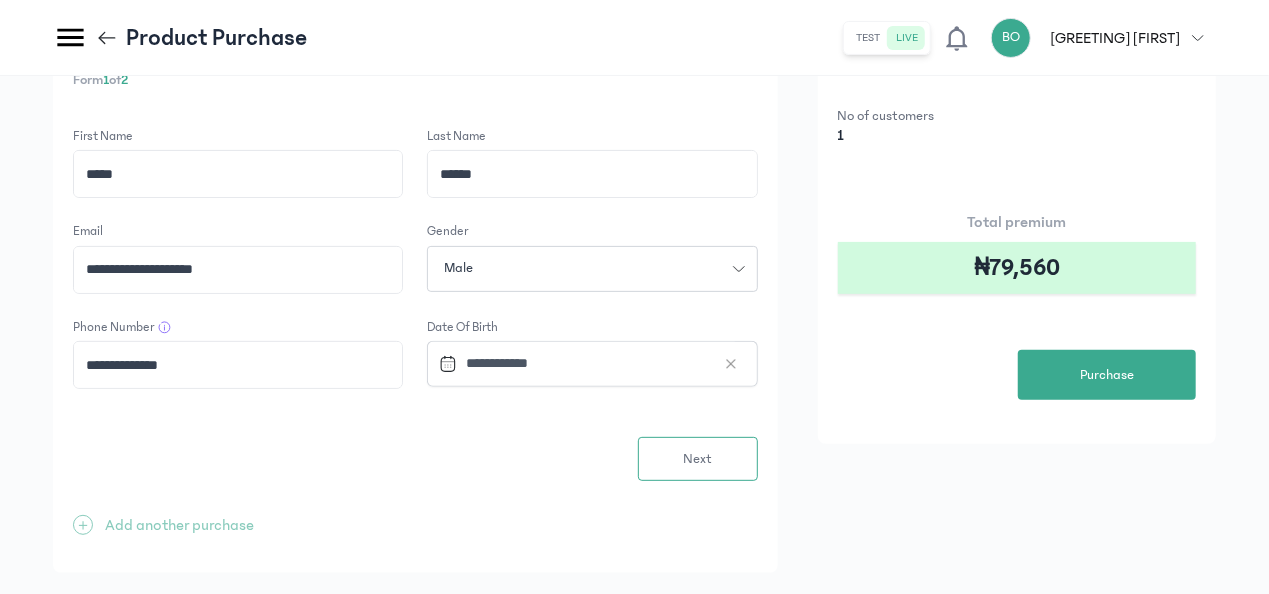 scroll, scrollTop: 235, scrollLeft: 0, axis: vertical 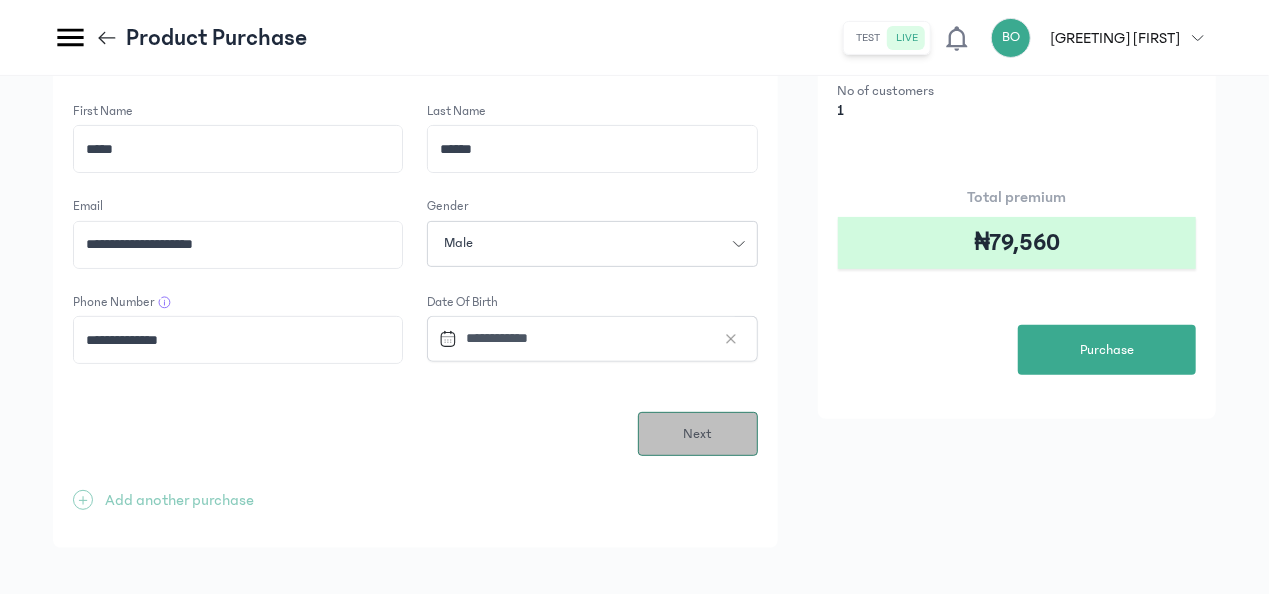 click on "Next" at bounding box center (697, 434) 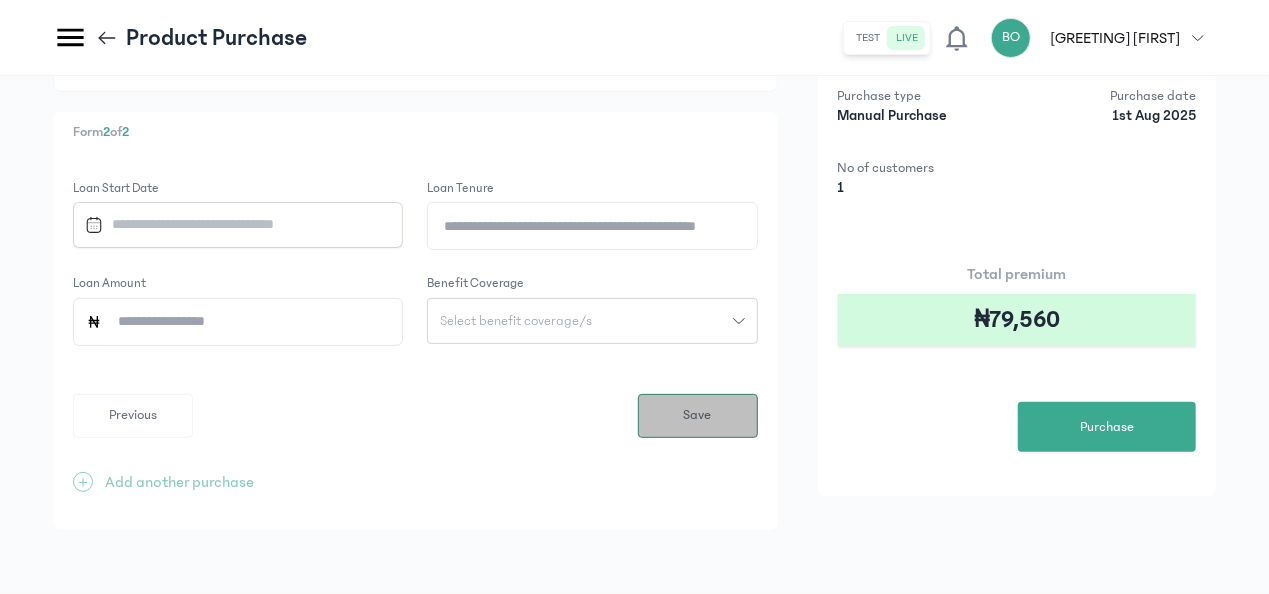 scroll, scrollTop: 0, scrollLeft: 0, axis: both 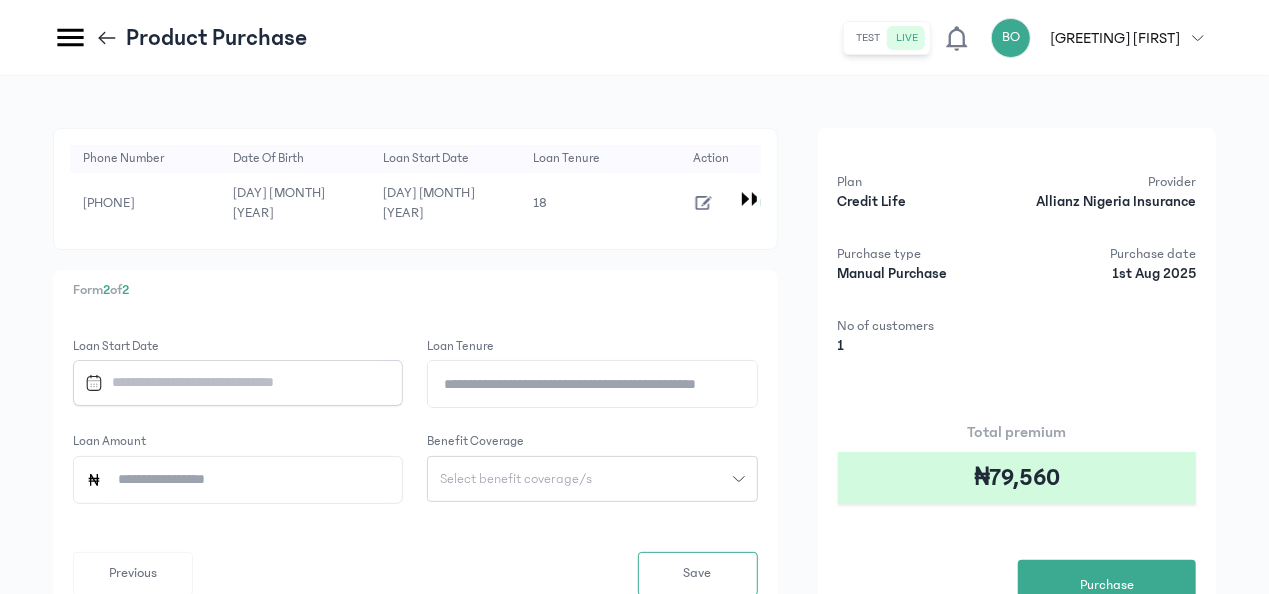 click at bounding box center (229, 382) 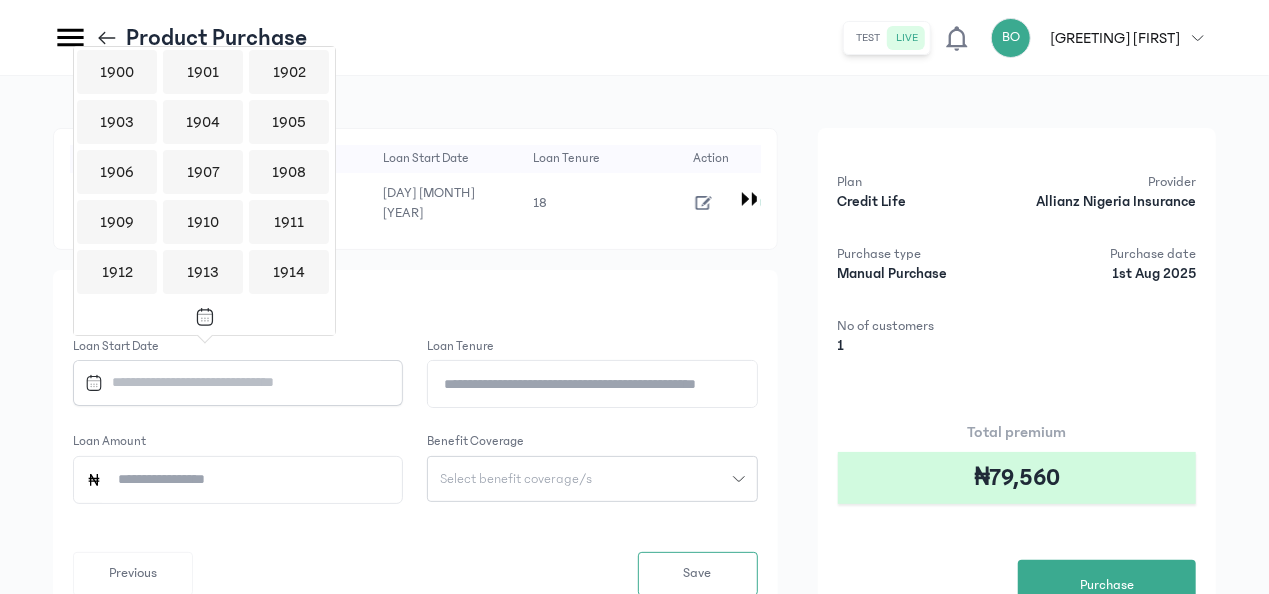 scroll, scrollTop: 1938, scrollLeft: 0, axis: vertical 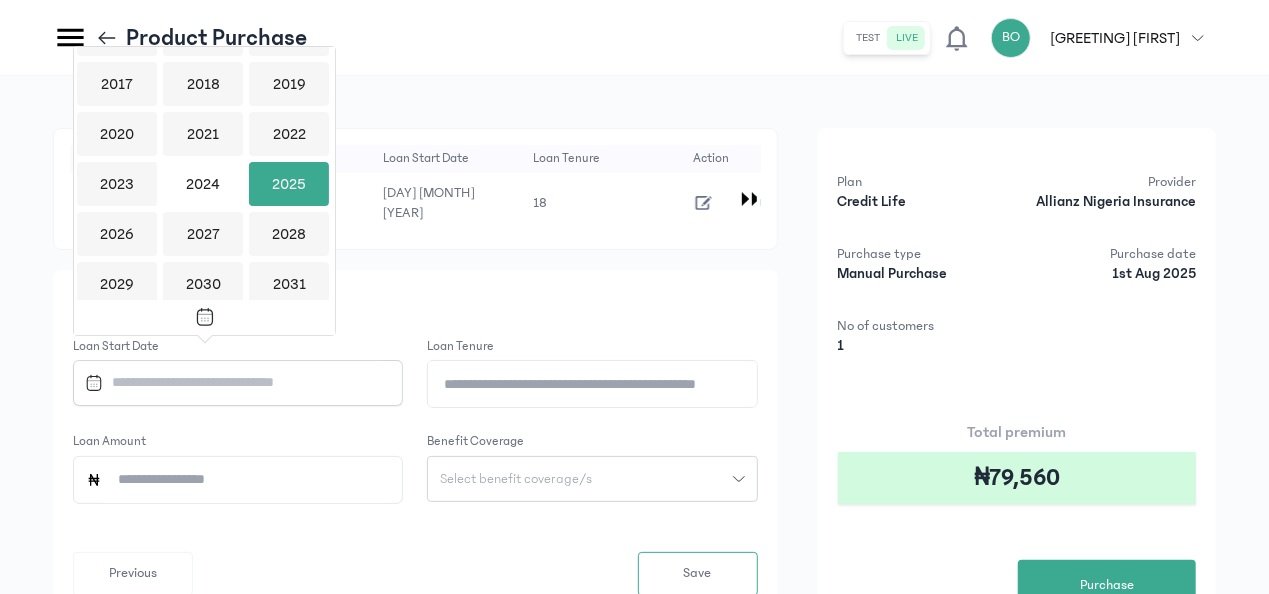 click on "2025" at bounding box center [289, 184] 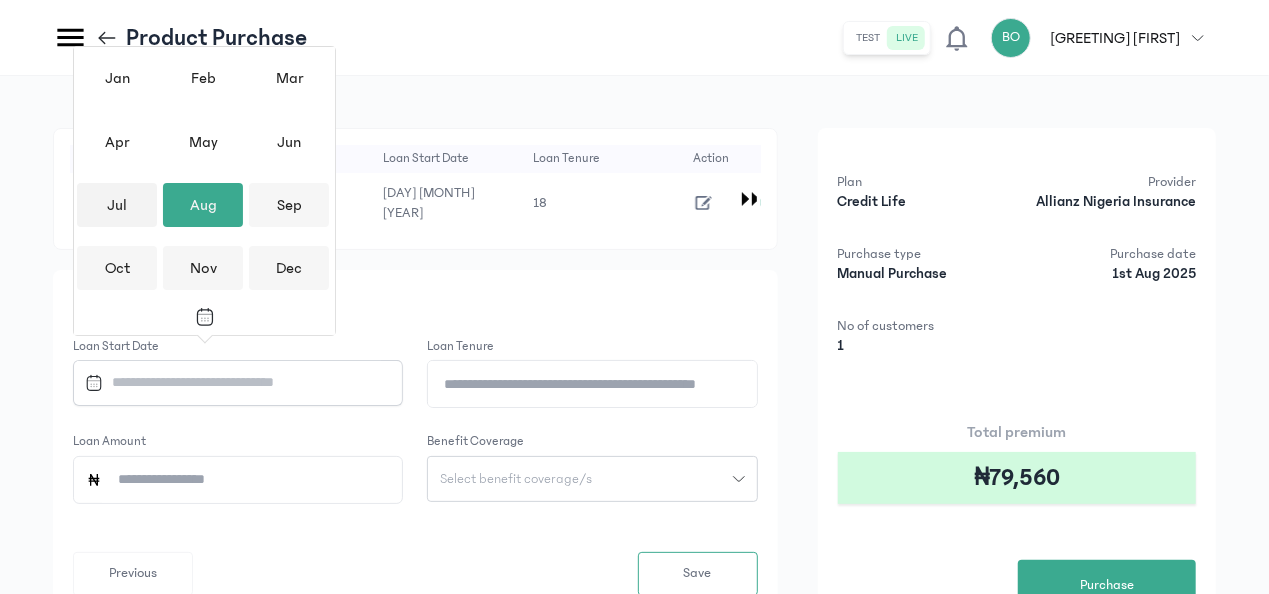 click on "Jul" at bounding box center (117, 205) 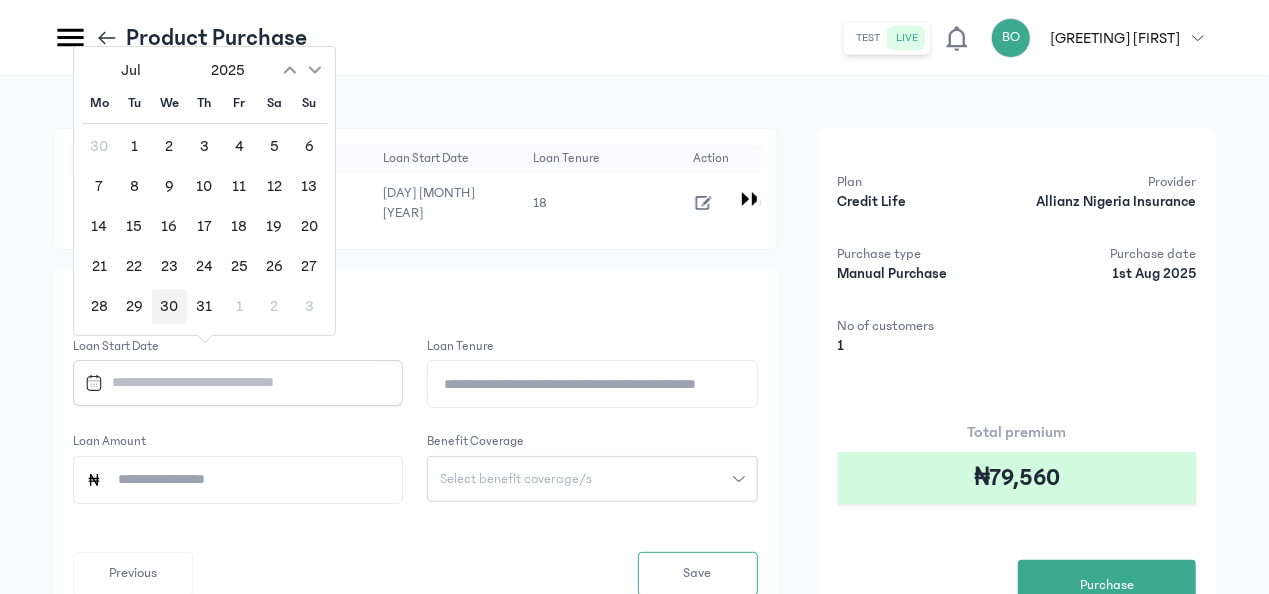 click on "30" at bounding box center (169, 306) 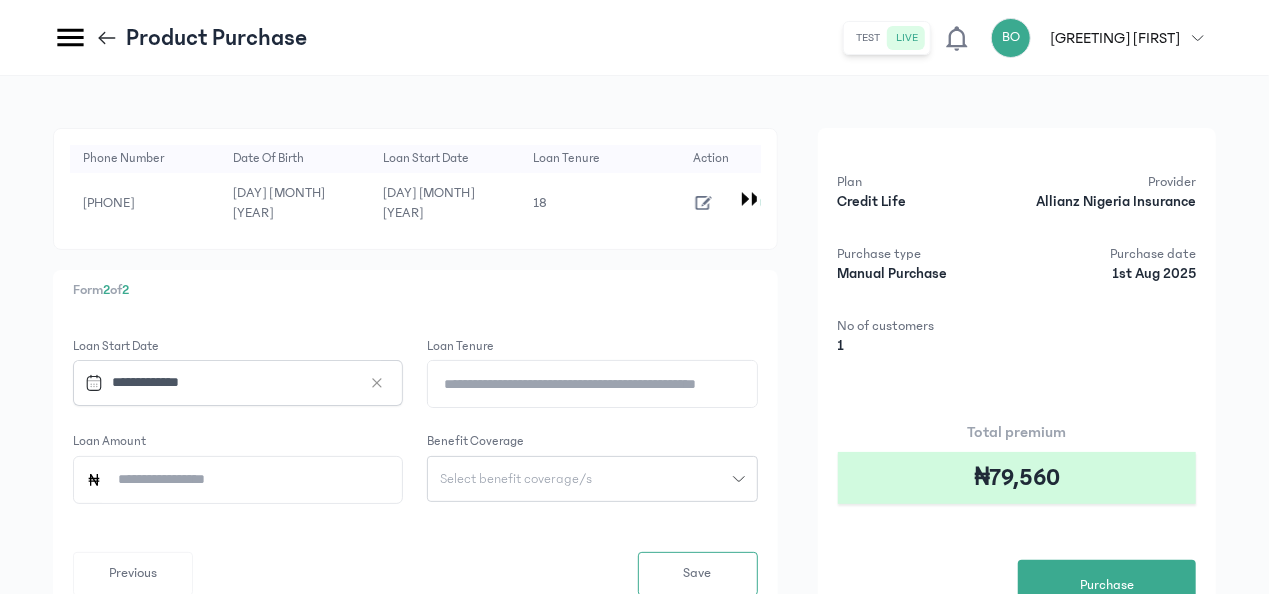 click on "Loan Tenure" 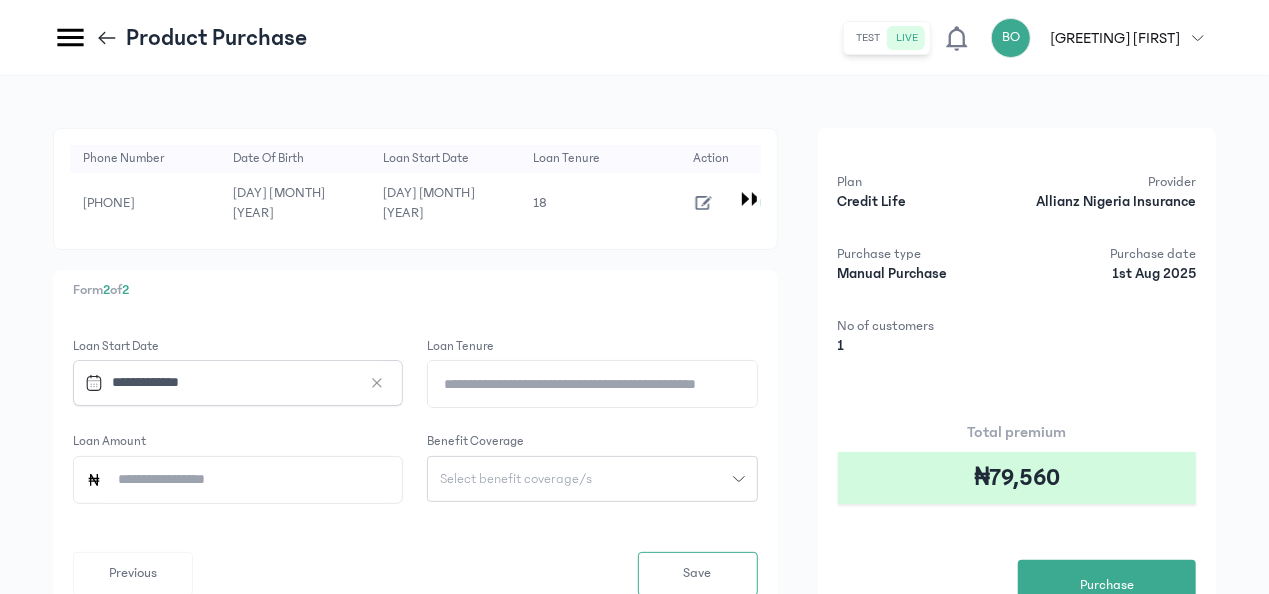 type on "*" 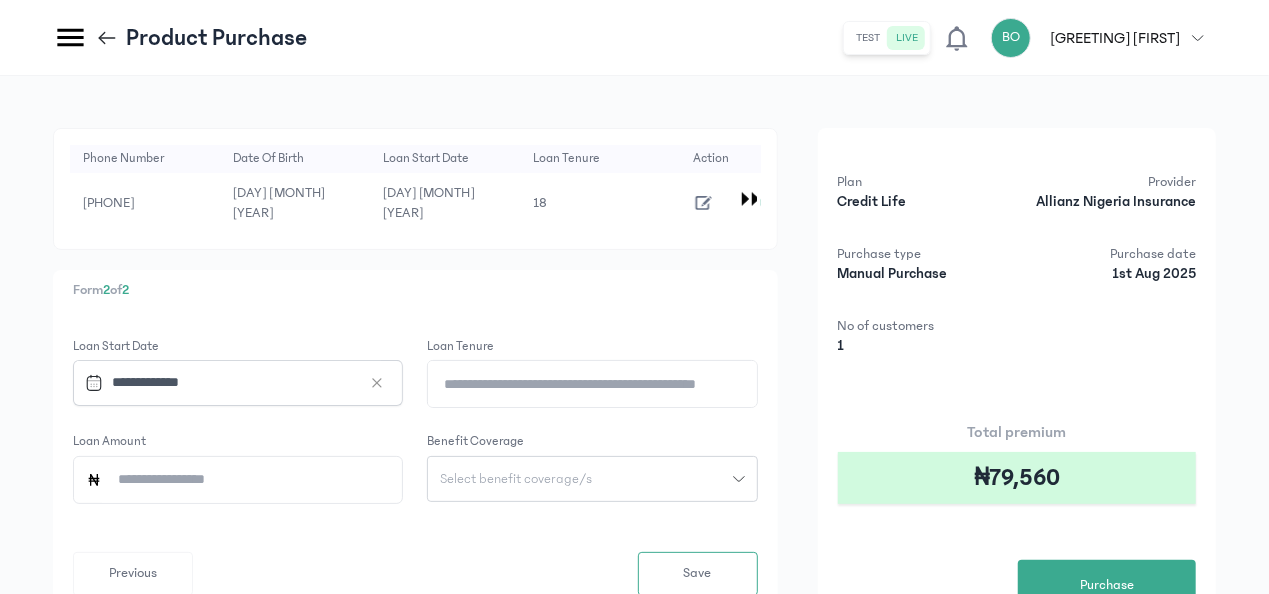 click on "Loan Amount" 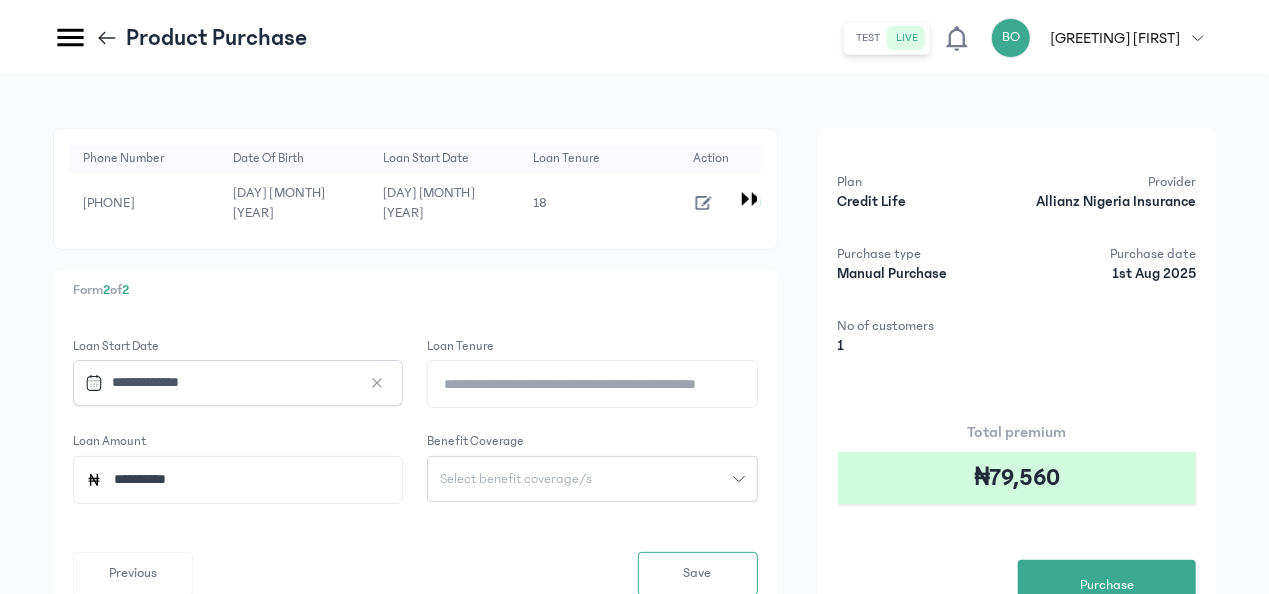 type on "*****" 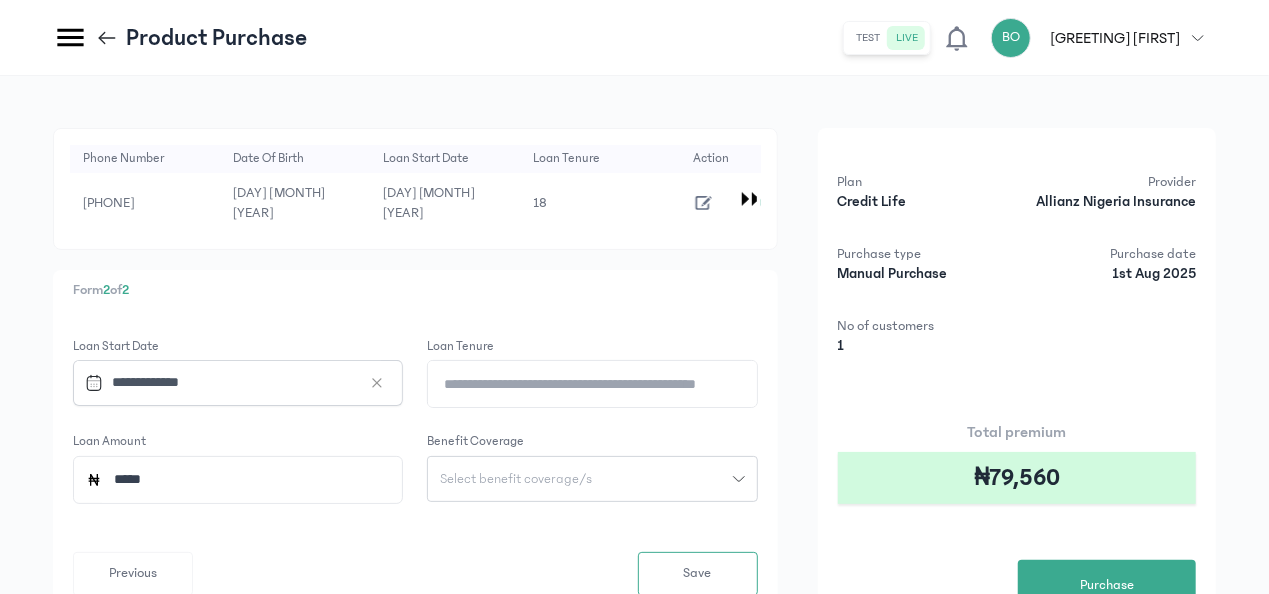 click on "Select benefit coverage/s" 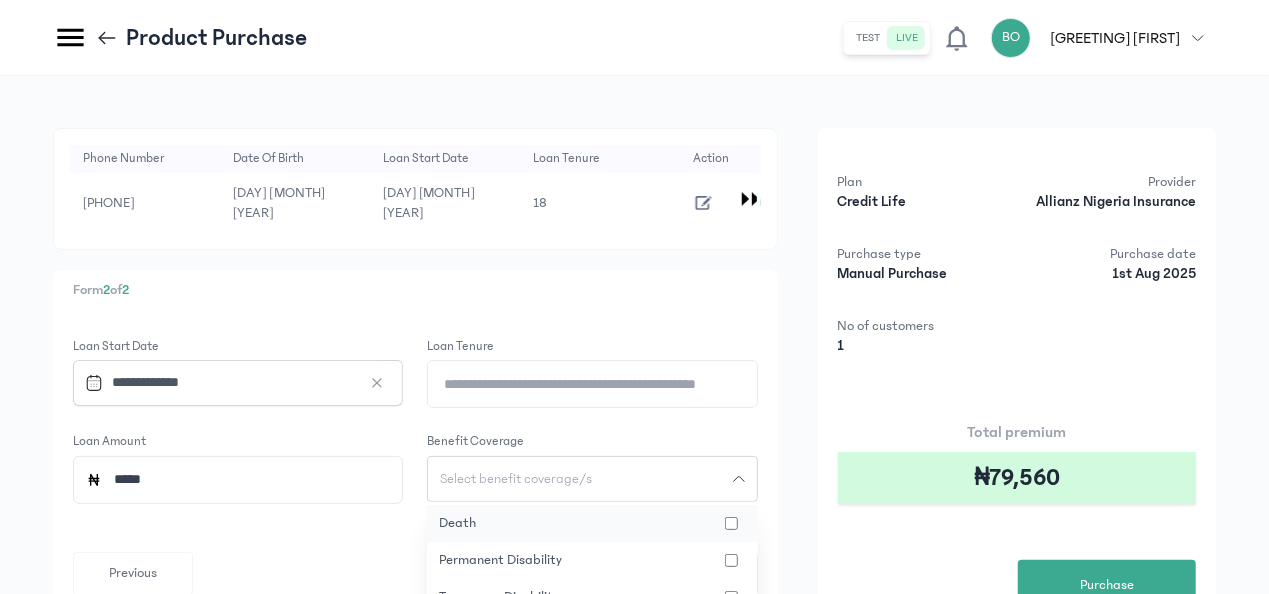 click on "death" 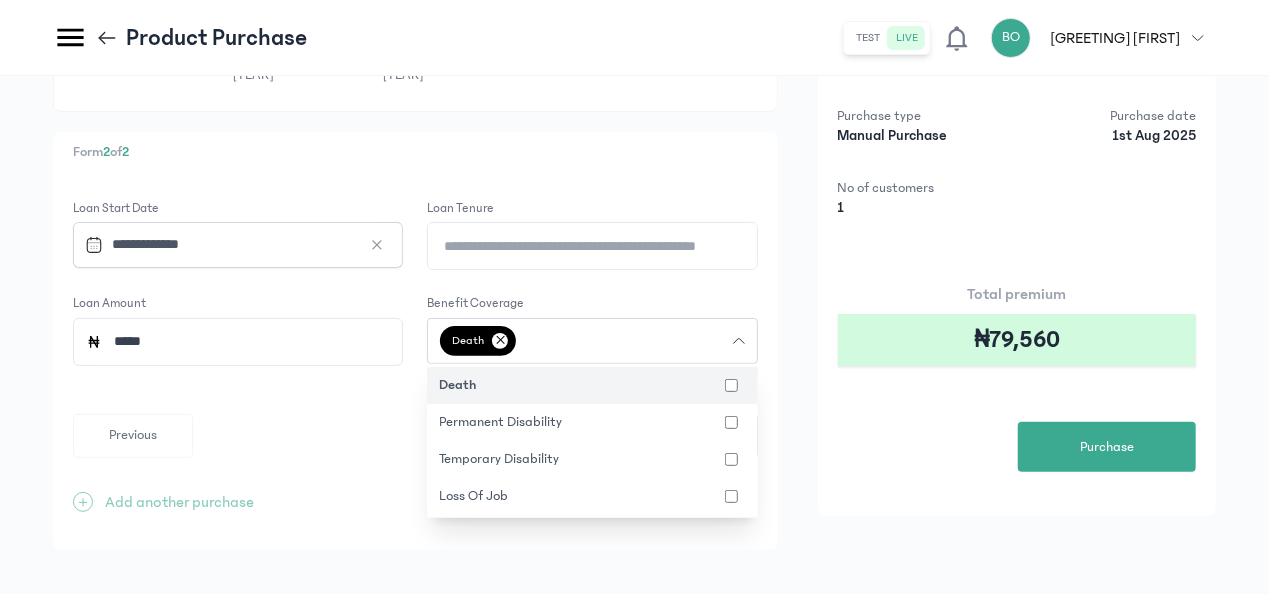scroll, scrollTop: 140, scrollLeft: 0, axis: vertical 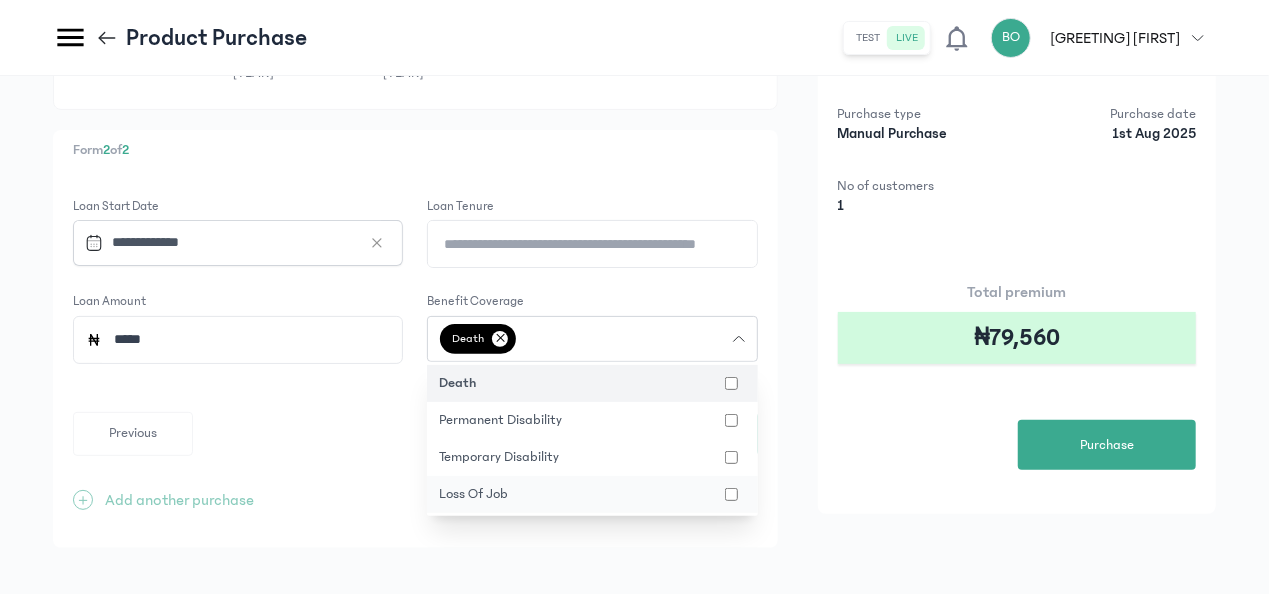 click on "loss of job" 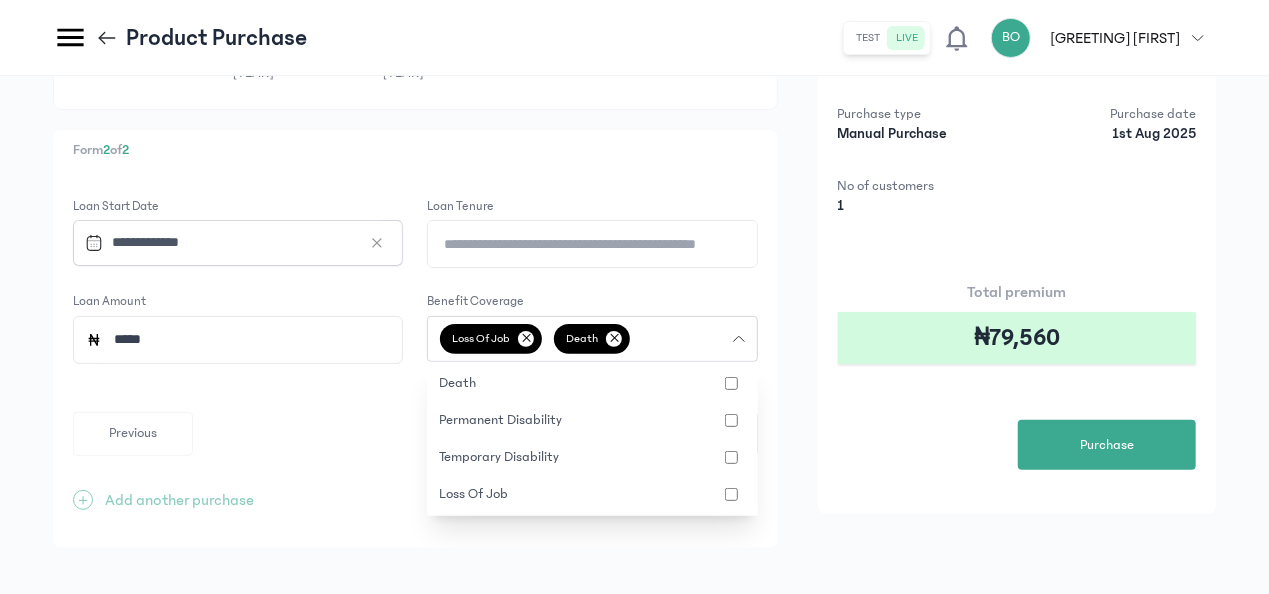 click on "Form 2 of 2 Loan Start Date Loan Tenure * Loan Amount ***** Benefit Coverage loss of job ✕ death ✕ death permanent disability temporary disability loss of job Previous Save + Add another purchase" 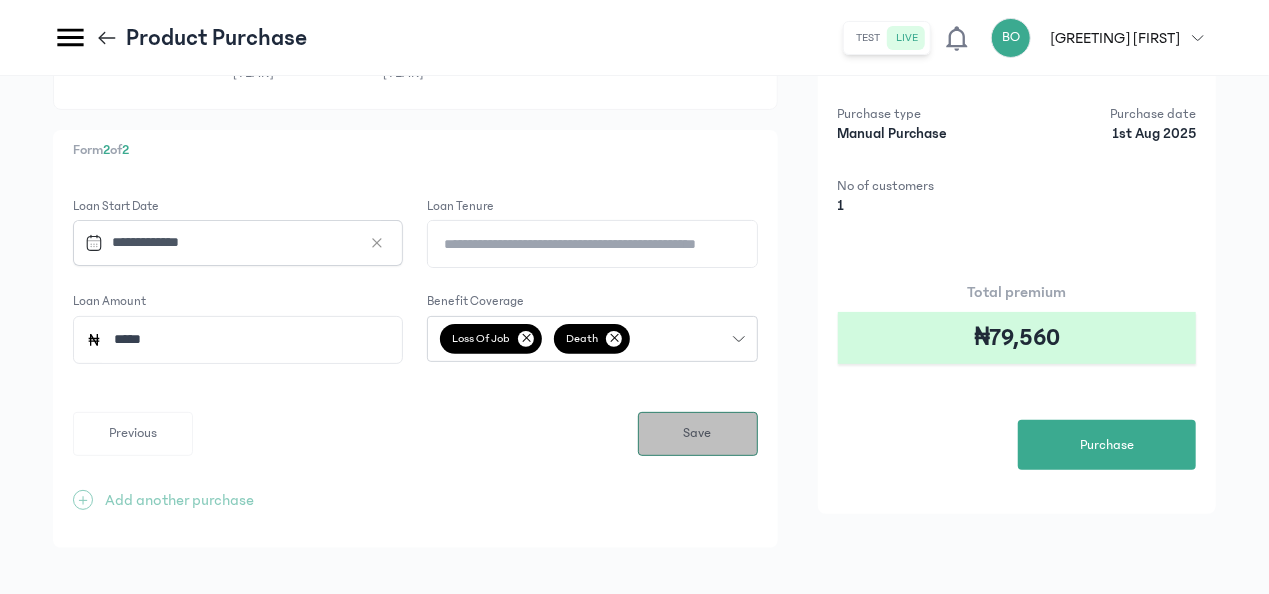 click on "Save" at bounding box center (698, 433) 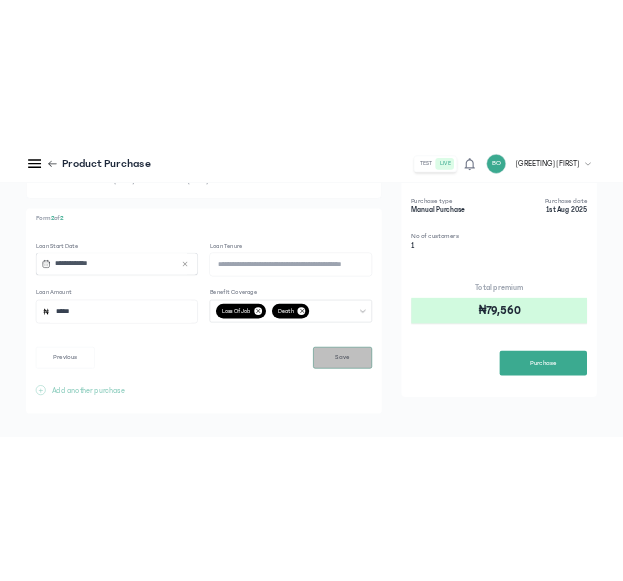 scroll, scrollTop: 0, scrollLeft: 0, axis: both 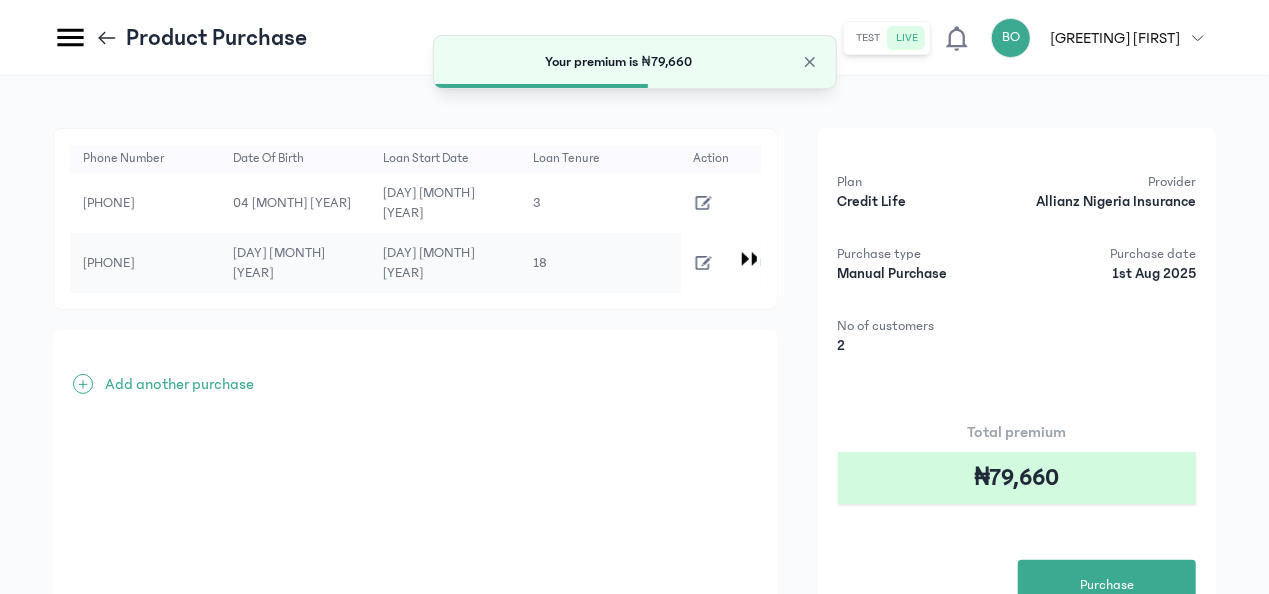 click on "Add another purchase" at bounding box center (179, 384) 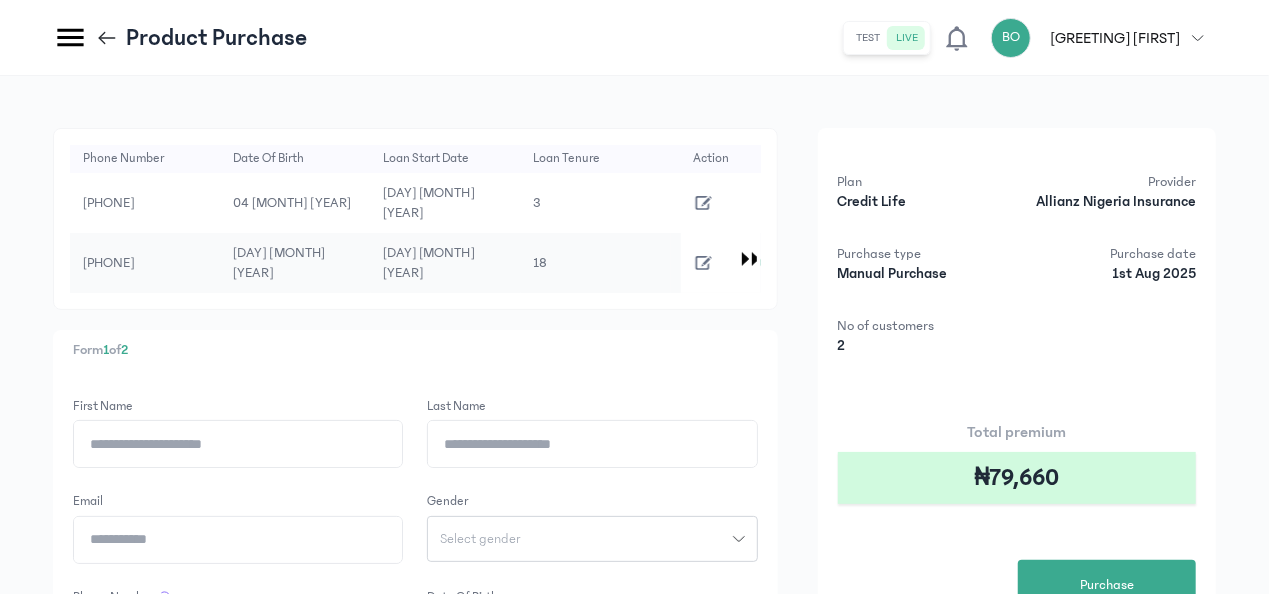 scroll, scrollTop: 264, scrollLeft: 0, axis: vertical 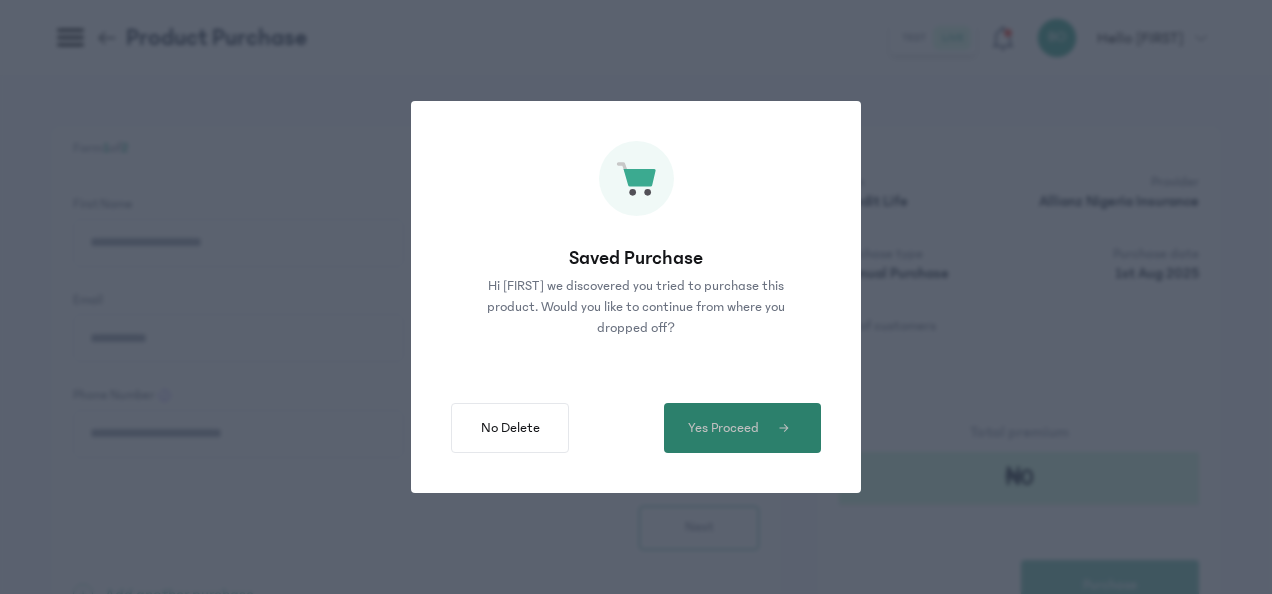 click on "Yes Proceed" at bounding box center (723, 428) 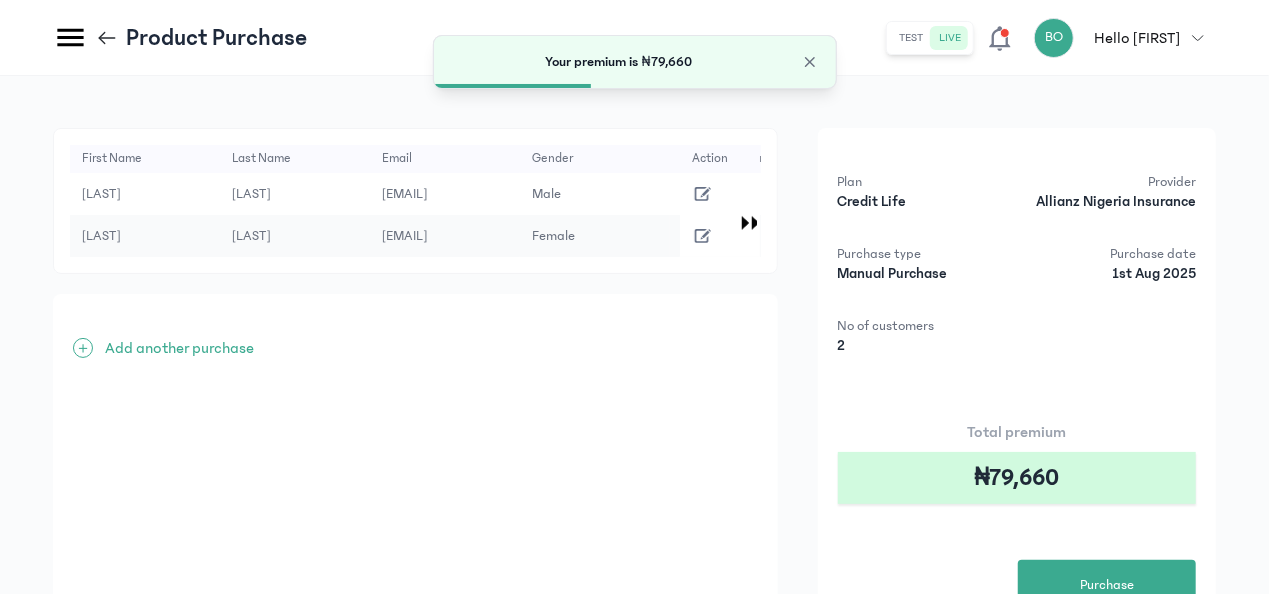 click on "Add another purchase" at bounding box center (179, 348) 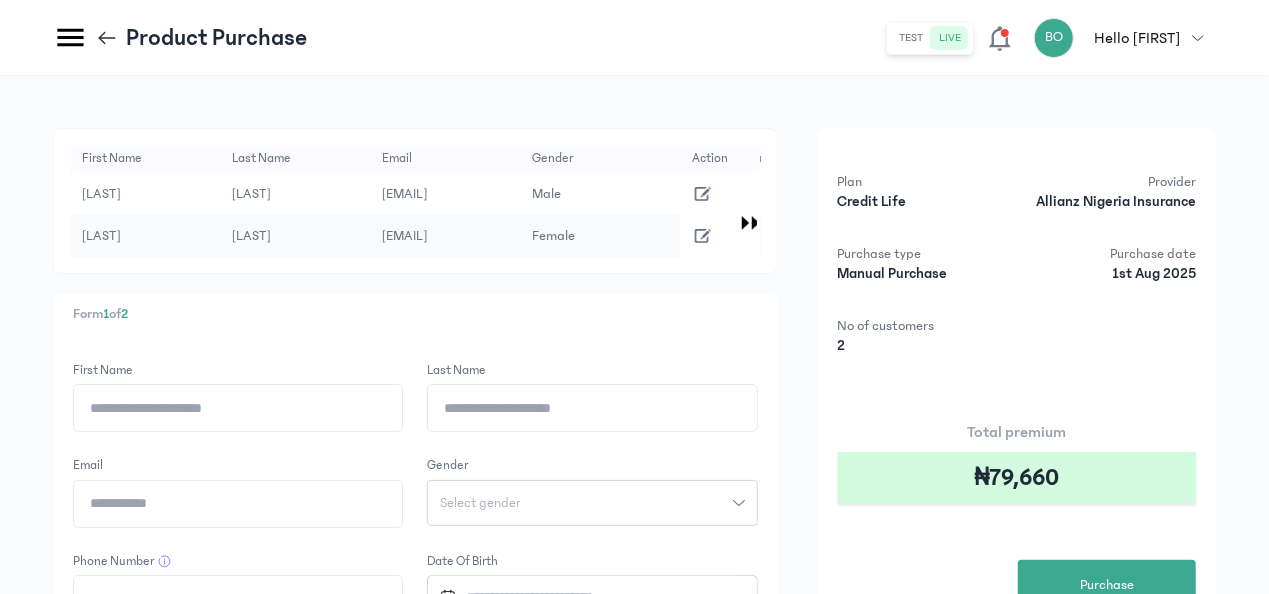 click on "First Name" 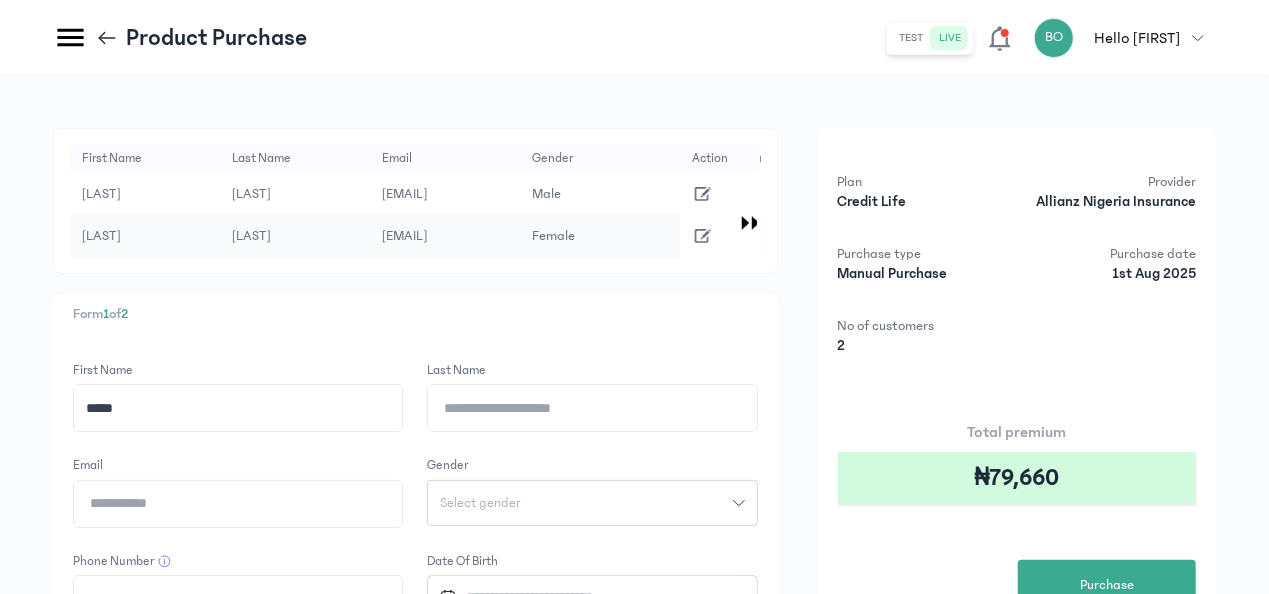 type on "*****" 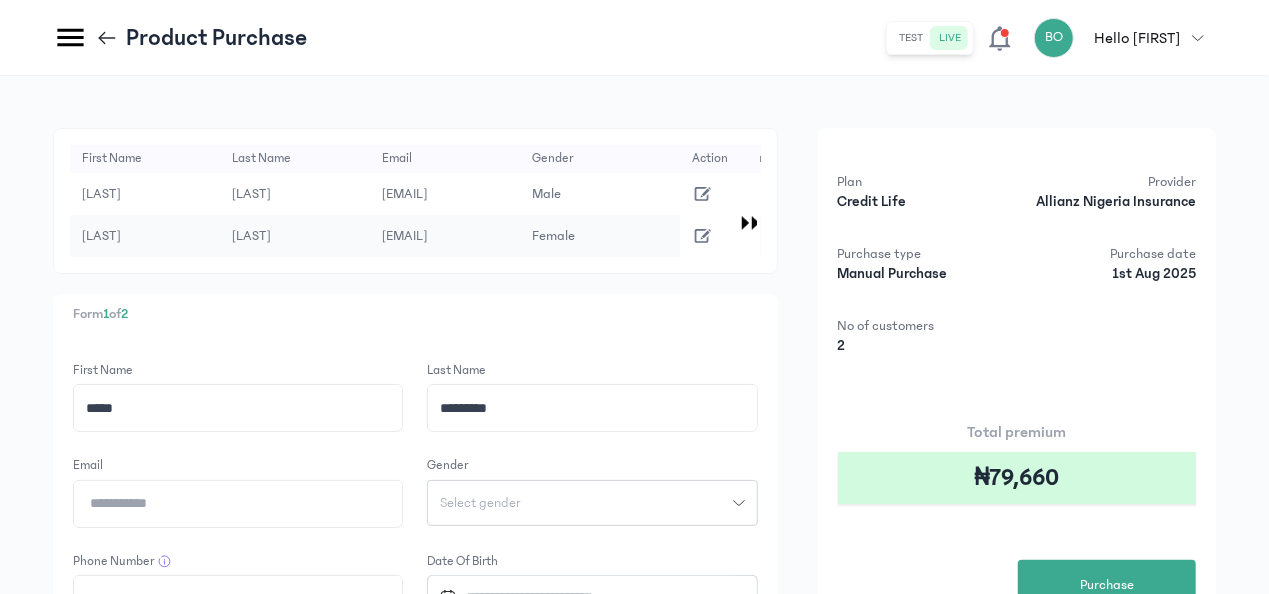 type on "*********" 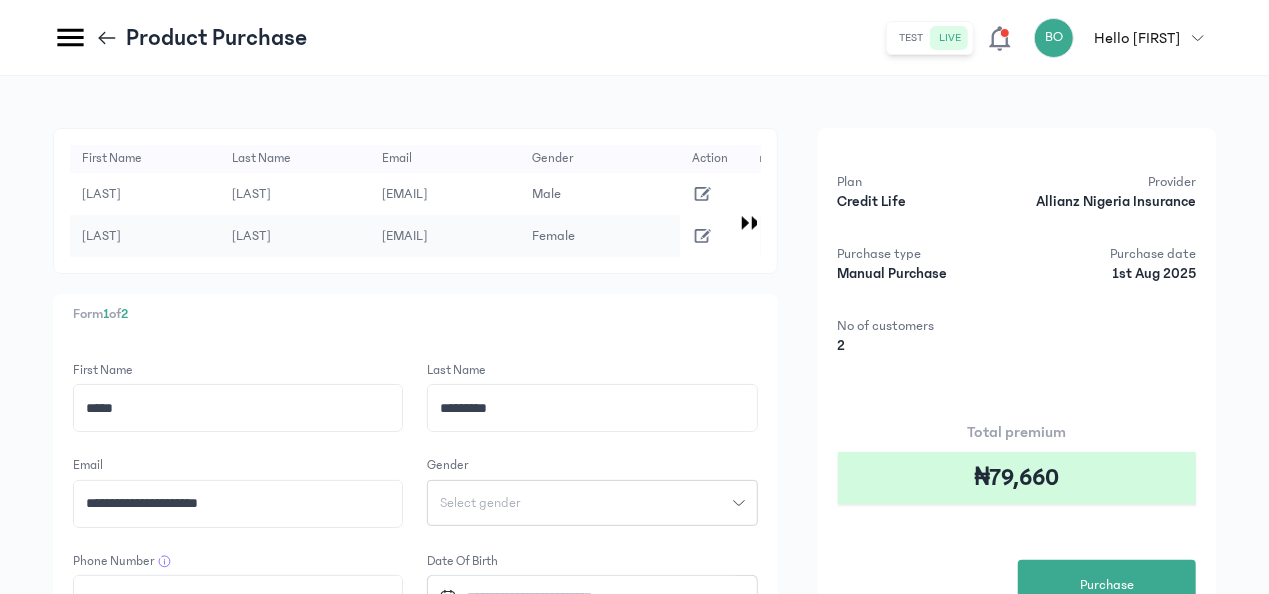type on "**********" 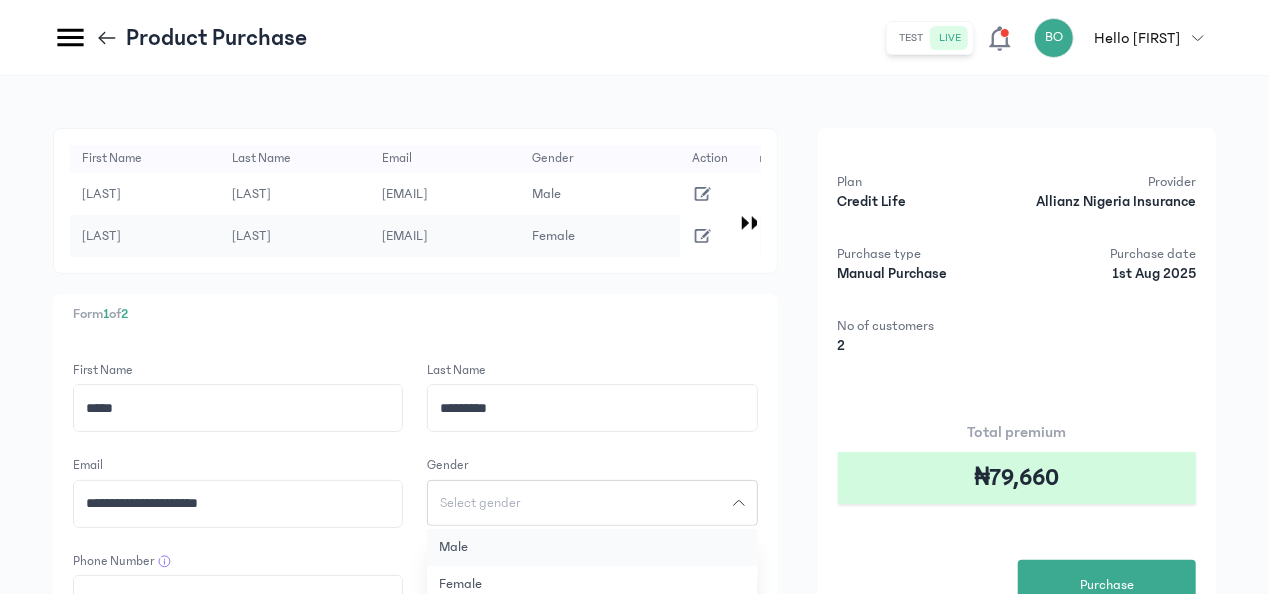 click on "Male" 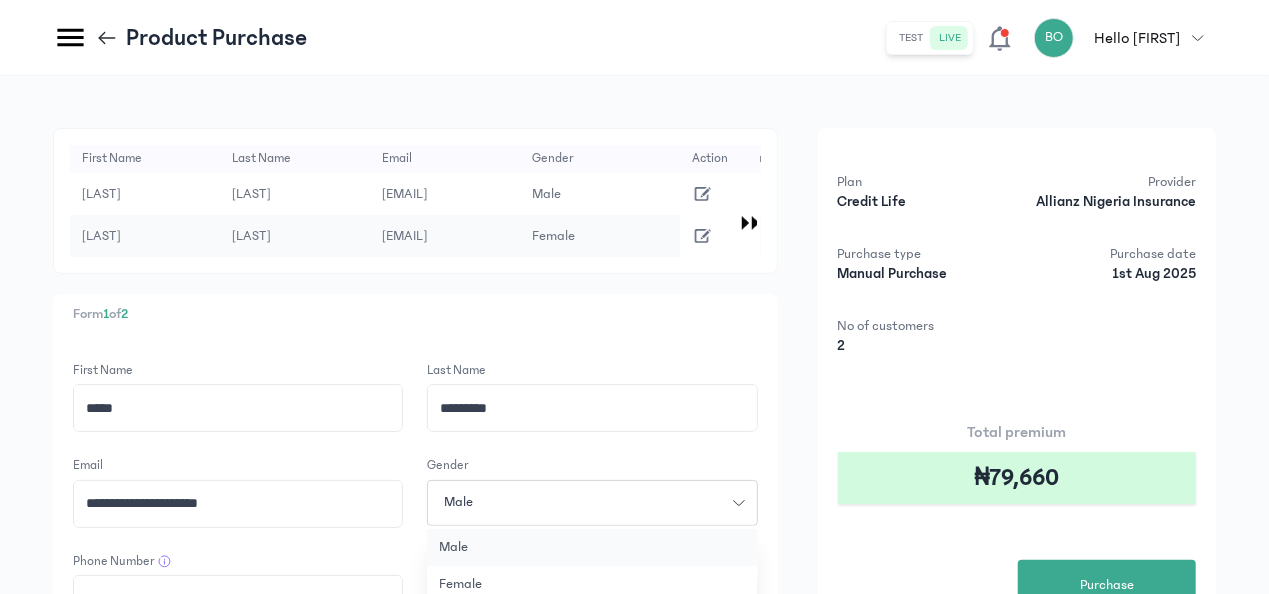 type 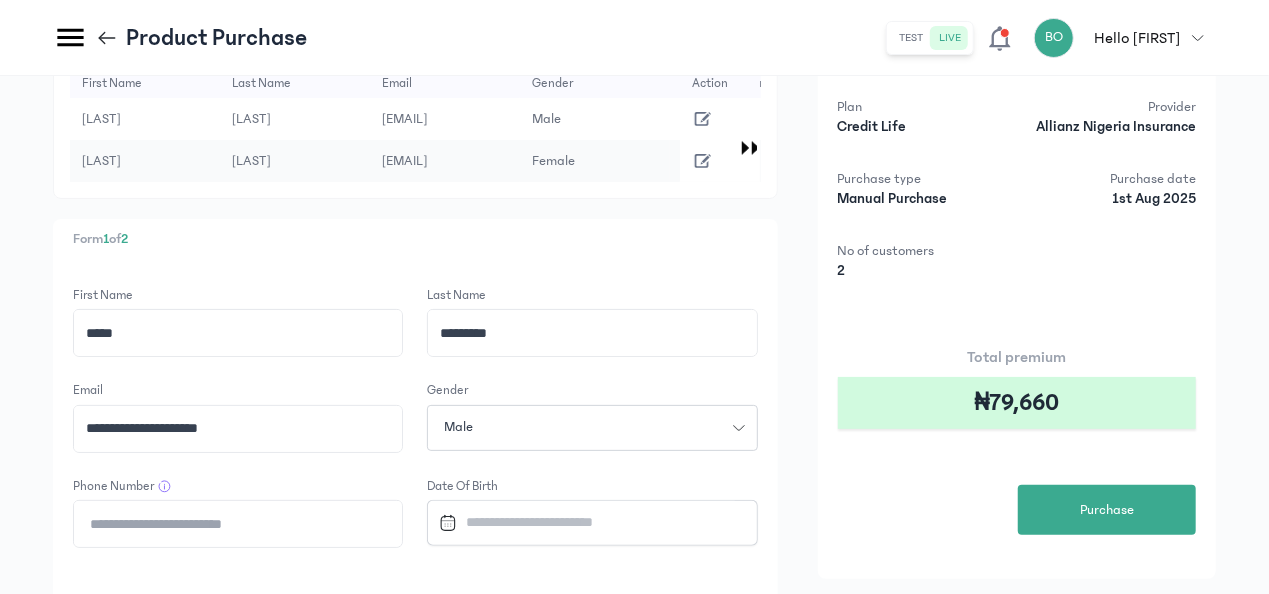 scroll, scrollTop: 80, scrollLeft: 0, axis: vertical 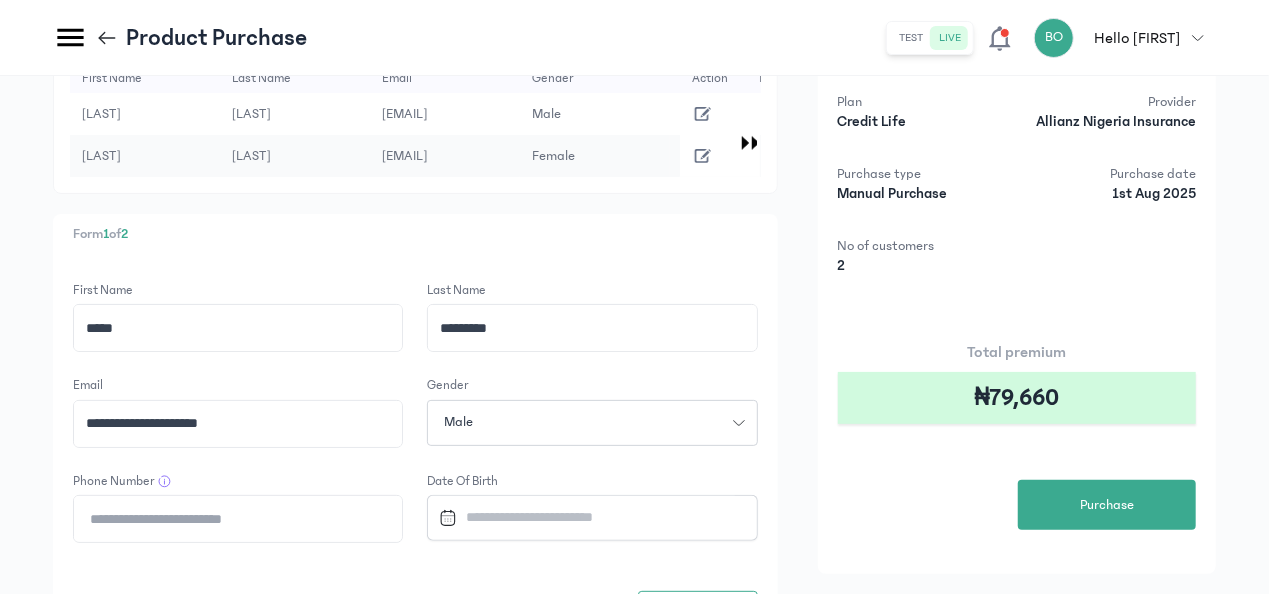 click on "**********" 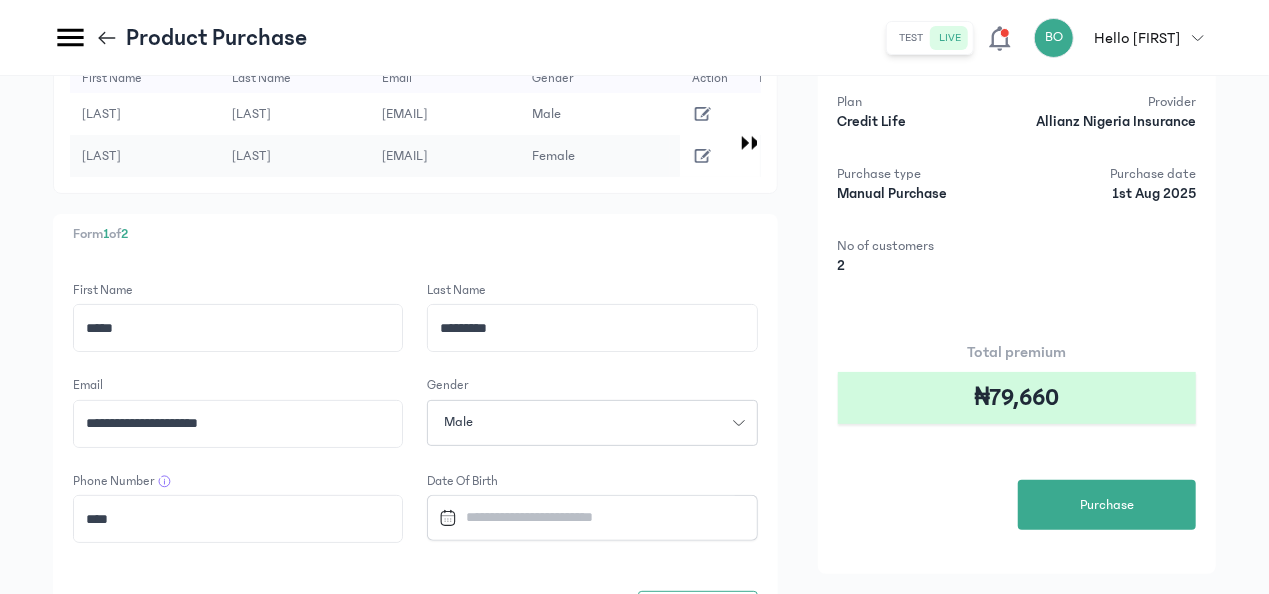 paste on "**********" 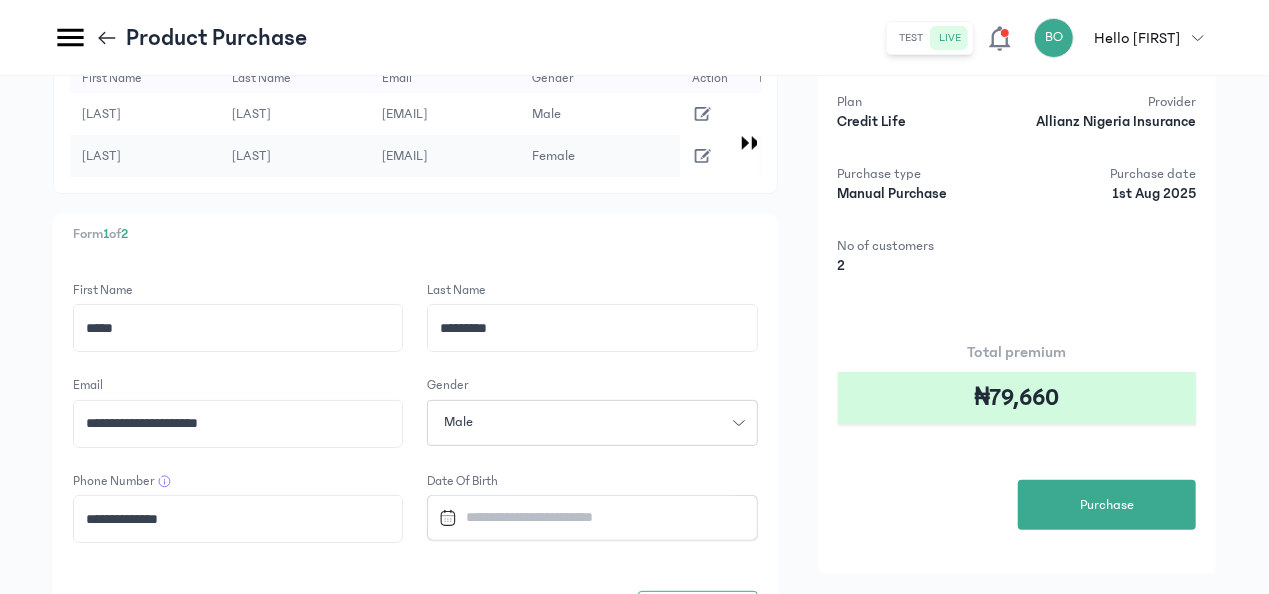 type on "**********" 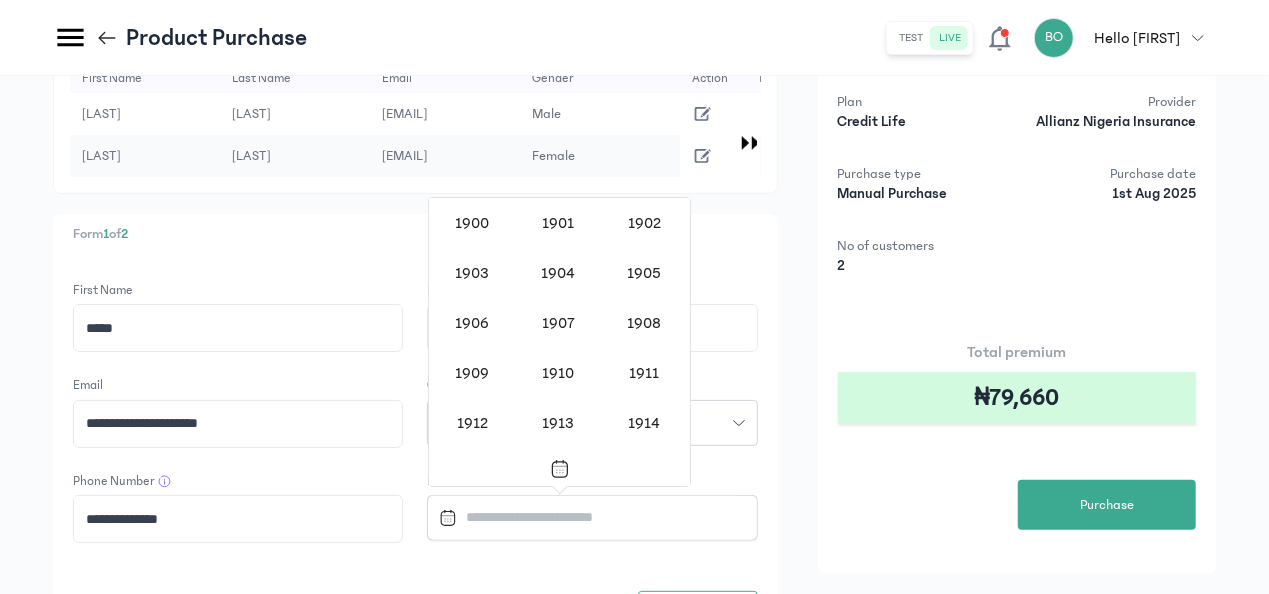 scroll, scrollTop: 1638, scrollLeft: 0, axis: vertical 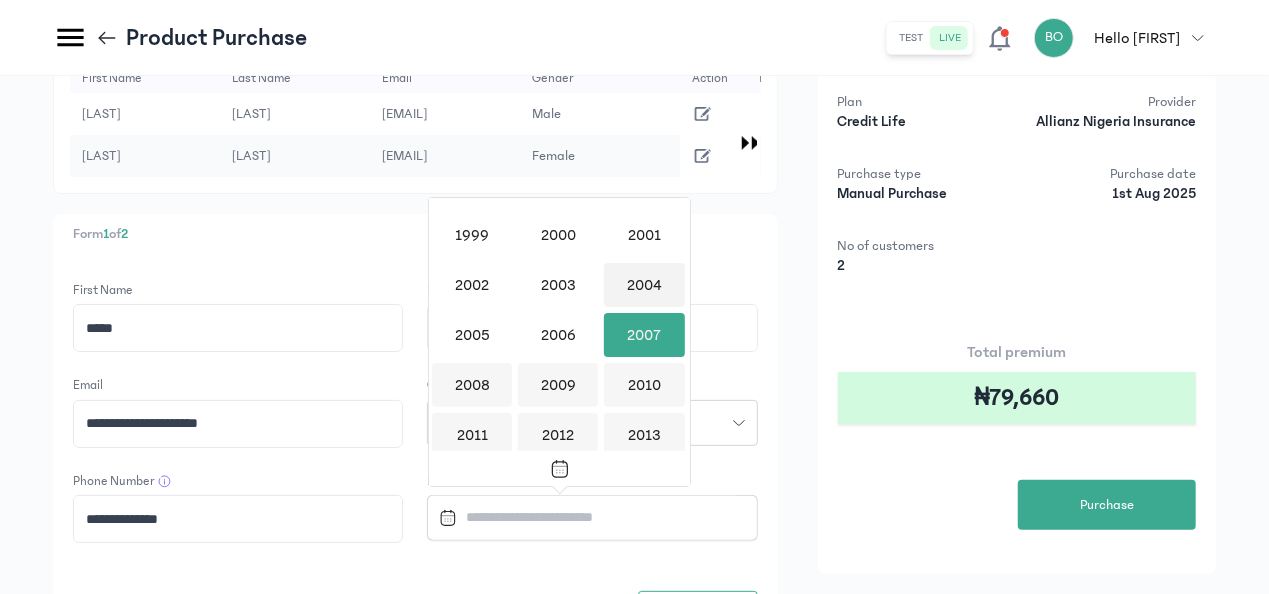 click on "2004" at bounding box center (644, 285) 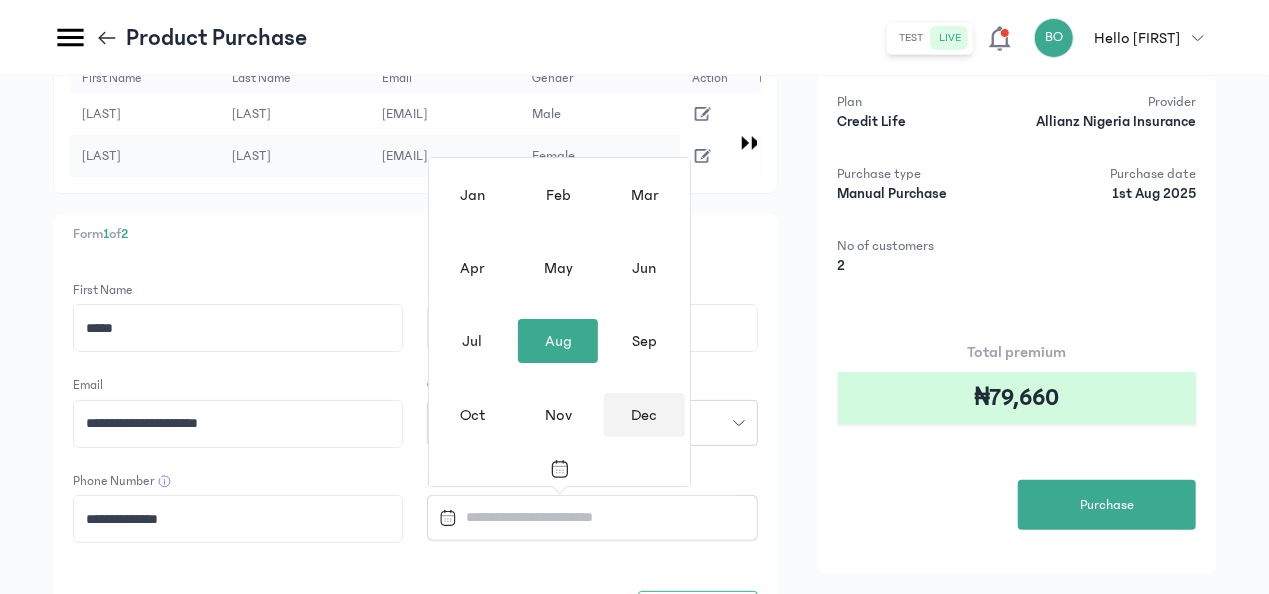 click on "Dec" at bounding box center (644, 415) 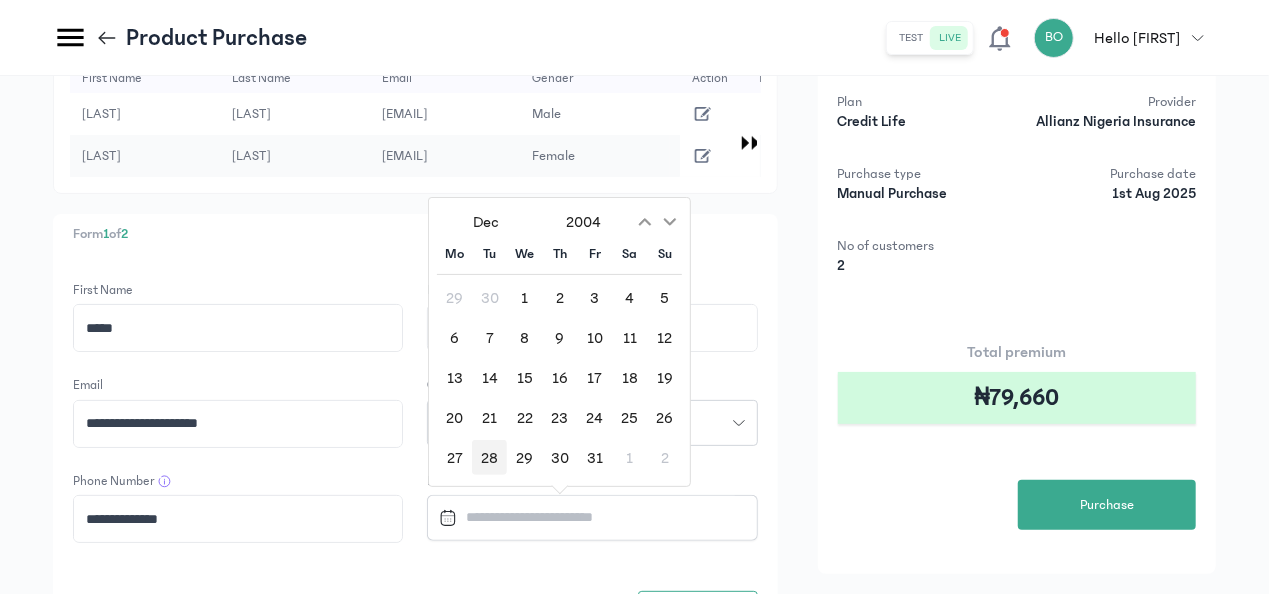 click on "28" at bounding box center (489, 457) 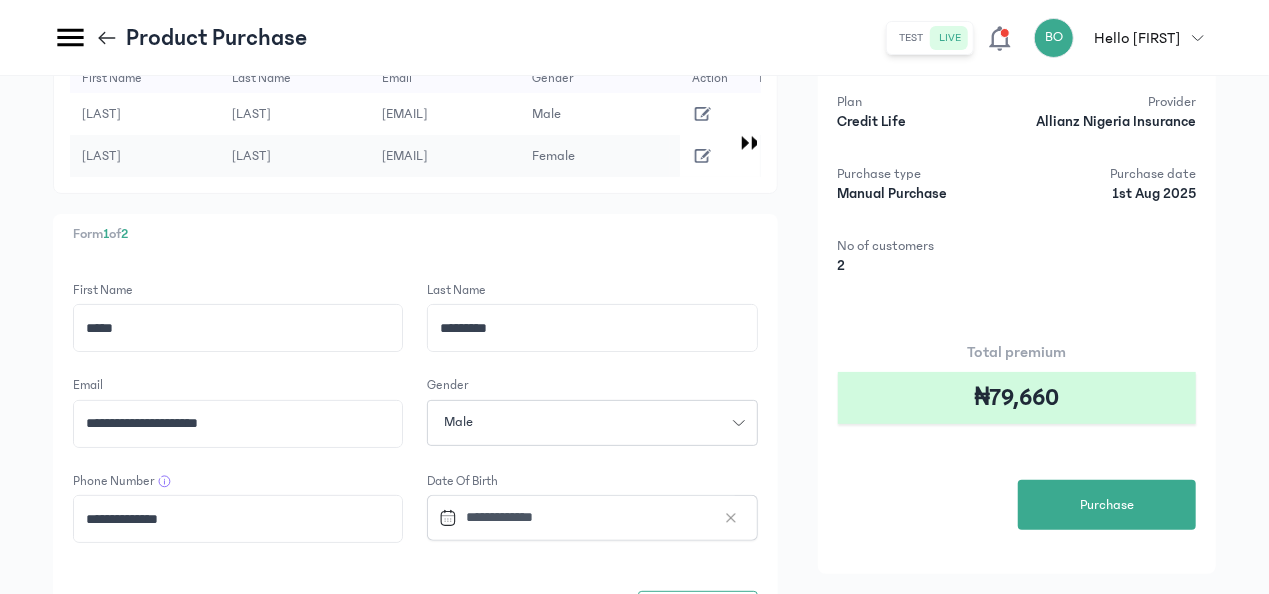 click on "**********" 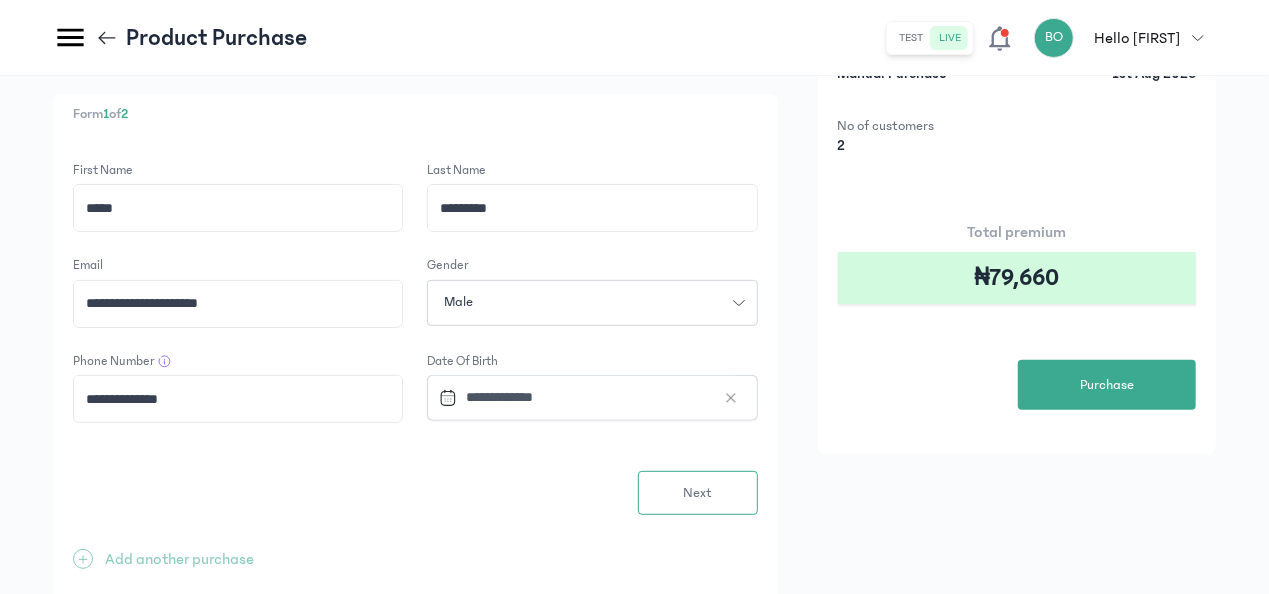 scroll, scrollTop: 277, scrollLeft: 0, axis: vertical 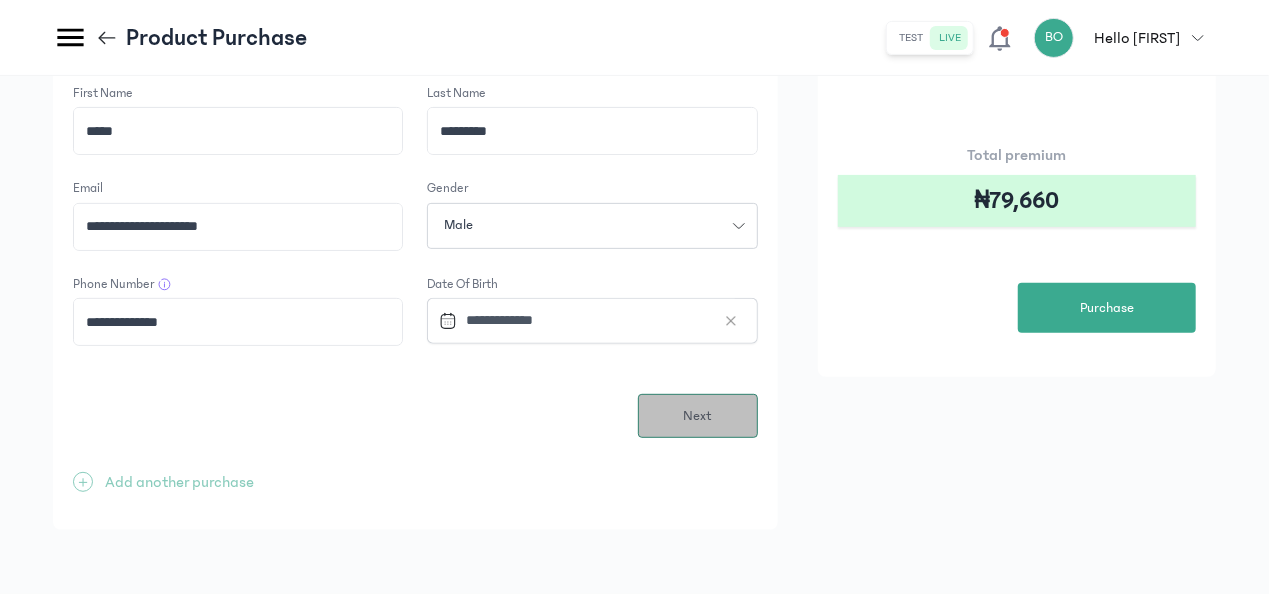 click on "Next" at bounding box center (698, 416) 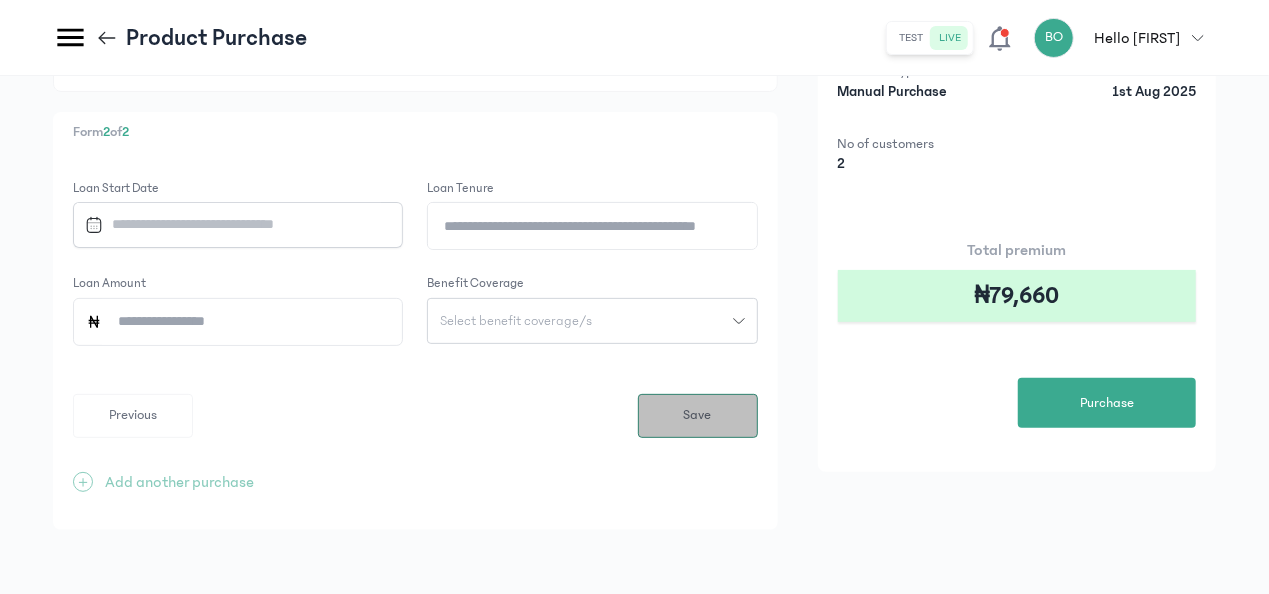 scroll, scrollTop: 0, scrollLeft: 0, axis: both 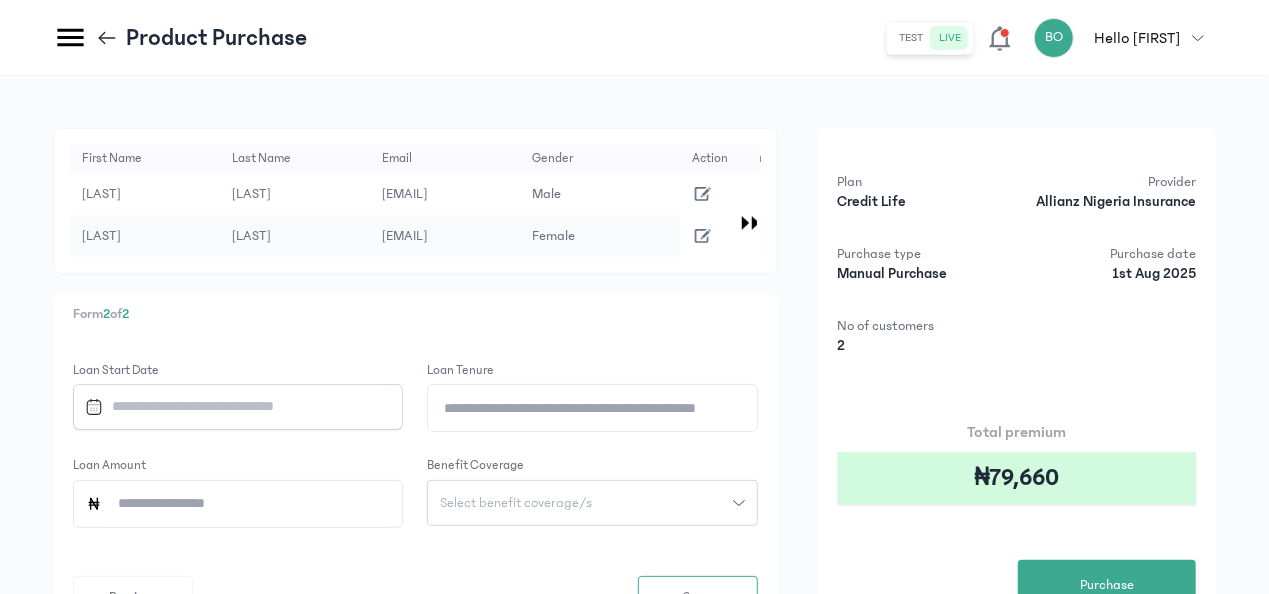 click at bounding box center (229, 406) 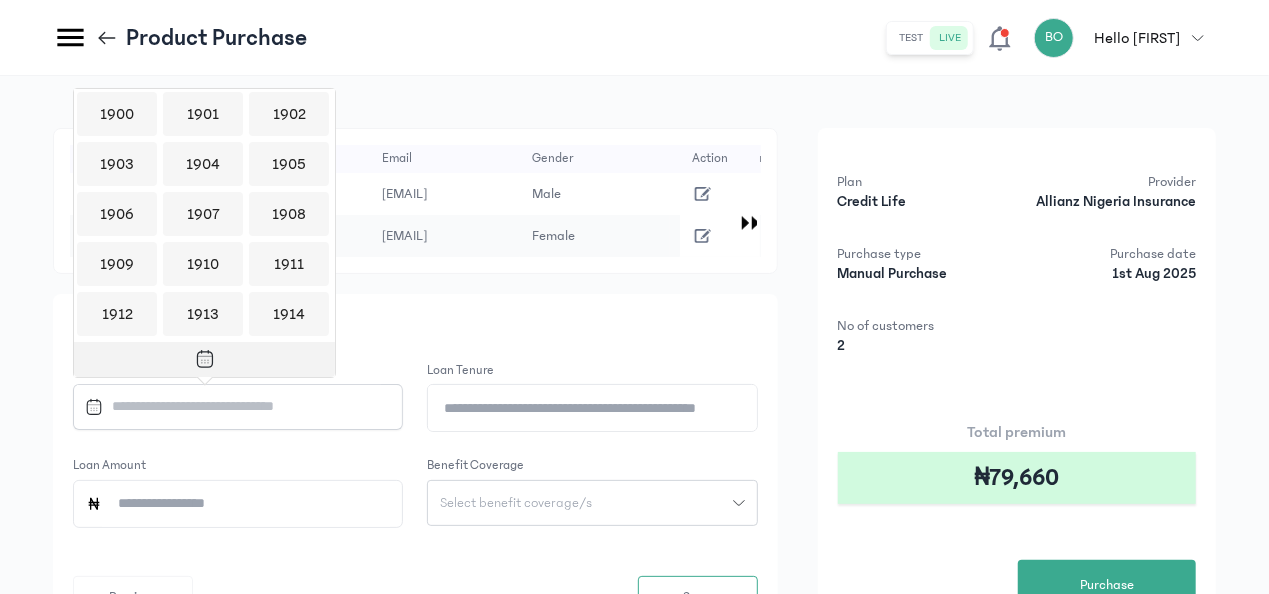 scroll, scrollTop: 1938, scrollLeft: 0, axis: vertical 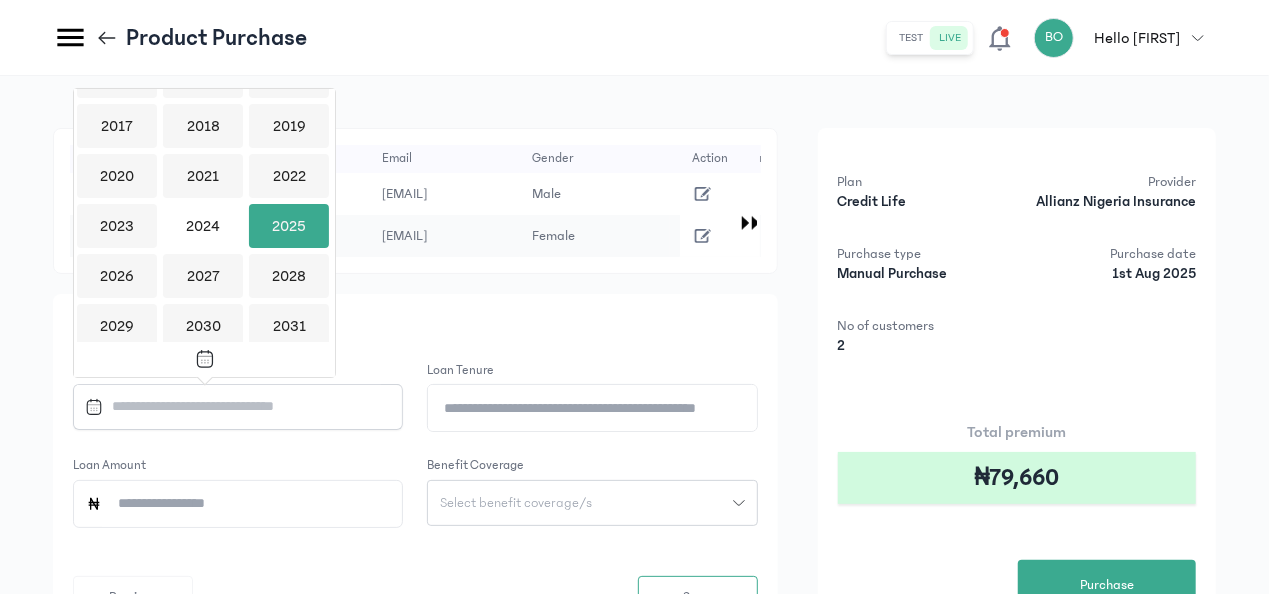 click on "2025" at bounding box center (289, 226) 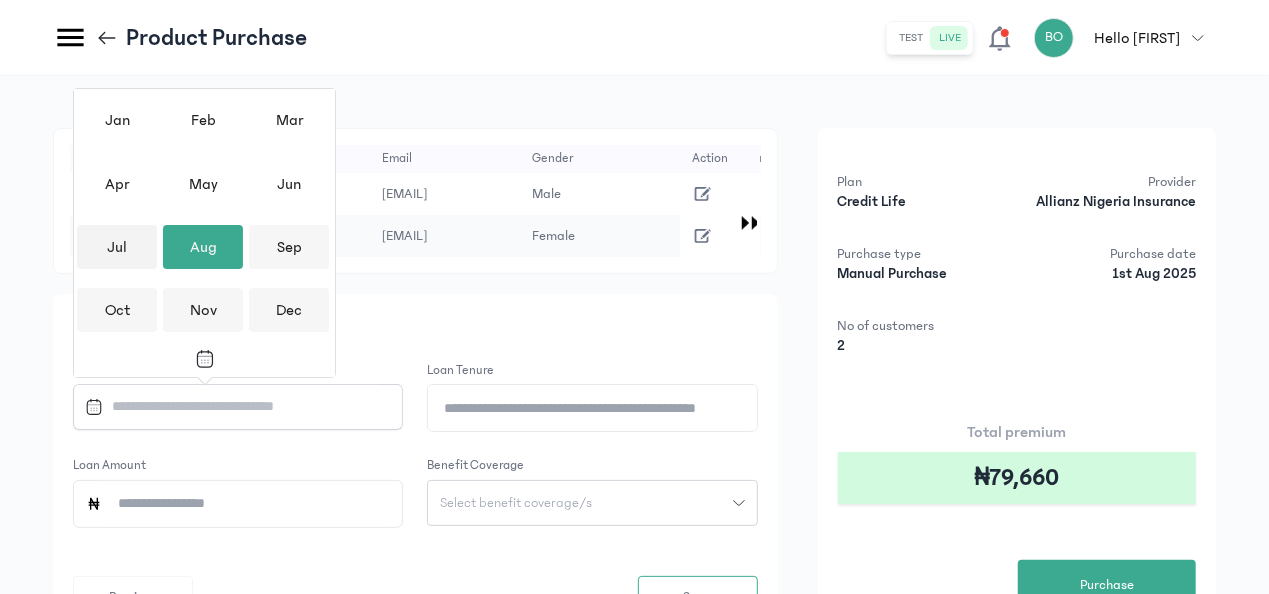 click on "Jul" at bounding box center [117, 247] 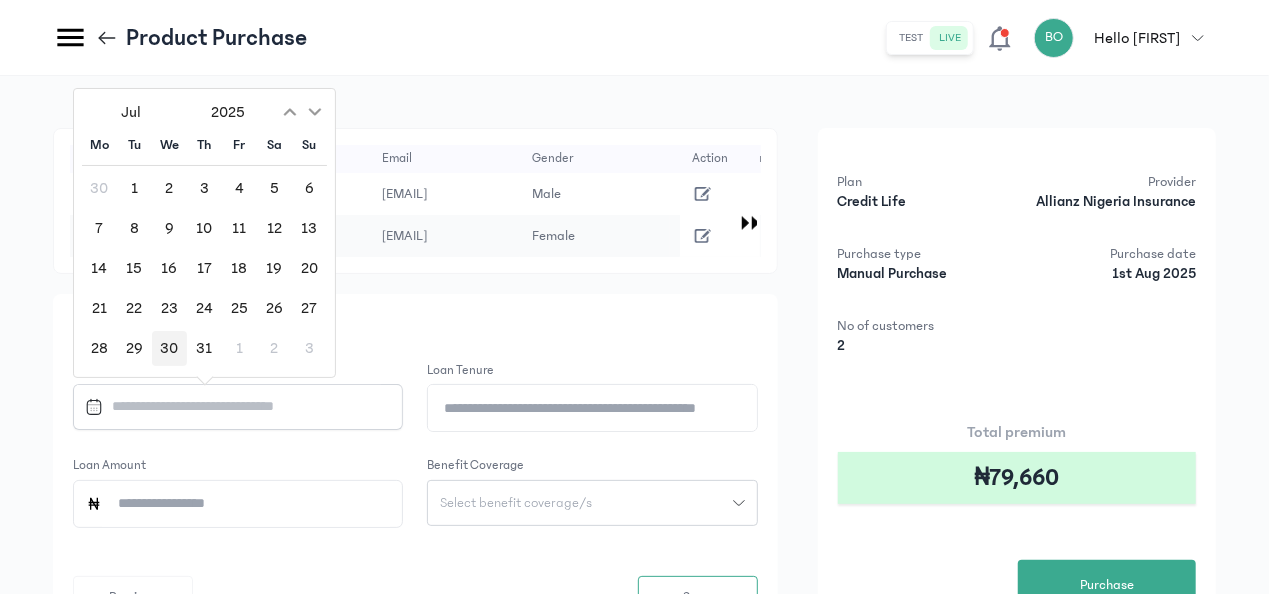 click on "30" at bounding box center [169, 348] 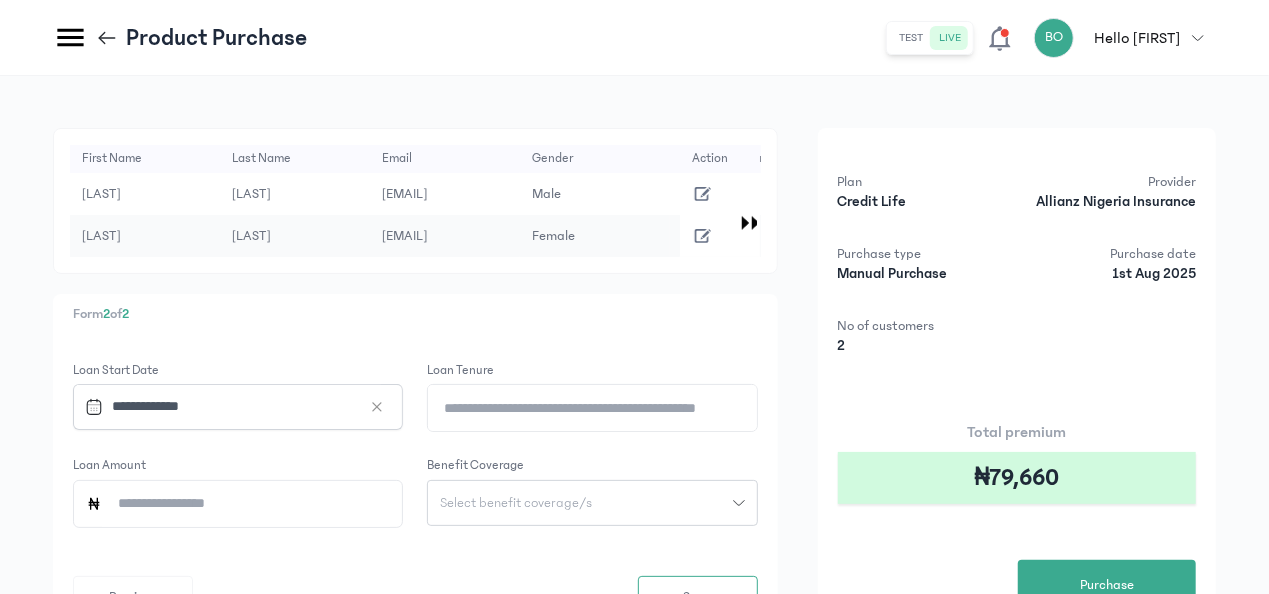 click on "Loan Tenure" 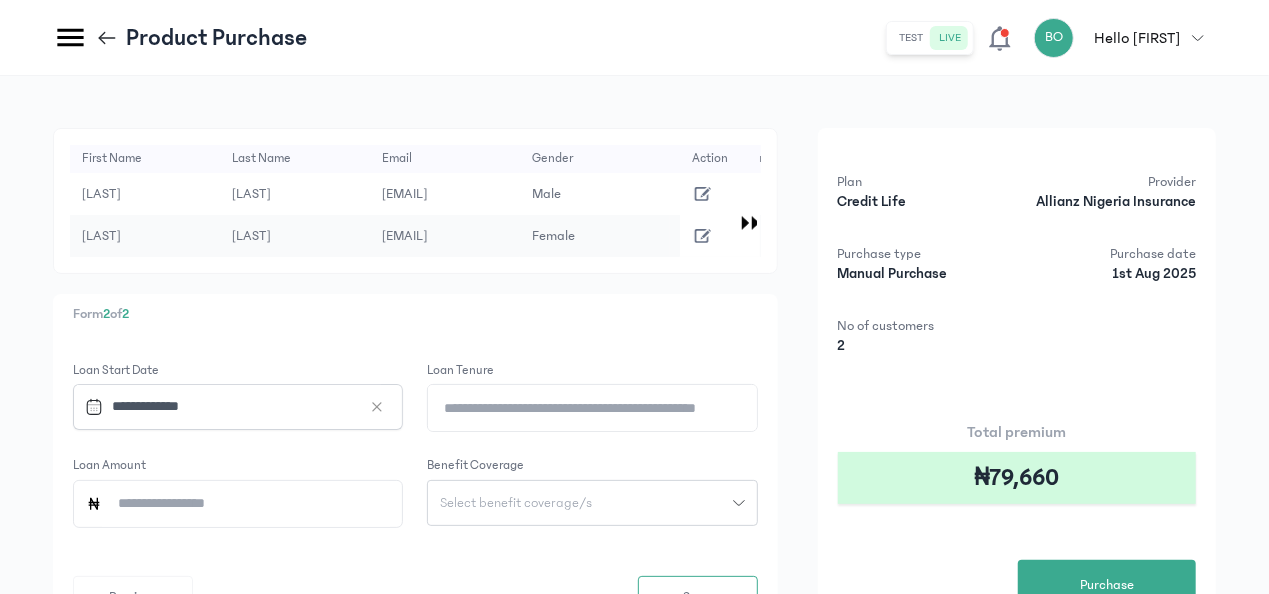 type on "**" 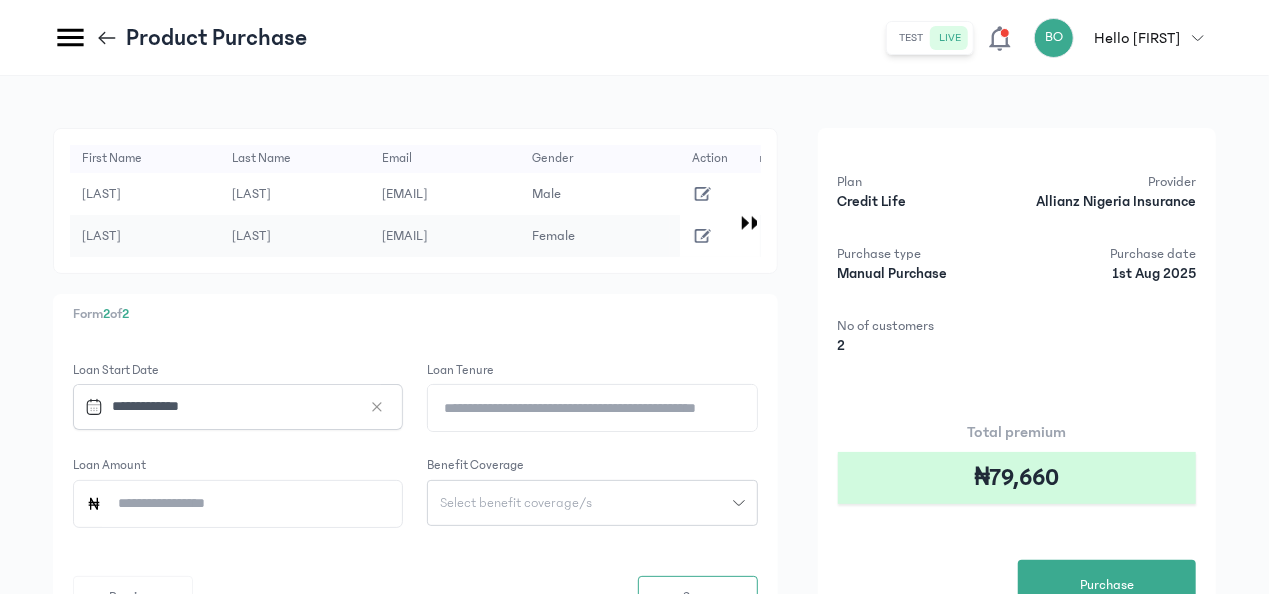 click on "Loan Amount" 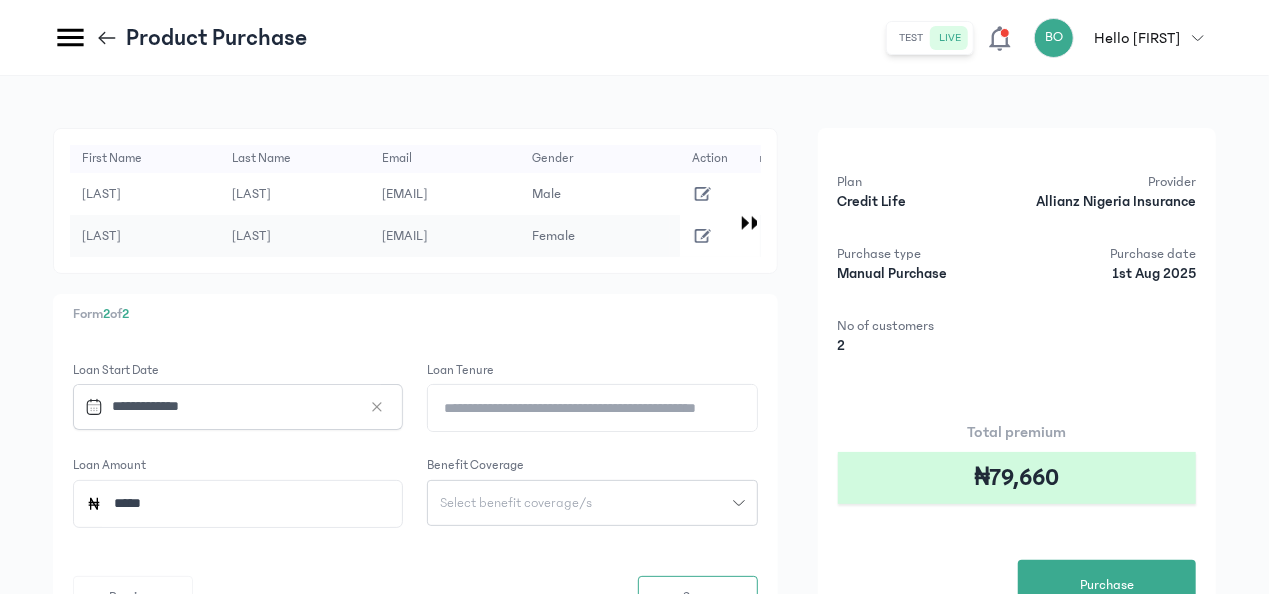 type on "*****" 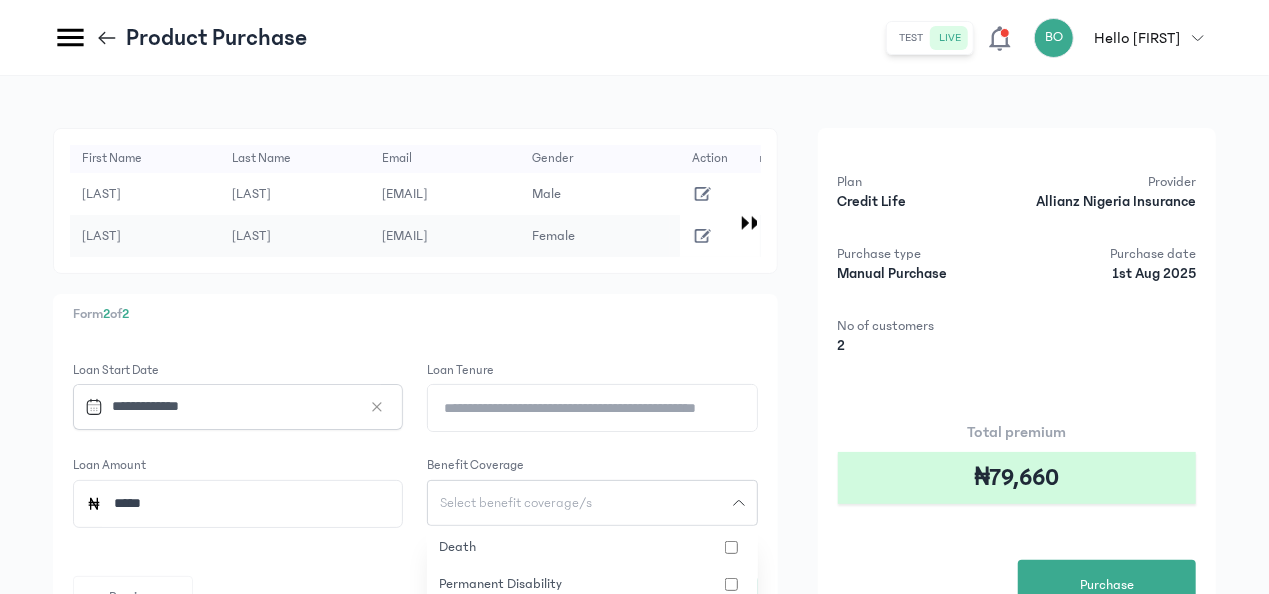 type 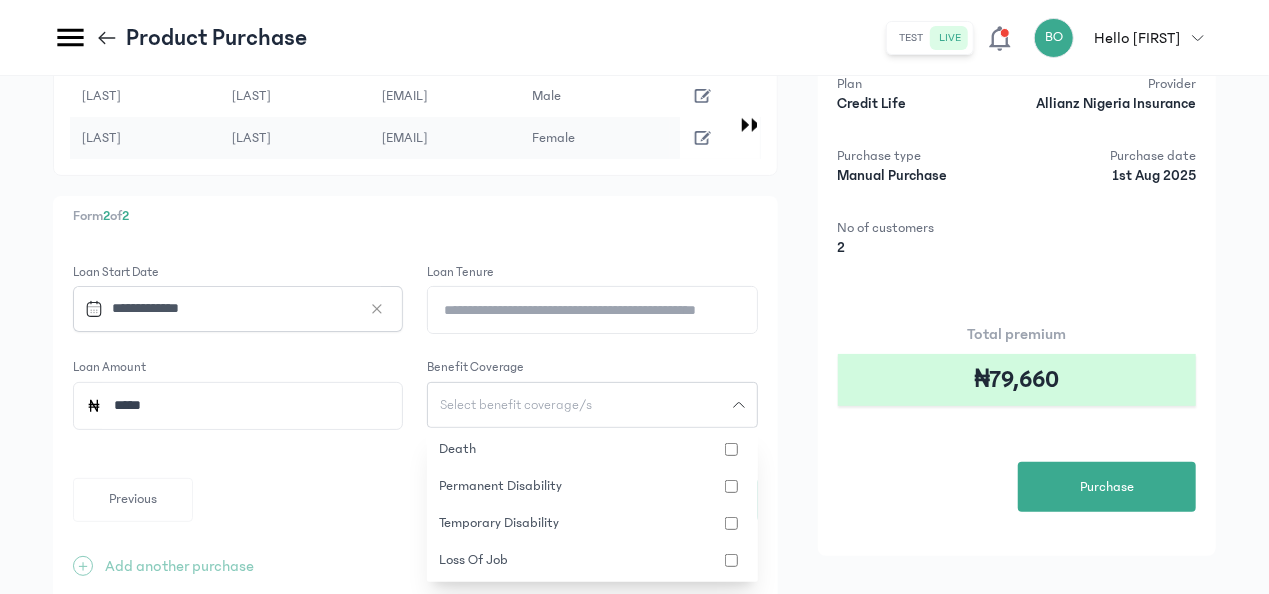 scroll, scrollTop: 182, scrollLeft: 0, axis: vertical 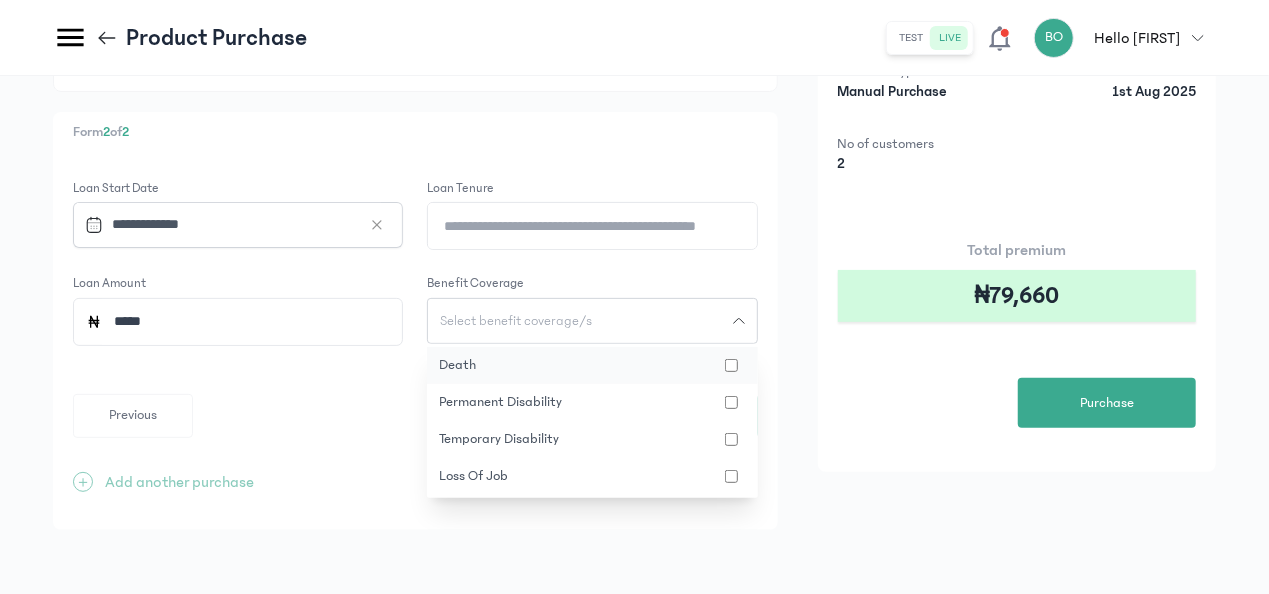 click on "death" 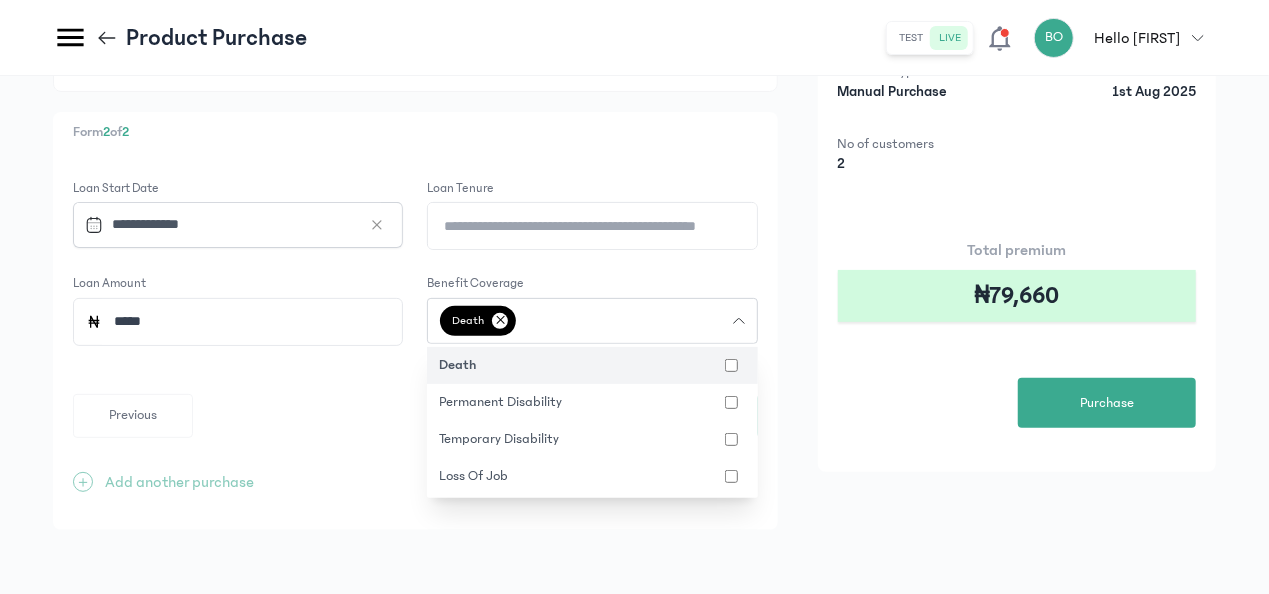 click on "death" 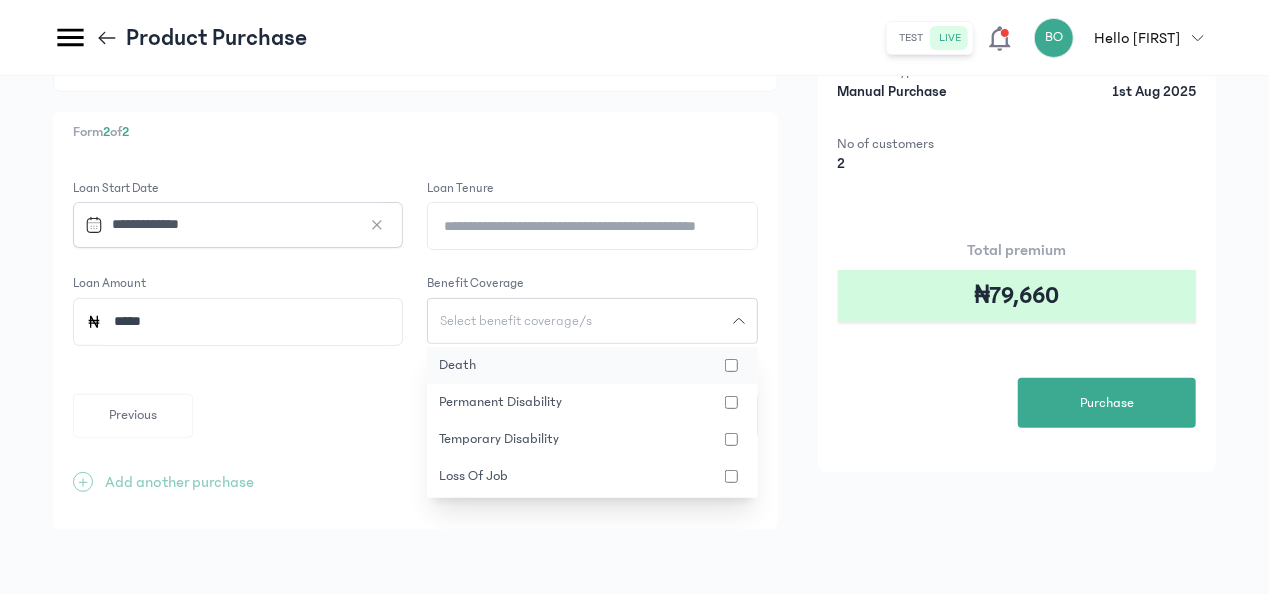 click on "death" 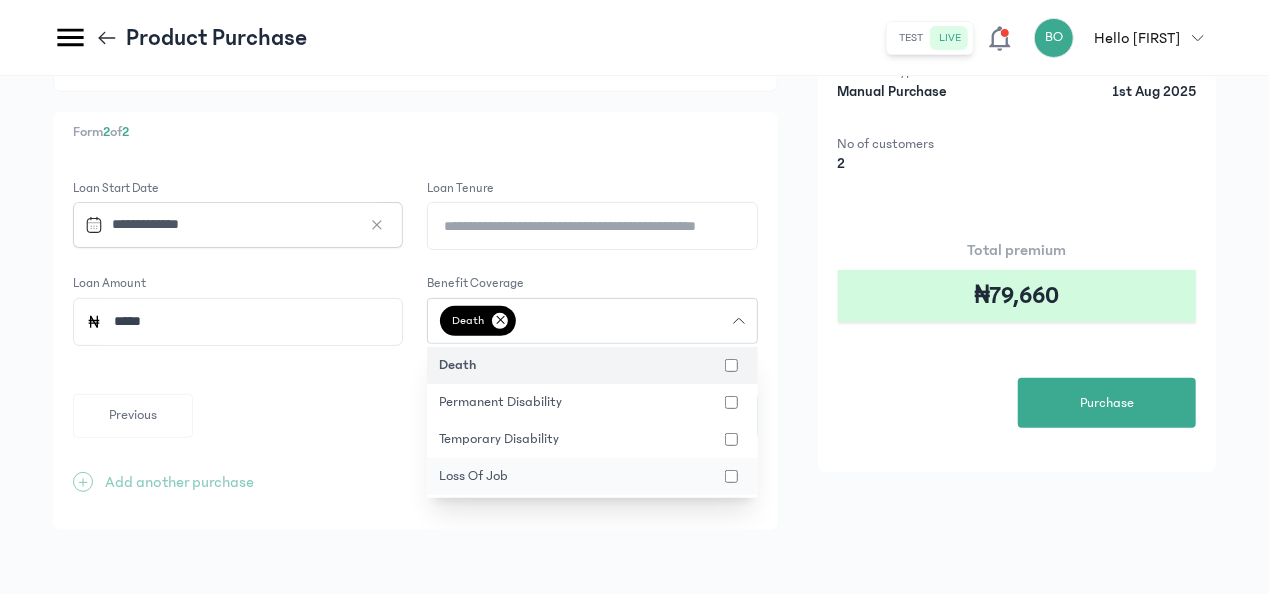 click on "loss of job" 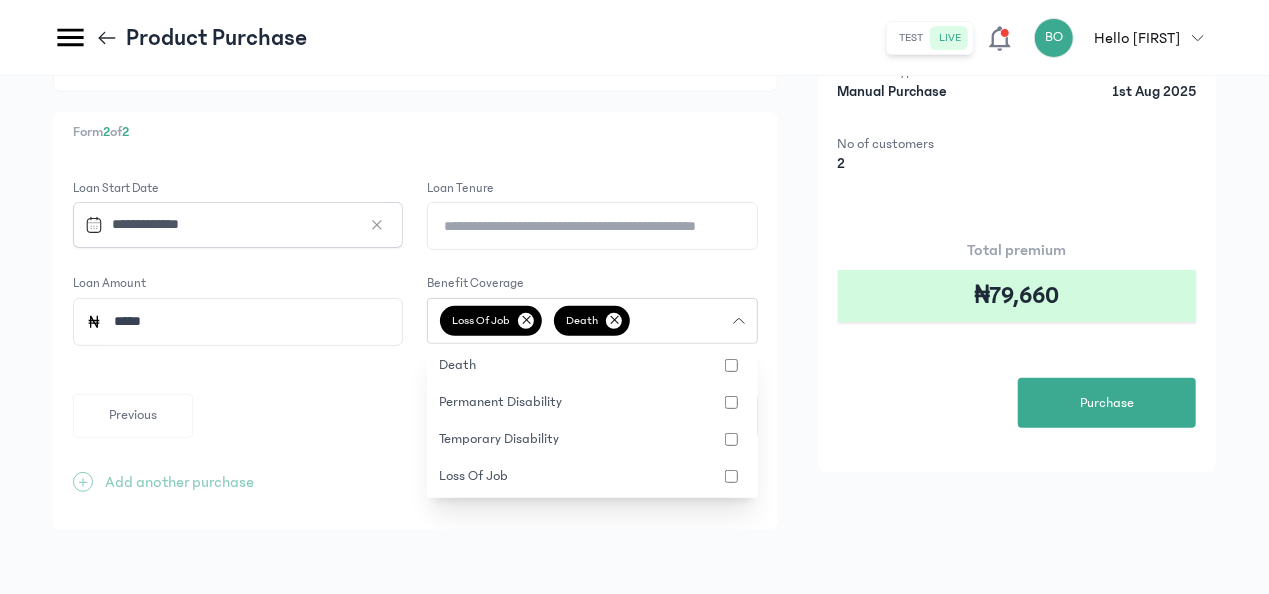 click on "**********" 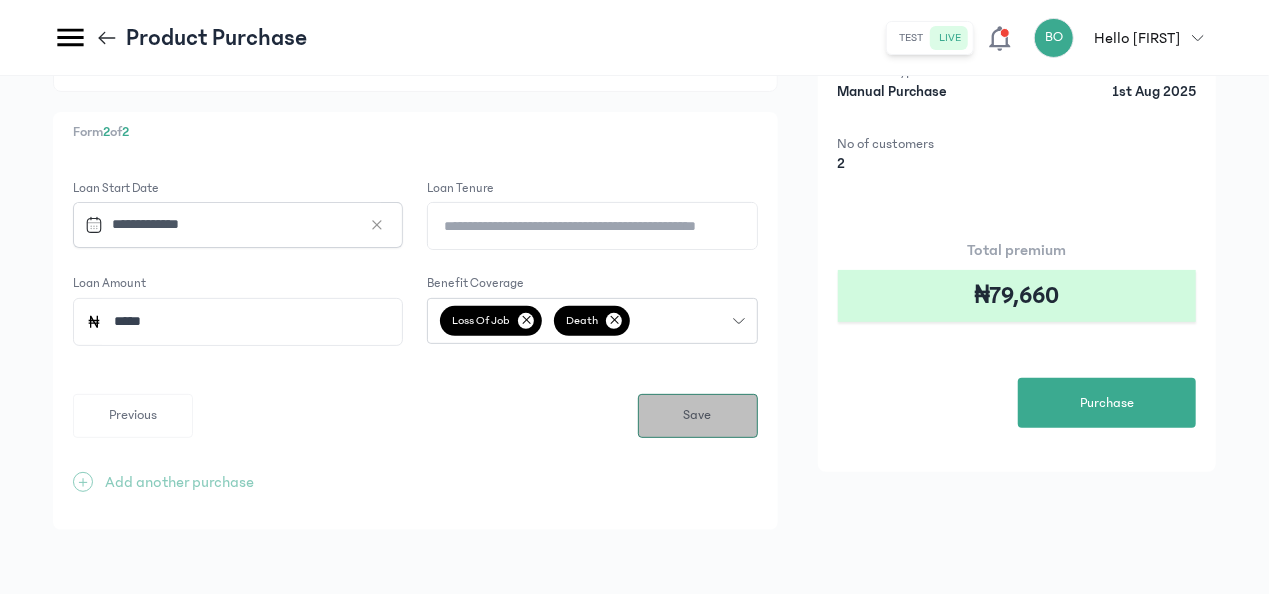 click on "Save" at bounding box center (698, 416) 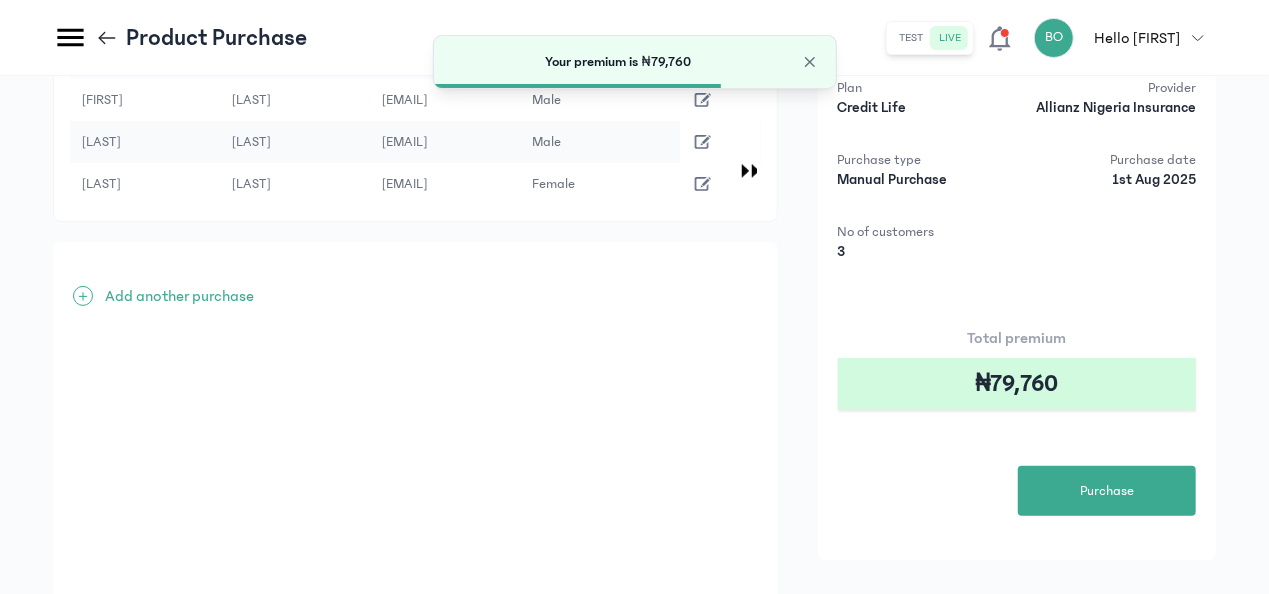 scroll, scrollTop: 160, scrollLeft: 0, axis: vertical 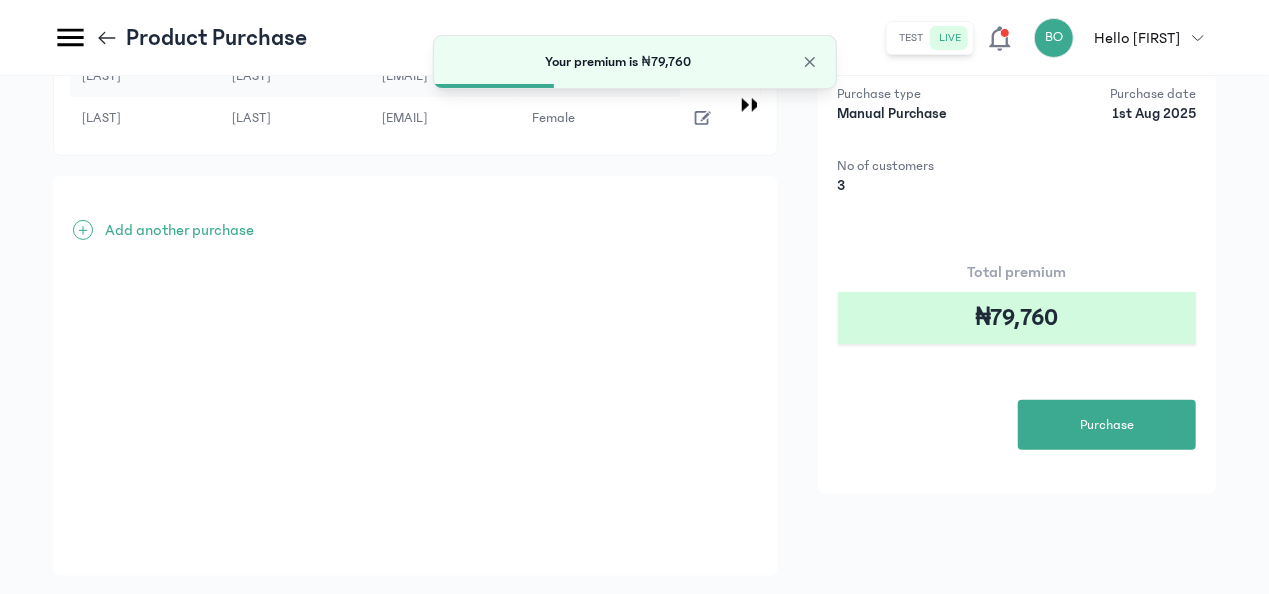 click on "Add another purchase" at bounding box center [179, 230] 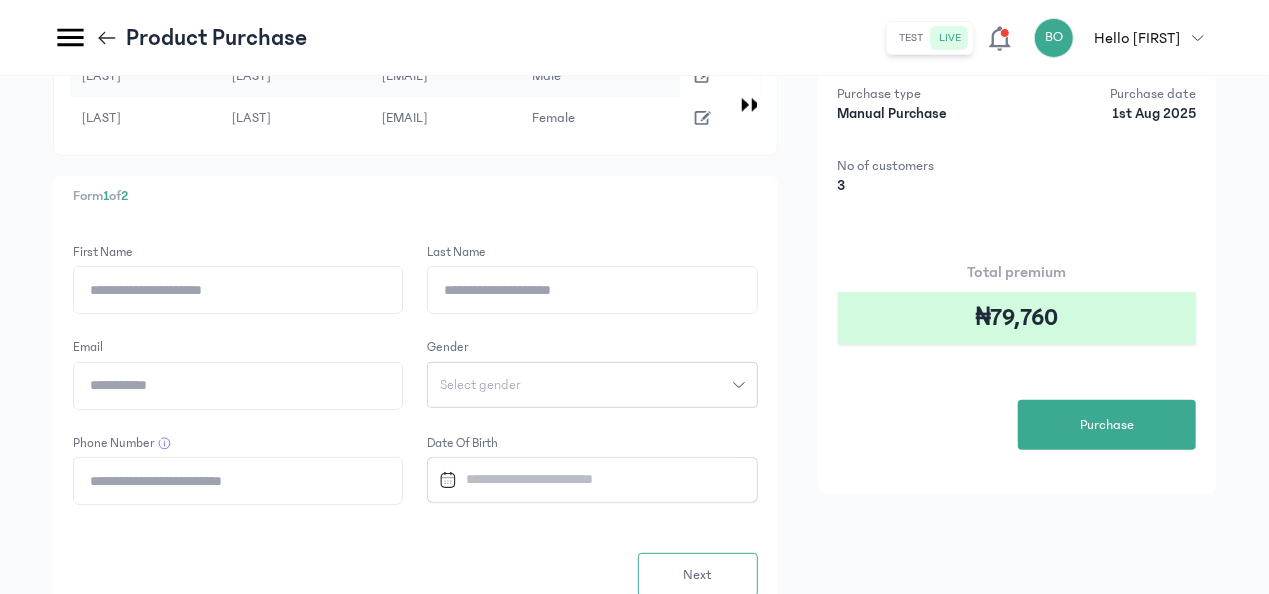 click on "First Name" 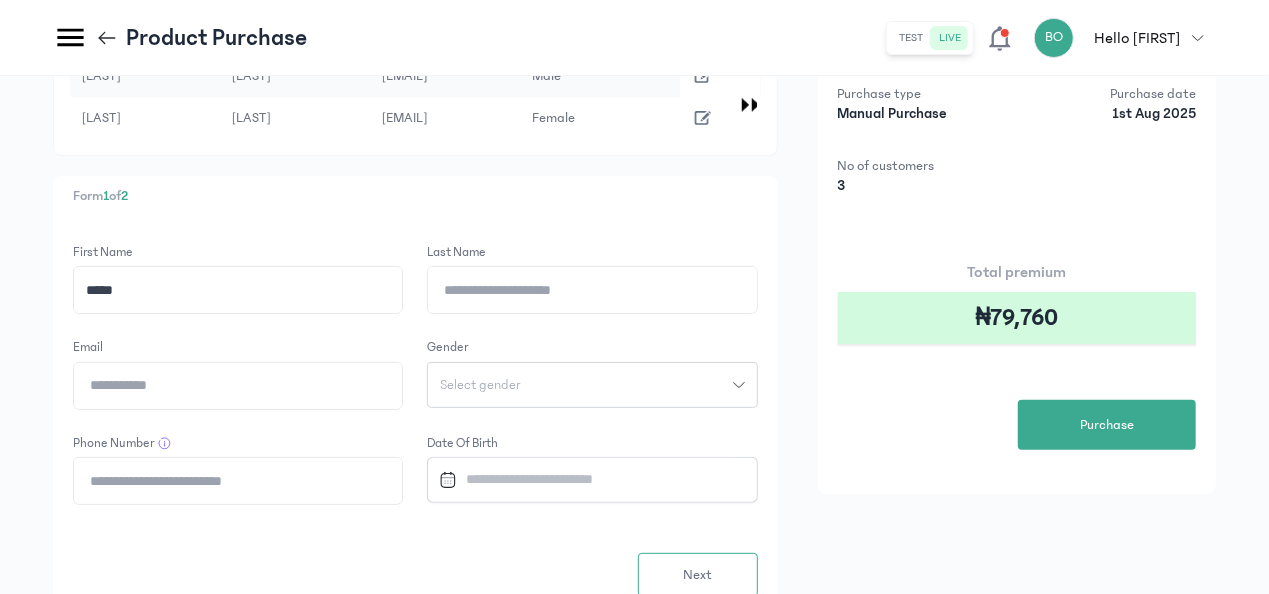 type on "*****" 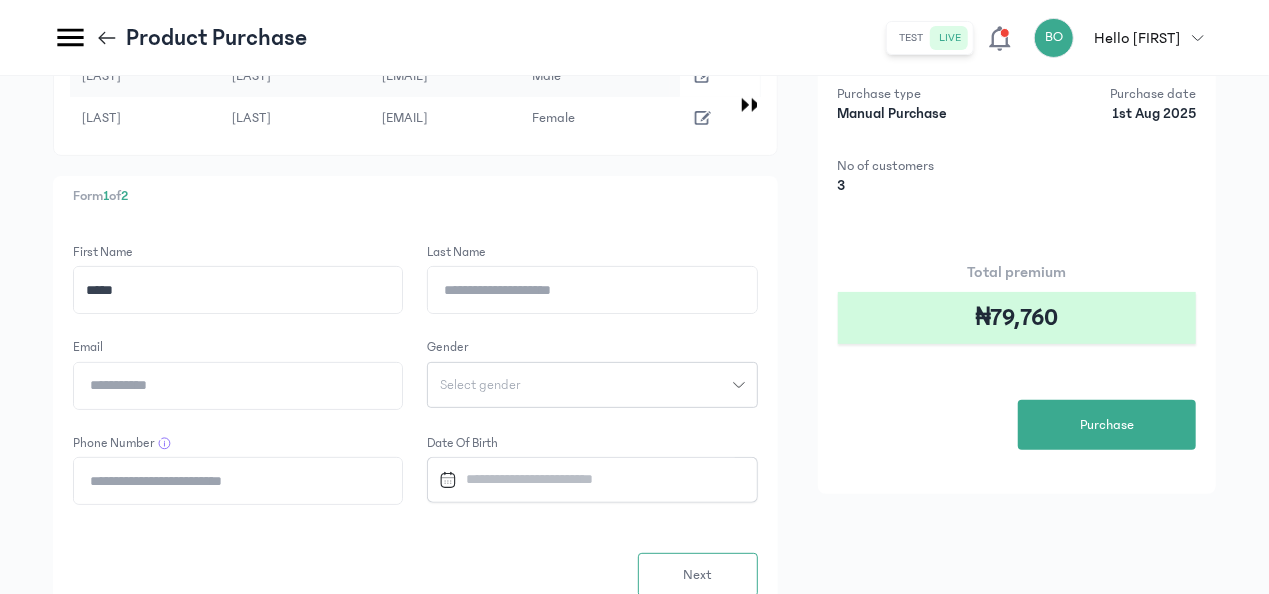 click on "Last Name" 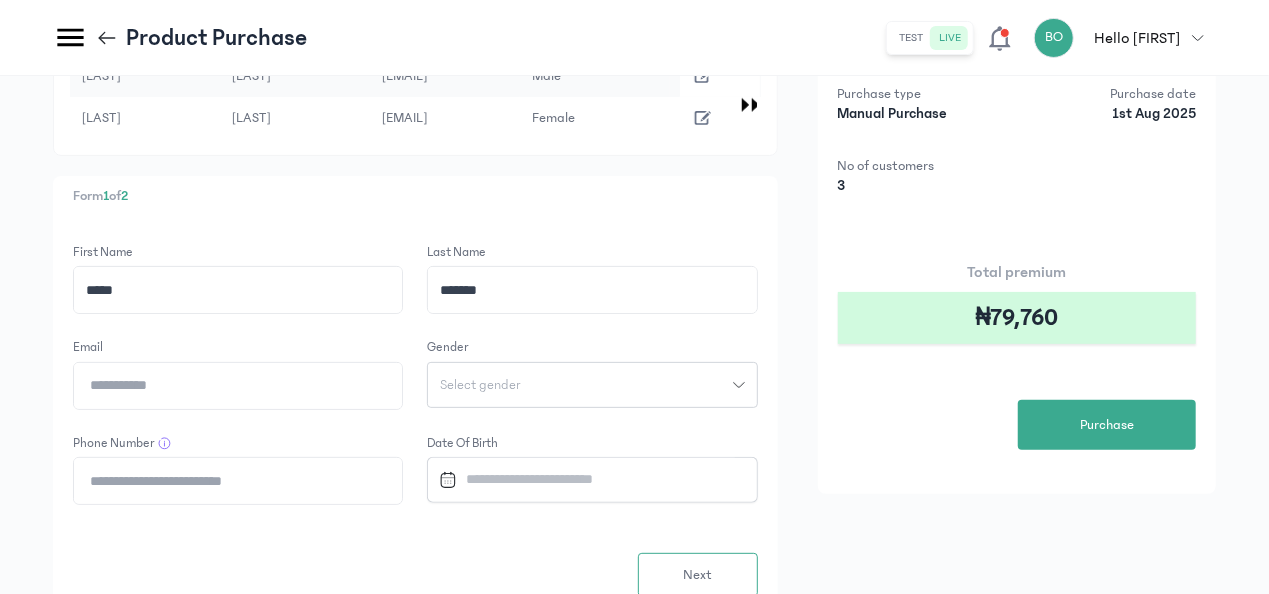 type on "*******" 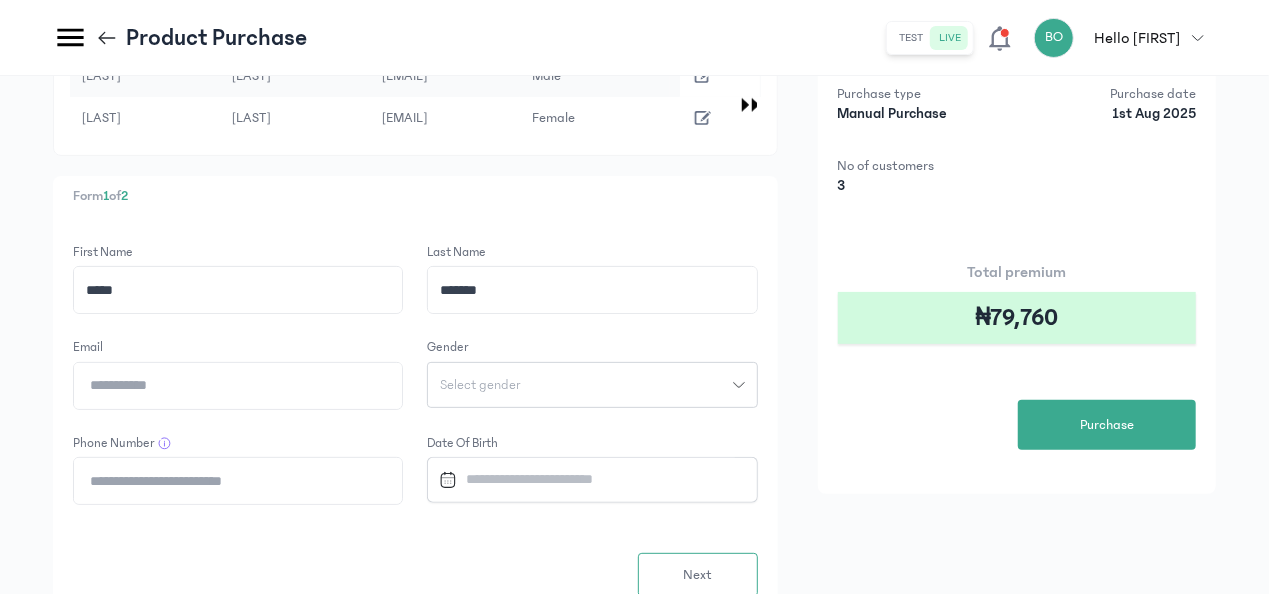click on "Email" 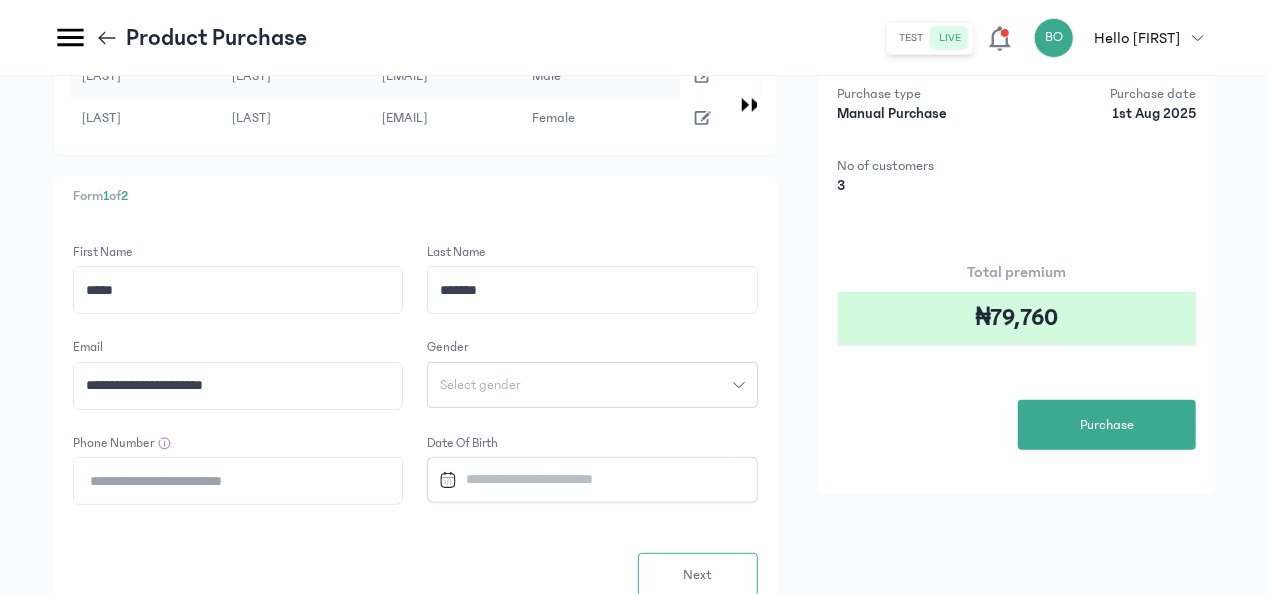 type on "**********" 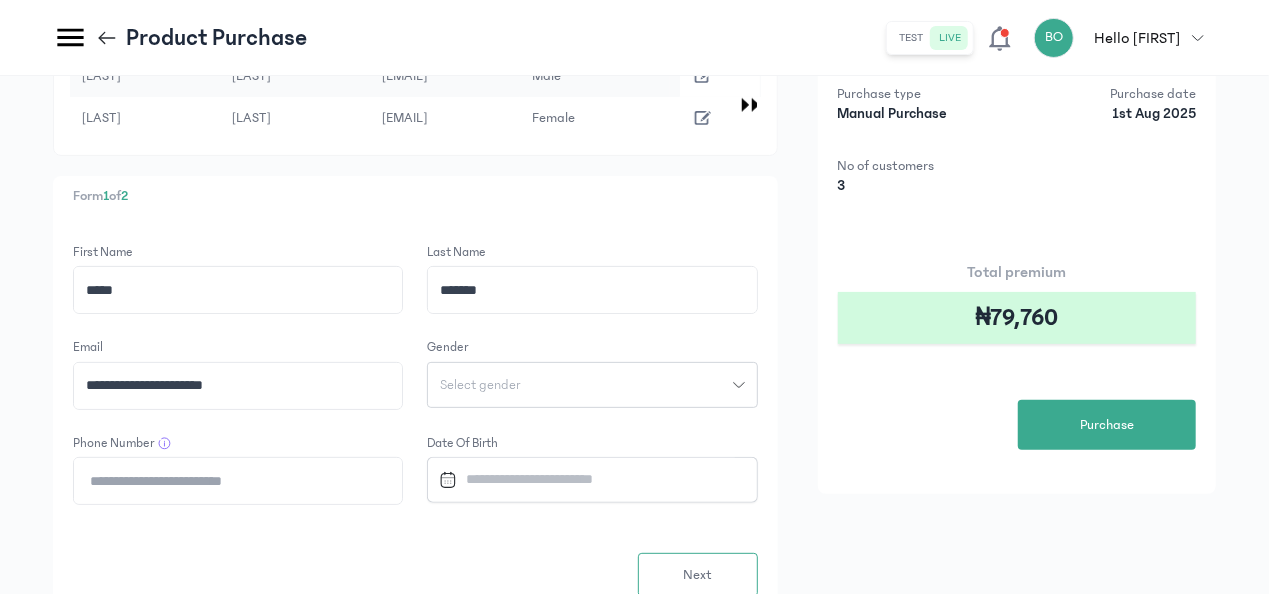 click on "Select gender" at bounding box center (480, 385) 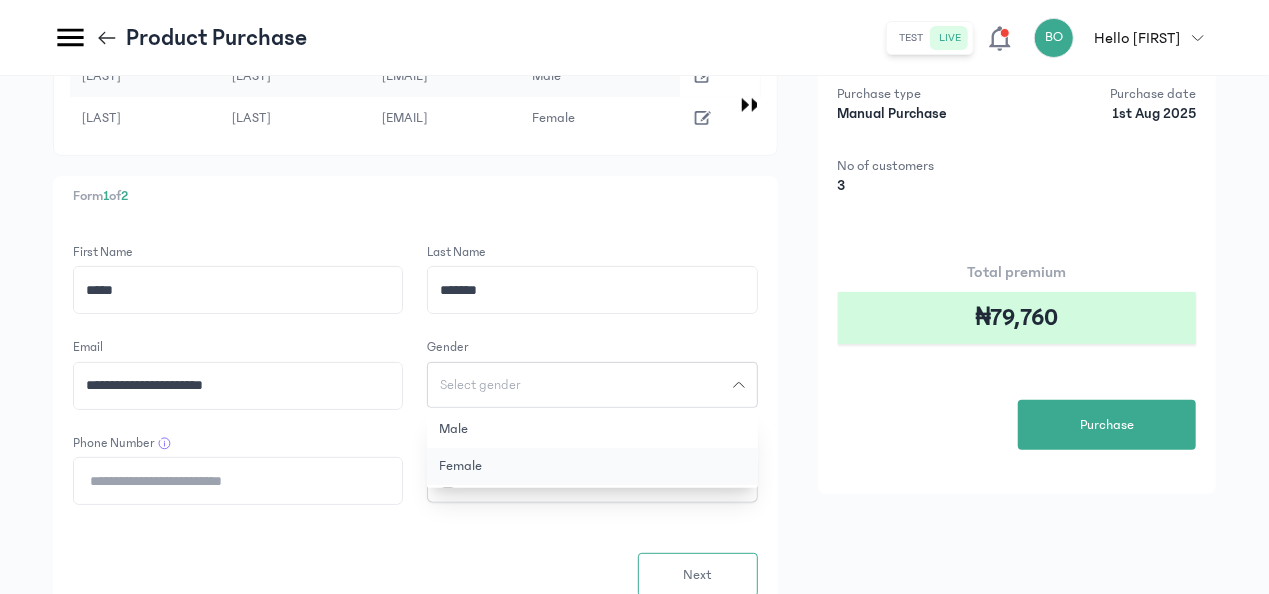 click on "Female" 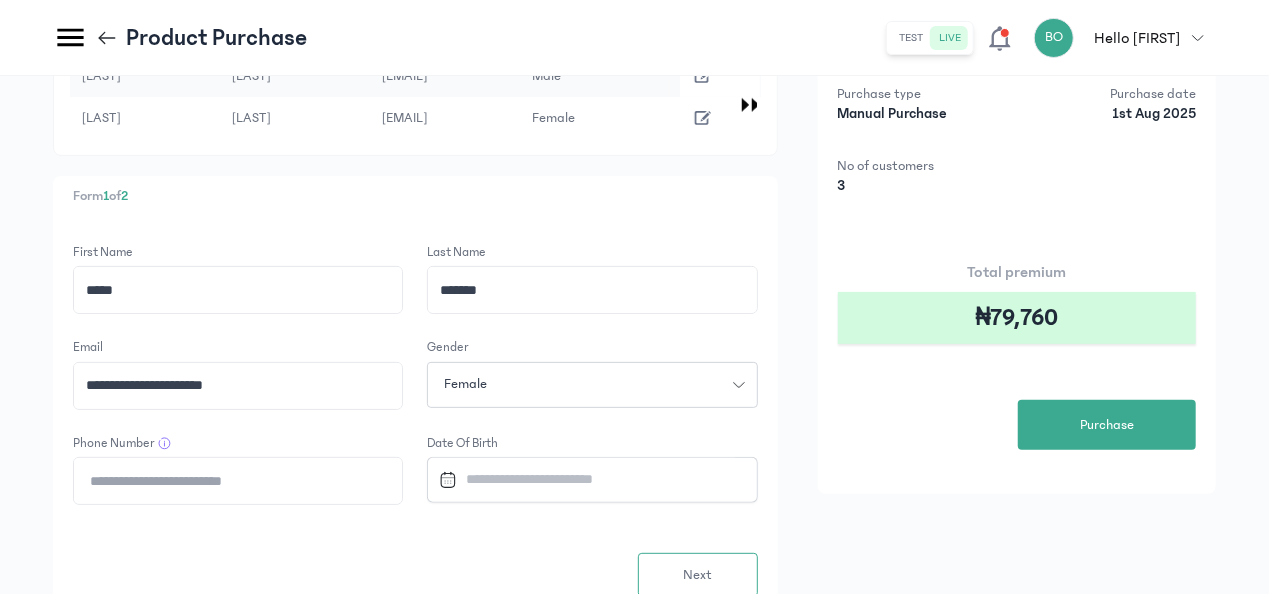 click on "Phone Number" 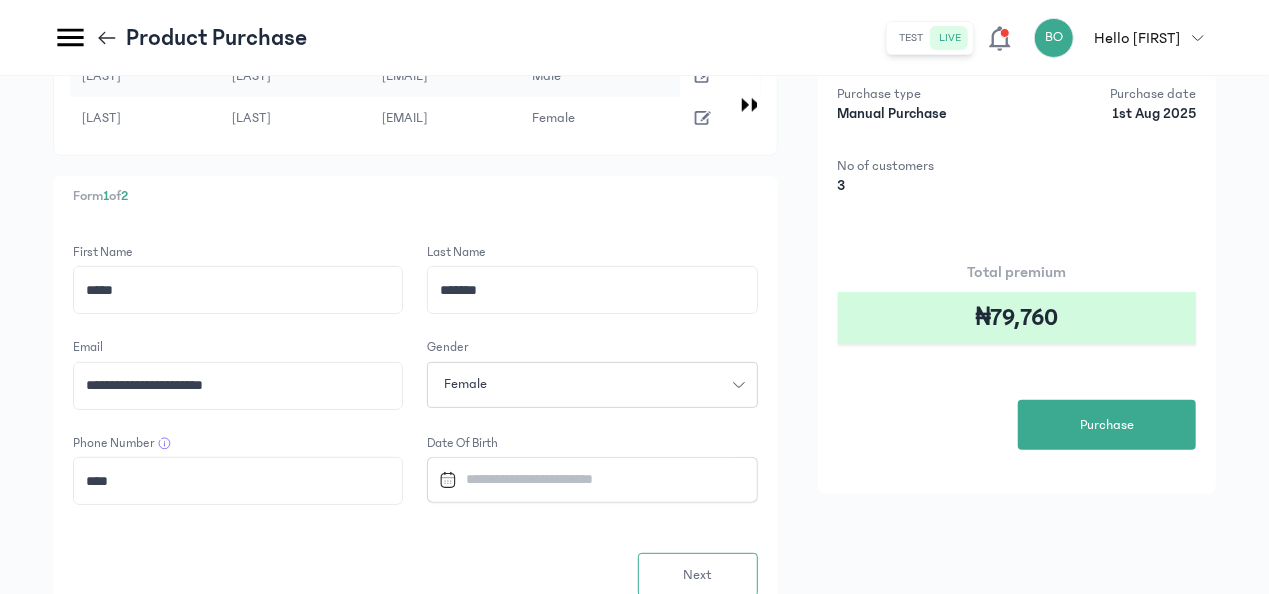 paste on "**********" 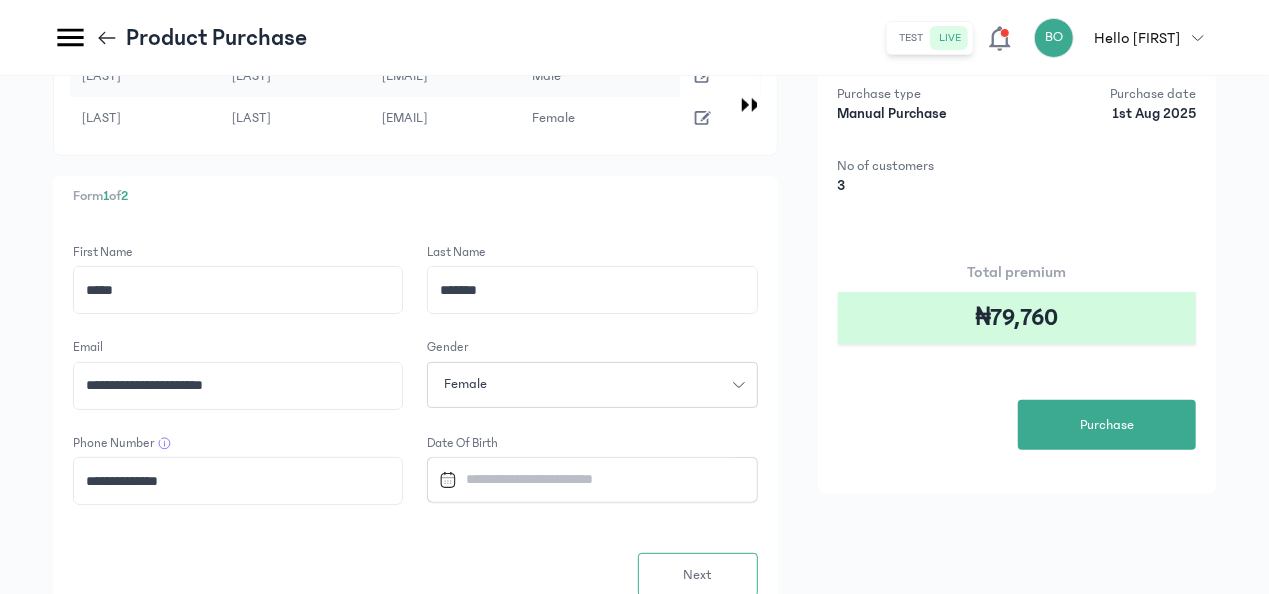 type on "**********" 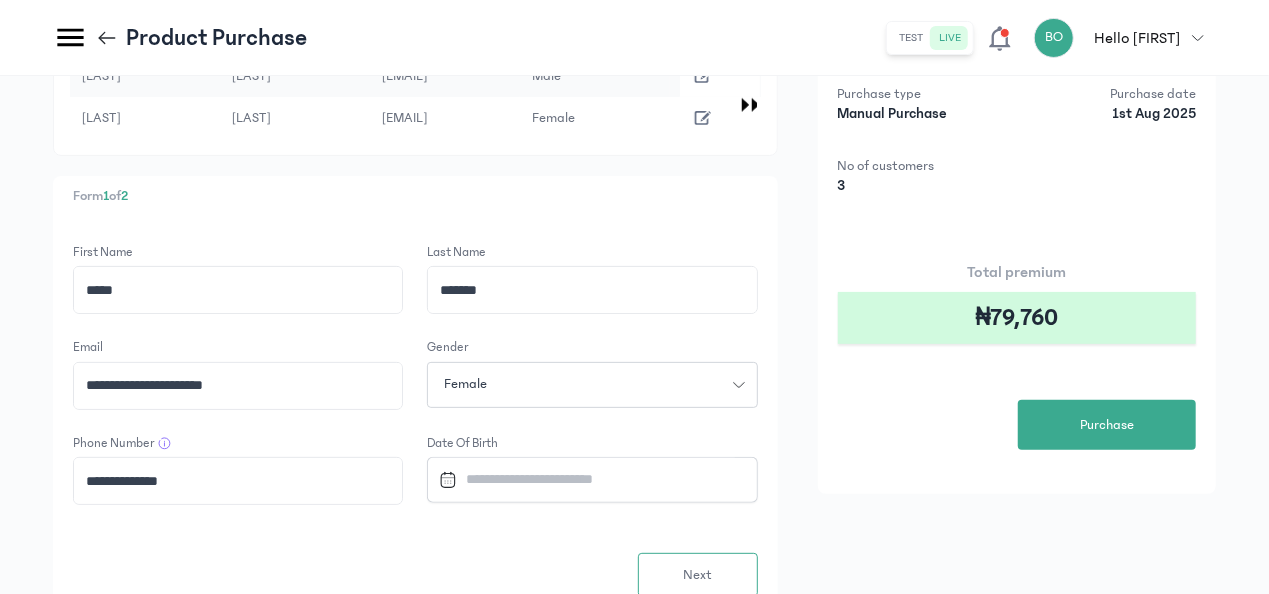 click at bounding box center [583, 479] 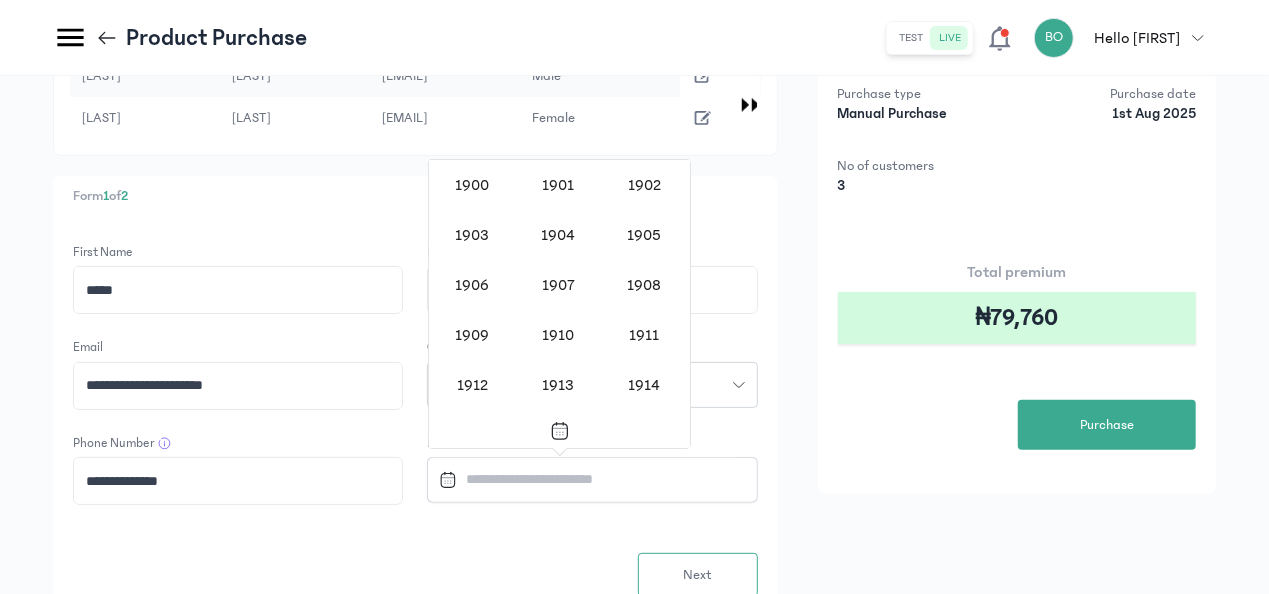 scroll, scrollTop: 1638, scrollLeft: 0, axis: vertical 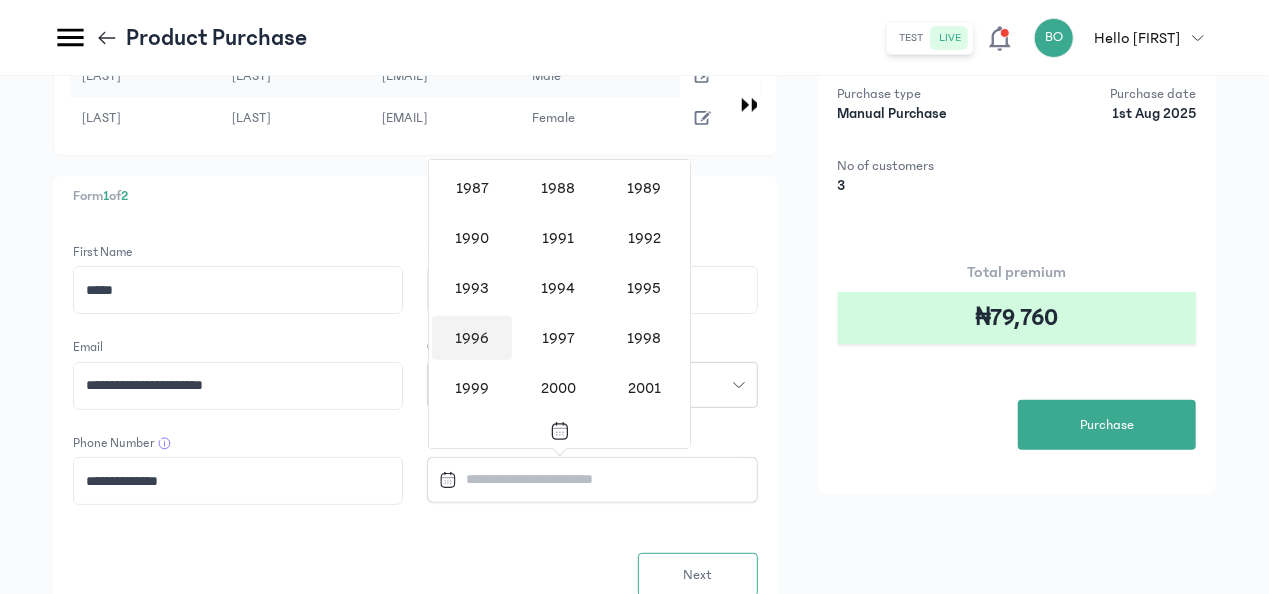 click on "1996" at bounding box center (472, 338) 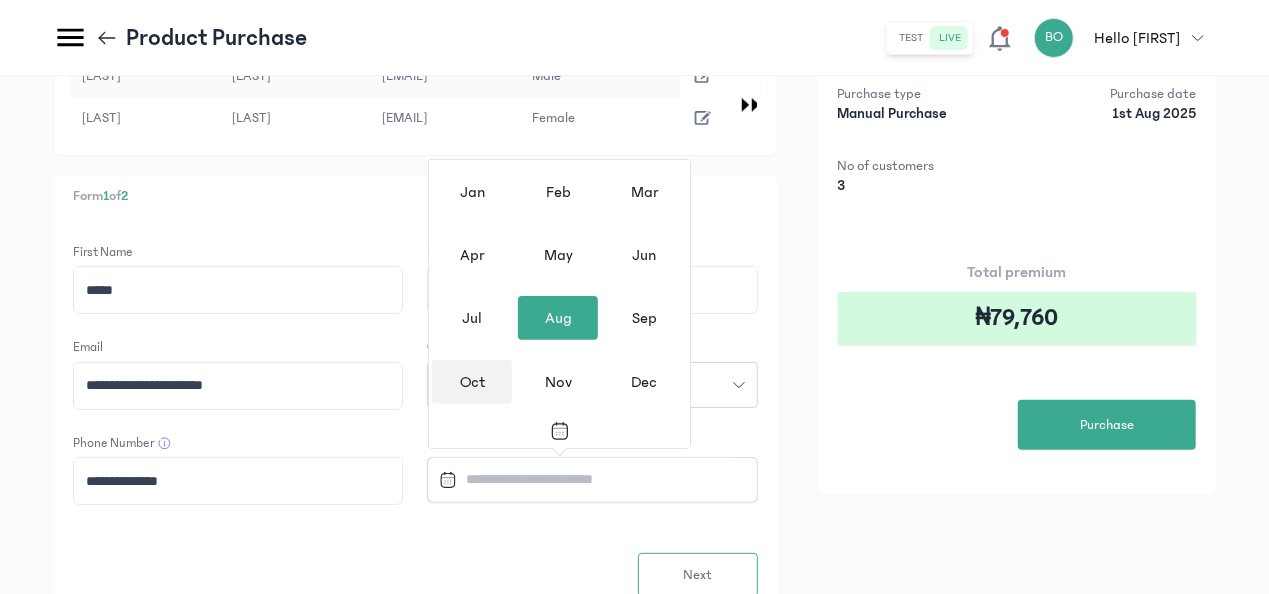 click on "Oct" at bounding box center (472, 382) 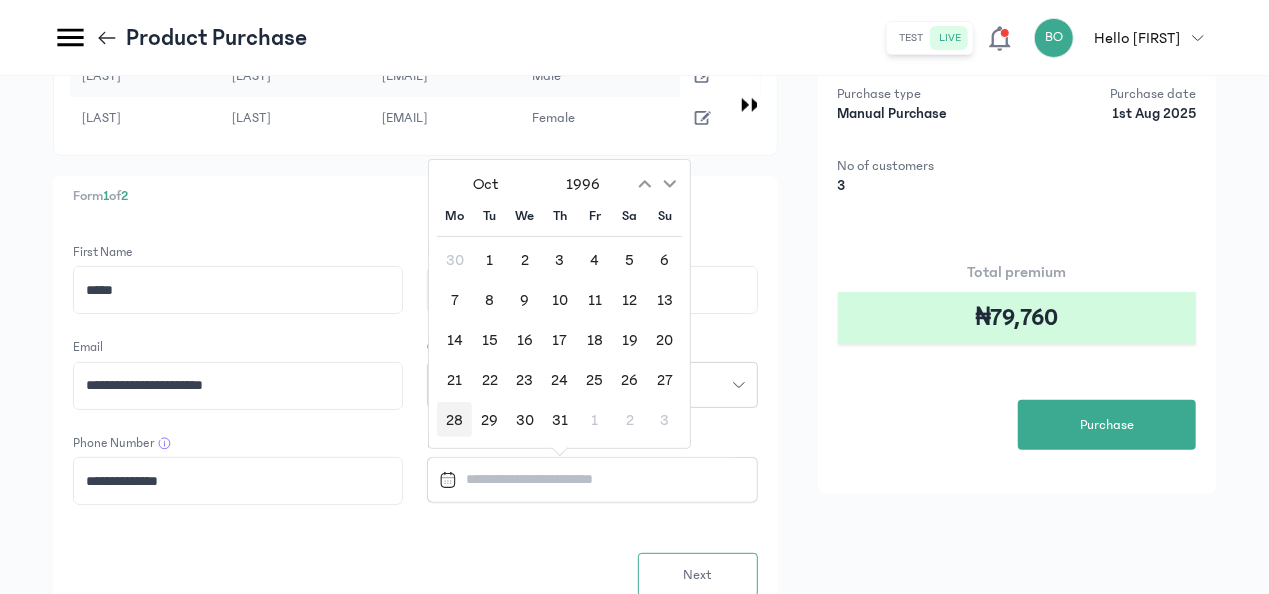 click on "28" at bounding box center (454, 419) 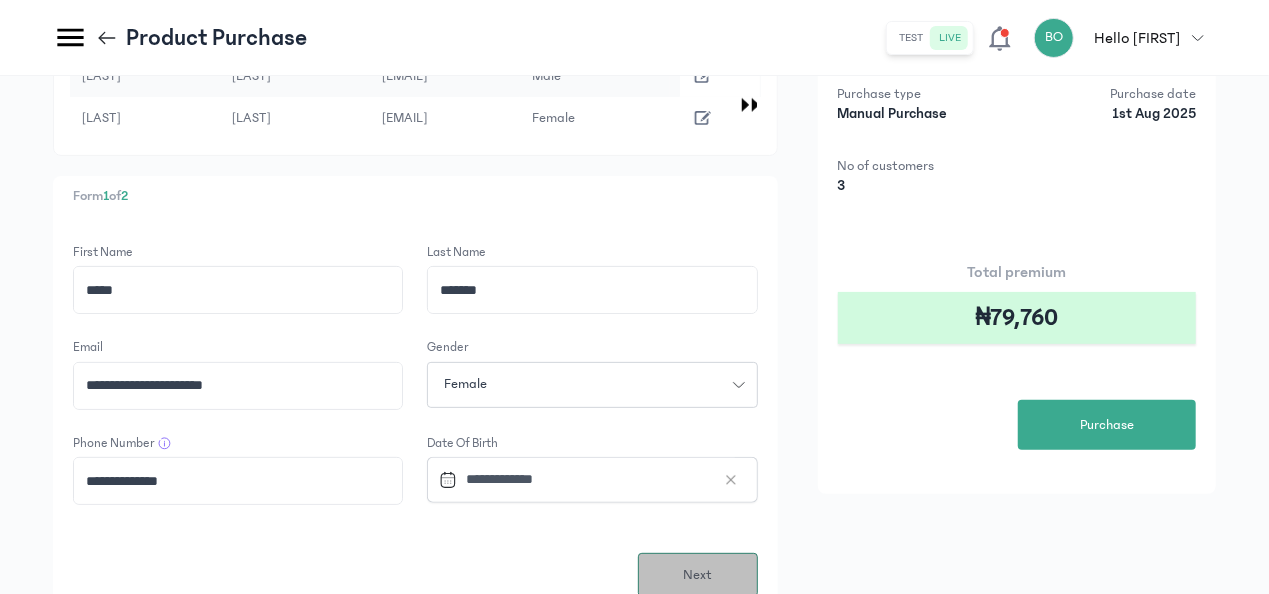 click on "Next" at bounding box center (697, 575) 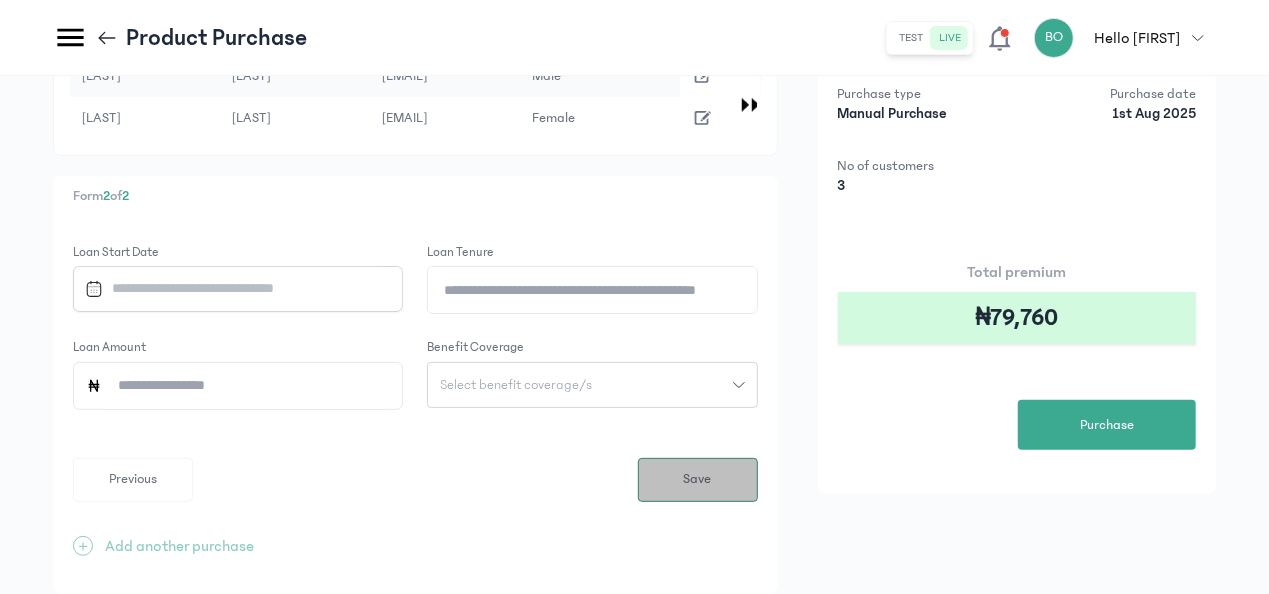scroll, scrollTop: 0, scrollLeft: 0, axis: both 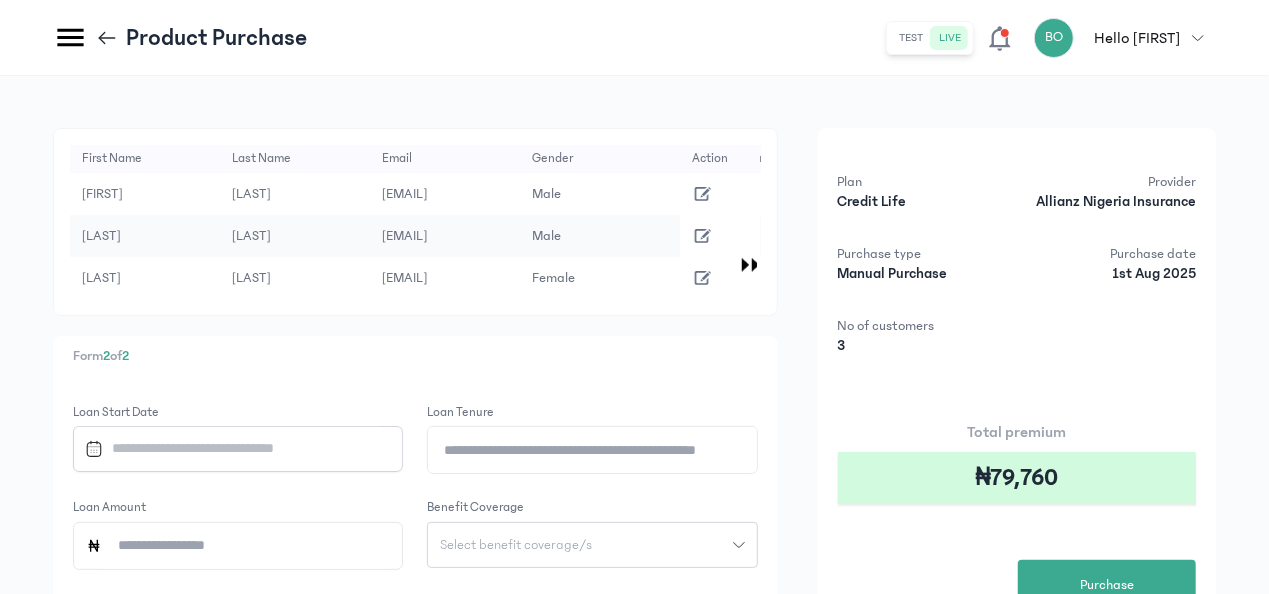click at bounding box center [229, 448] 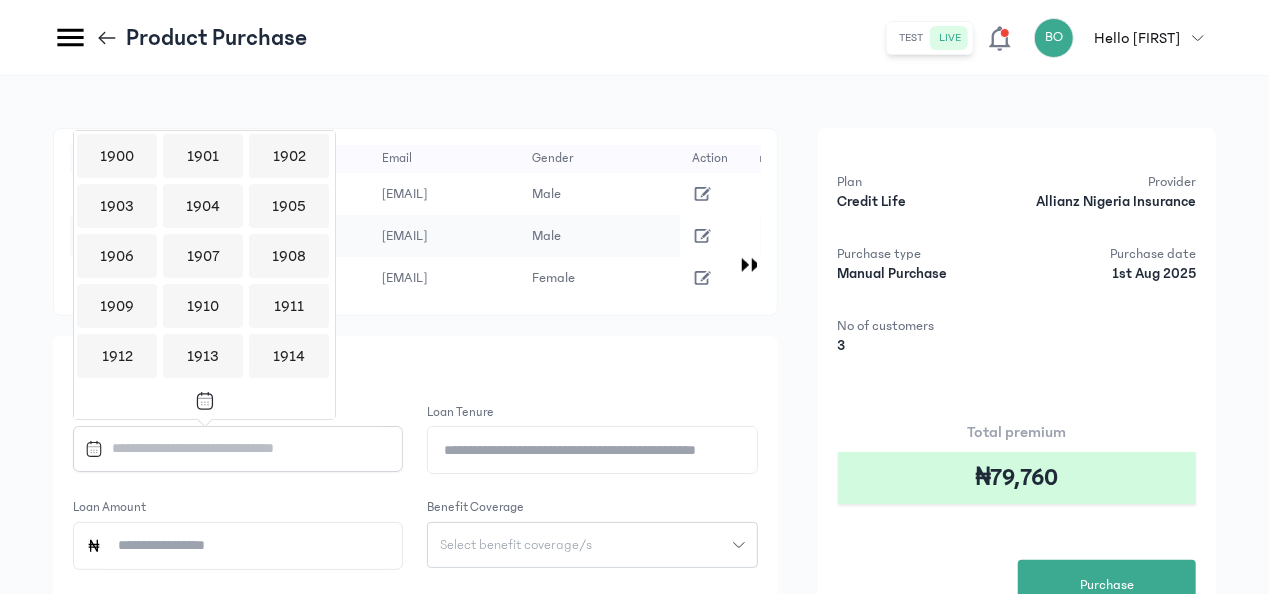 scroll, scrollTop: 1938, scrollLeft: 0, axis: vertical 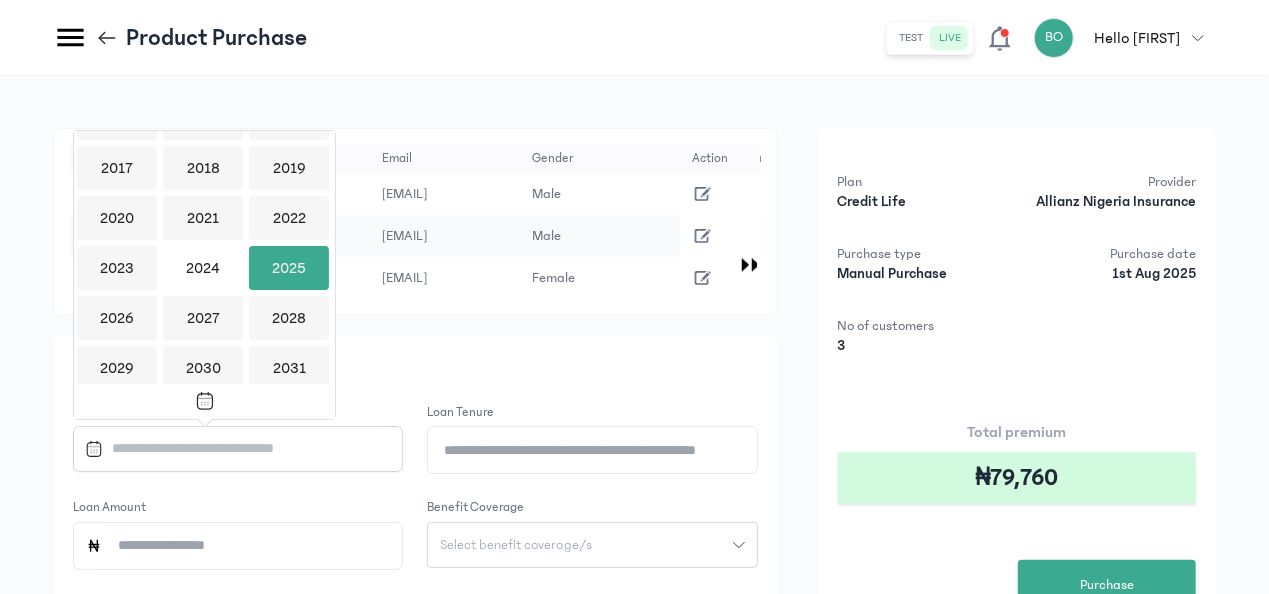 click on "2025" at bounding box center (289, 268) 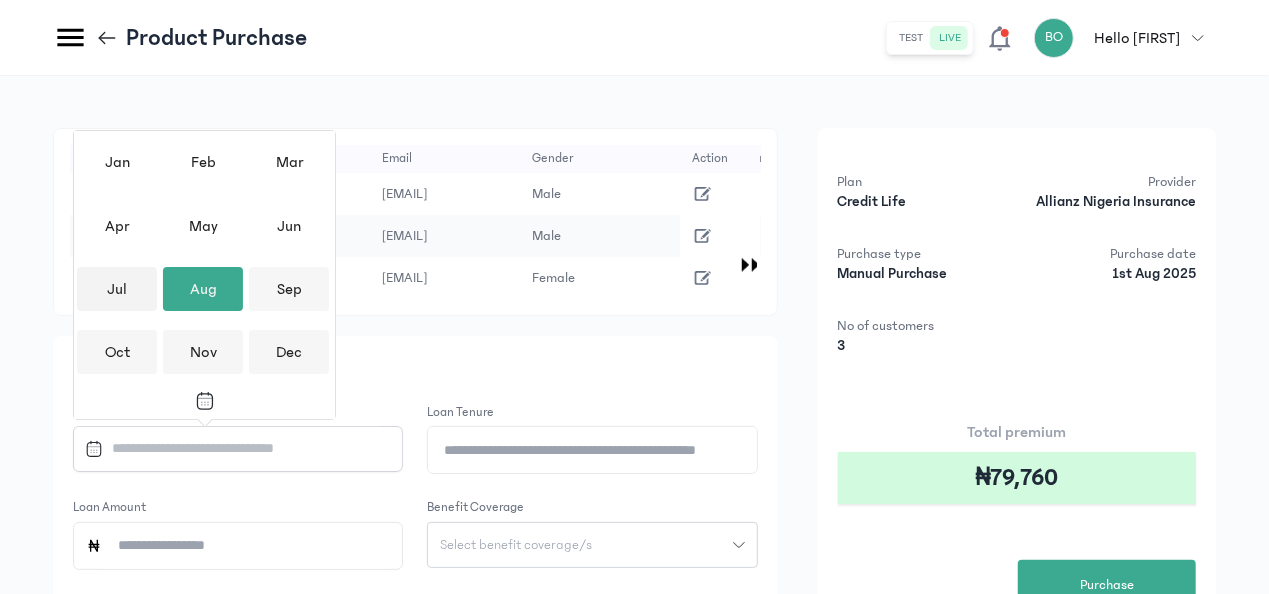 click on "Jul" at bounding box center [117, 289] 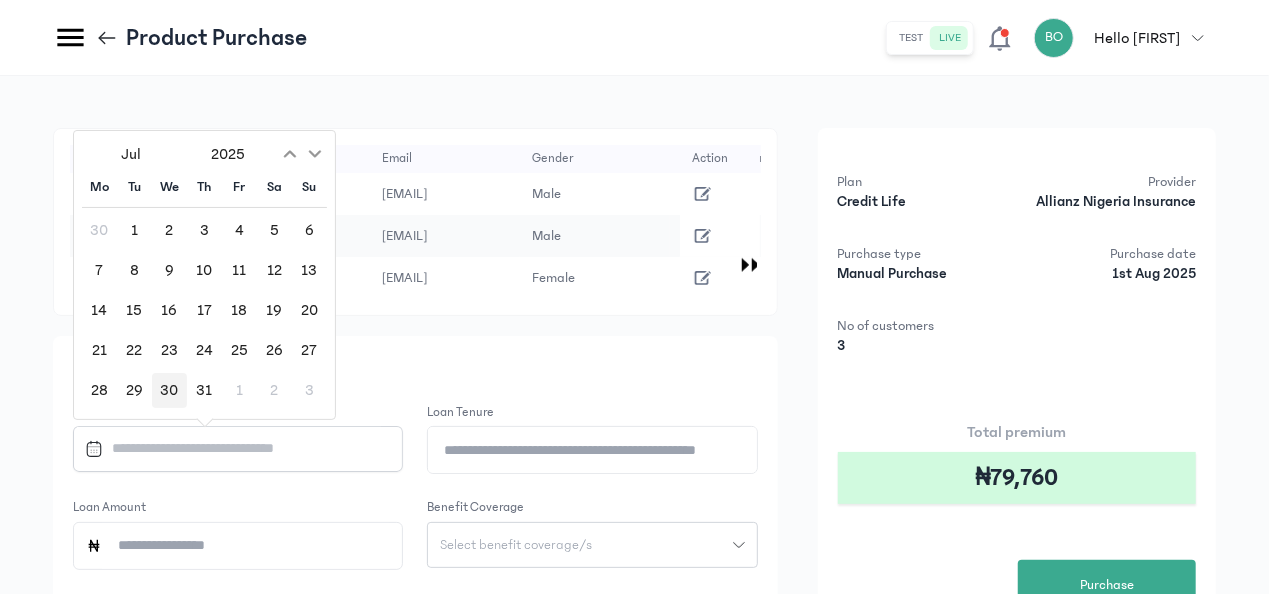 click on "30" at bounding box center (169, 390) 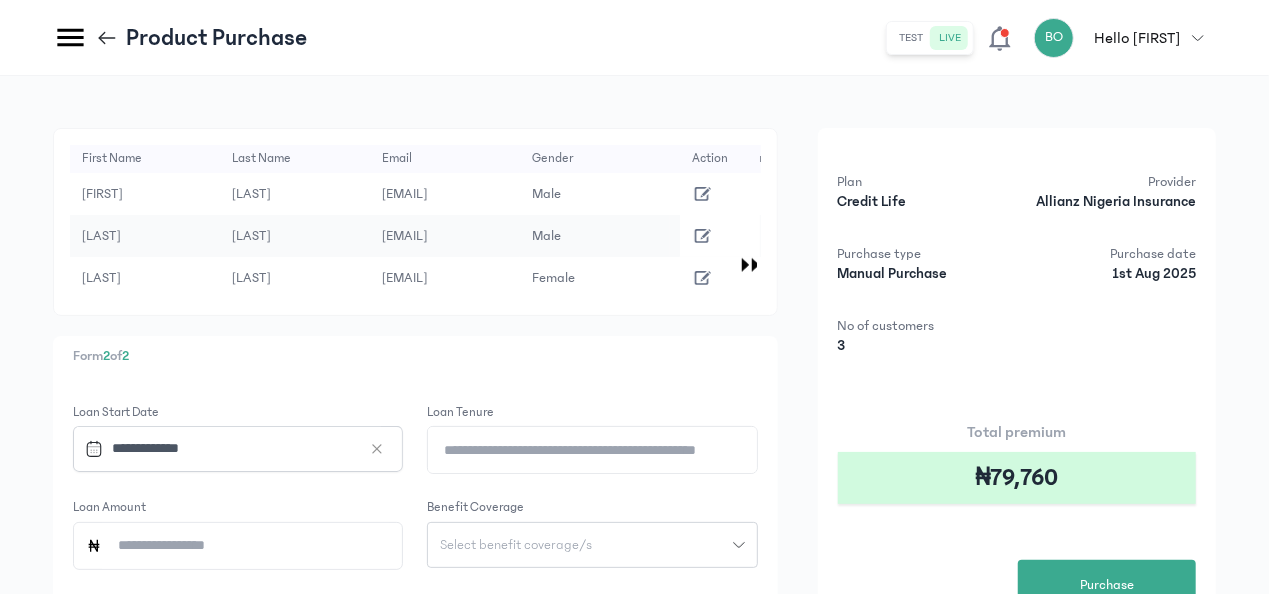 click on "Loan Tenure" 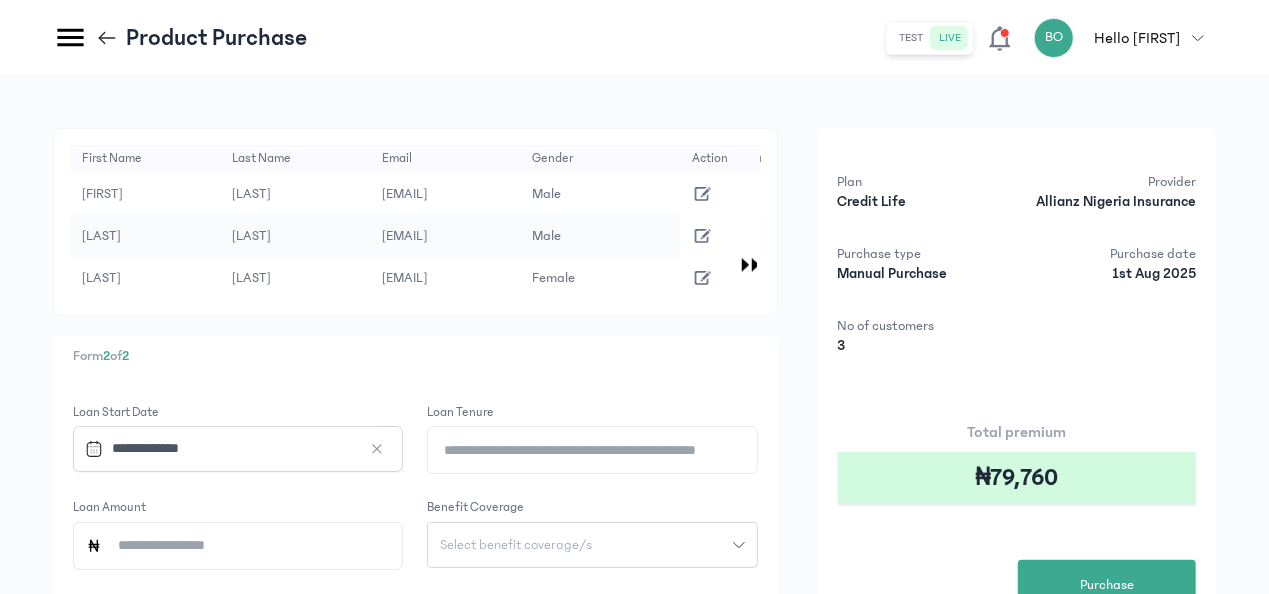 type on "**" 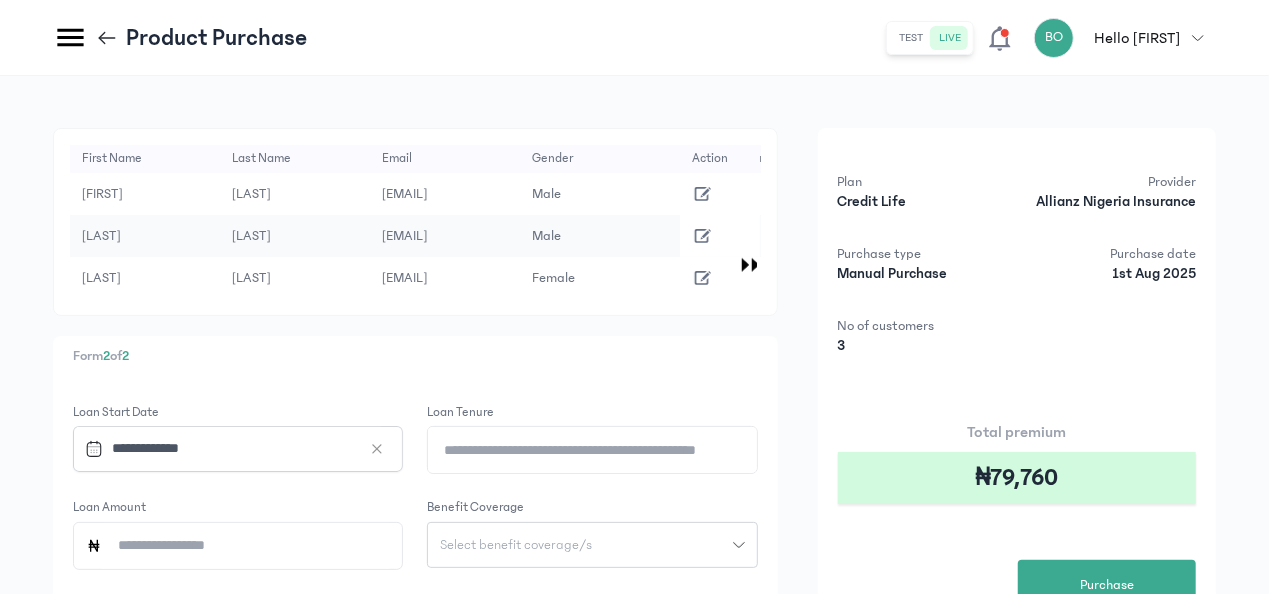 click on "Loan Amount" 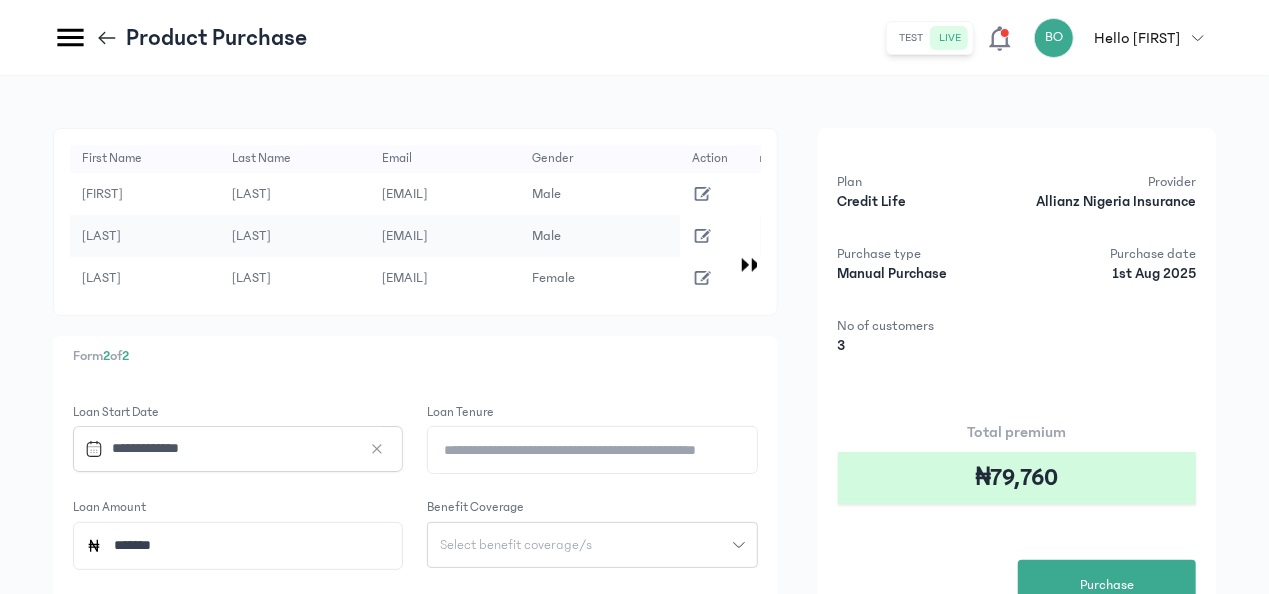 type on "*******" 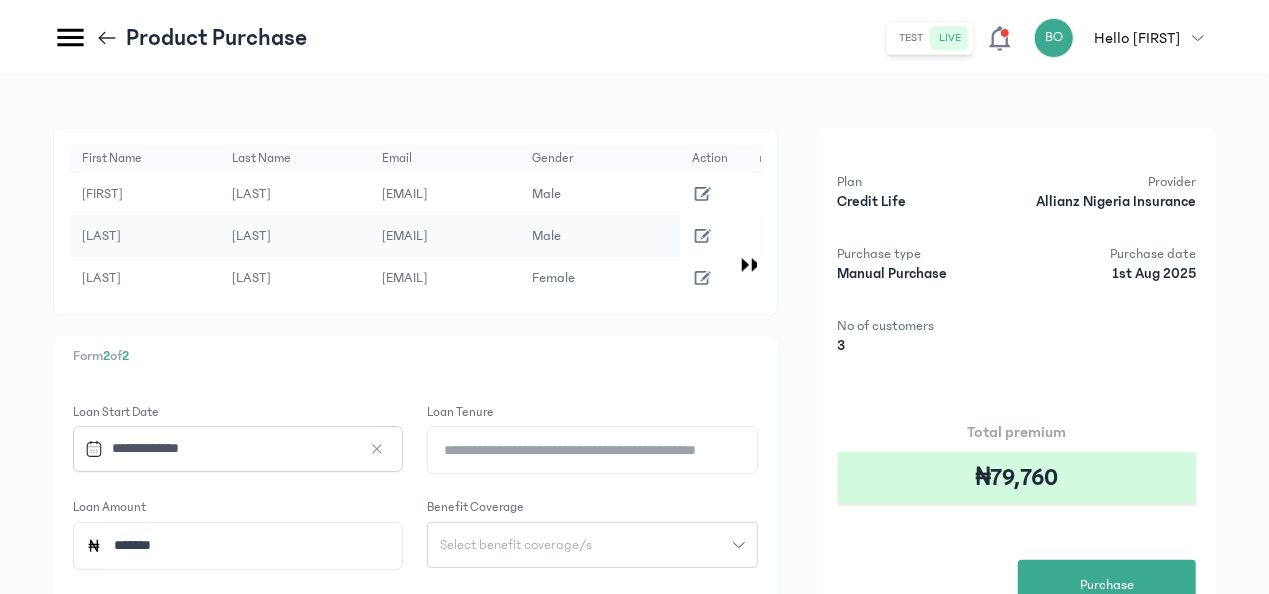 click on "Select benefit coverage/s" at bounding box center [516, 545] 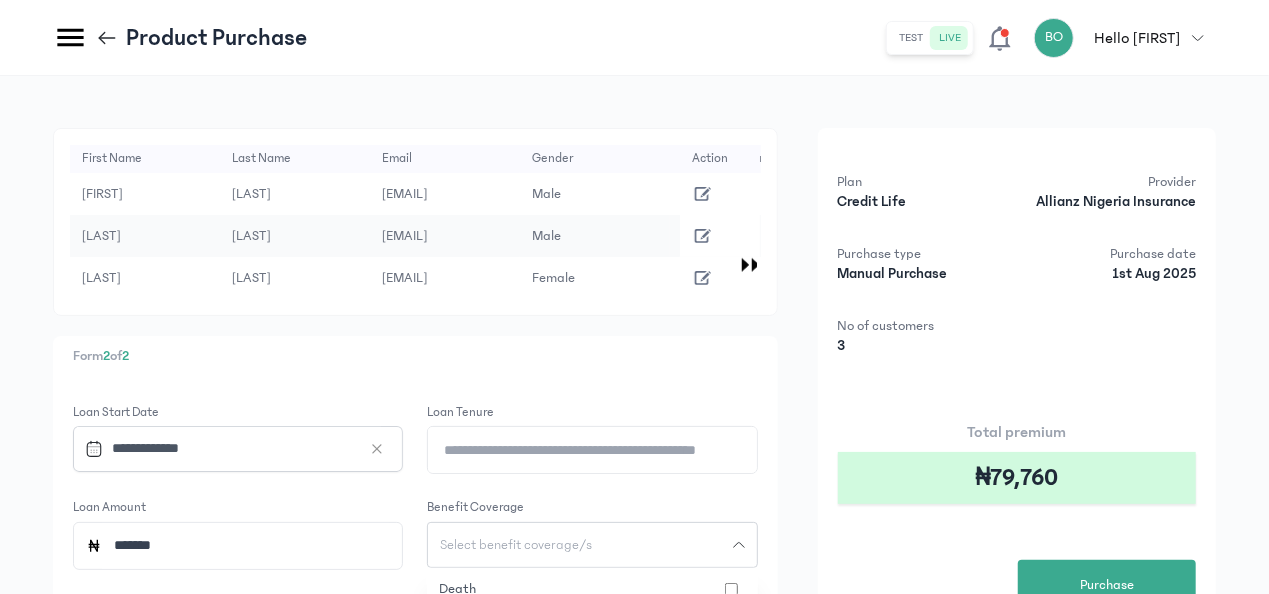 type 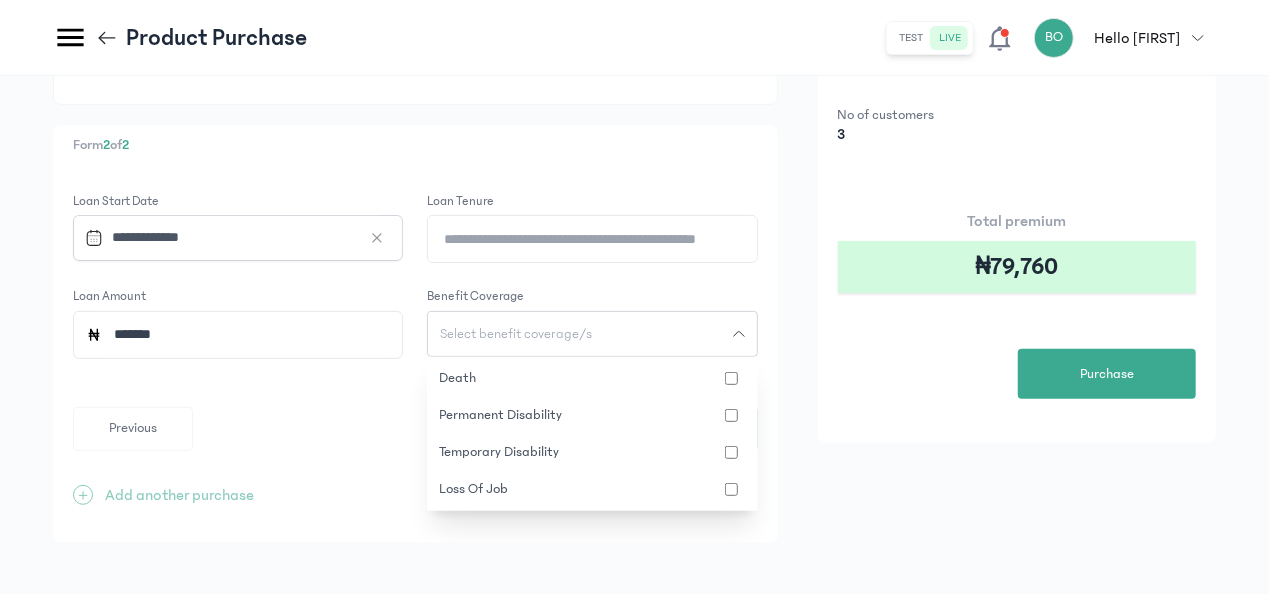 scroll, scrollTop: 224, scrollLeft: 0, axis: vertical 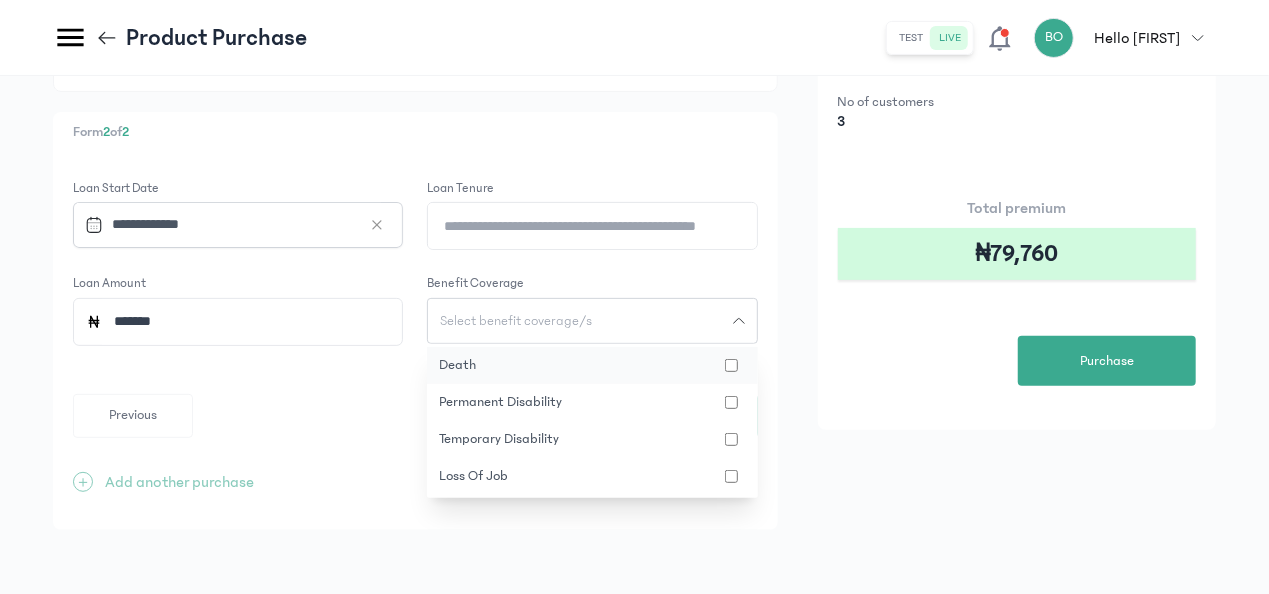 click on "death" 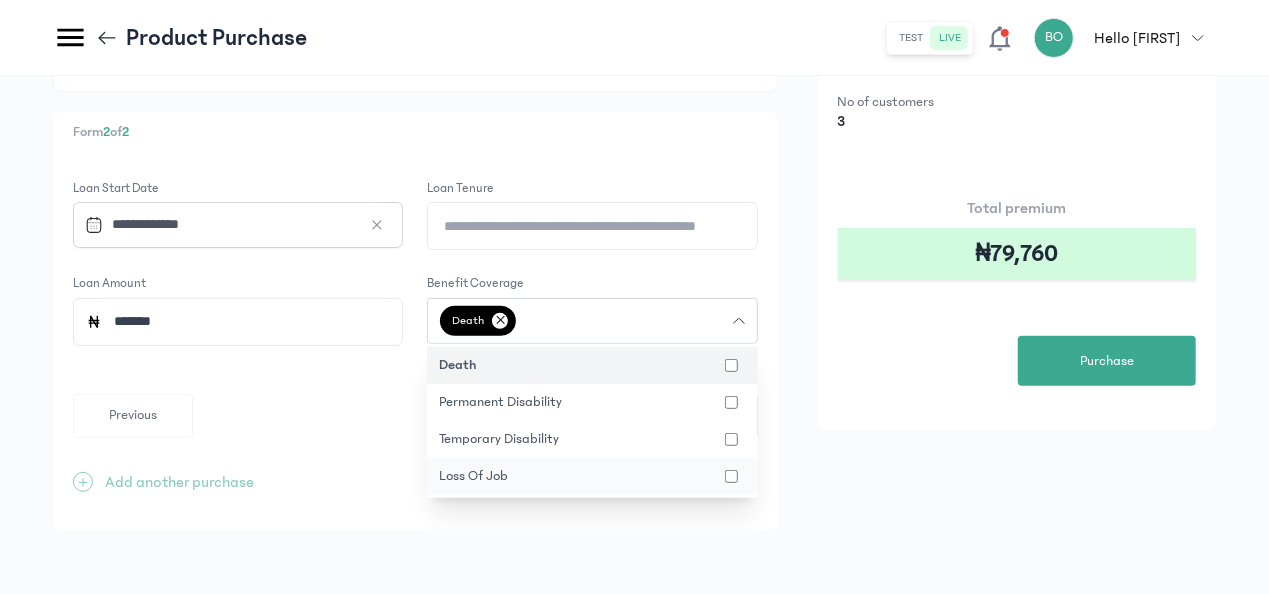 click on "loss of job" 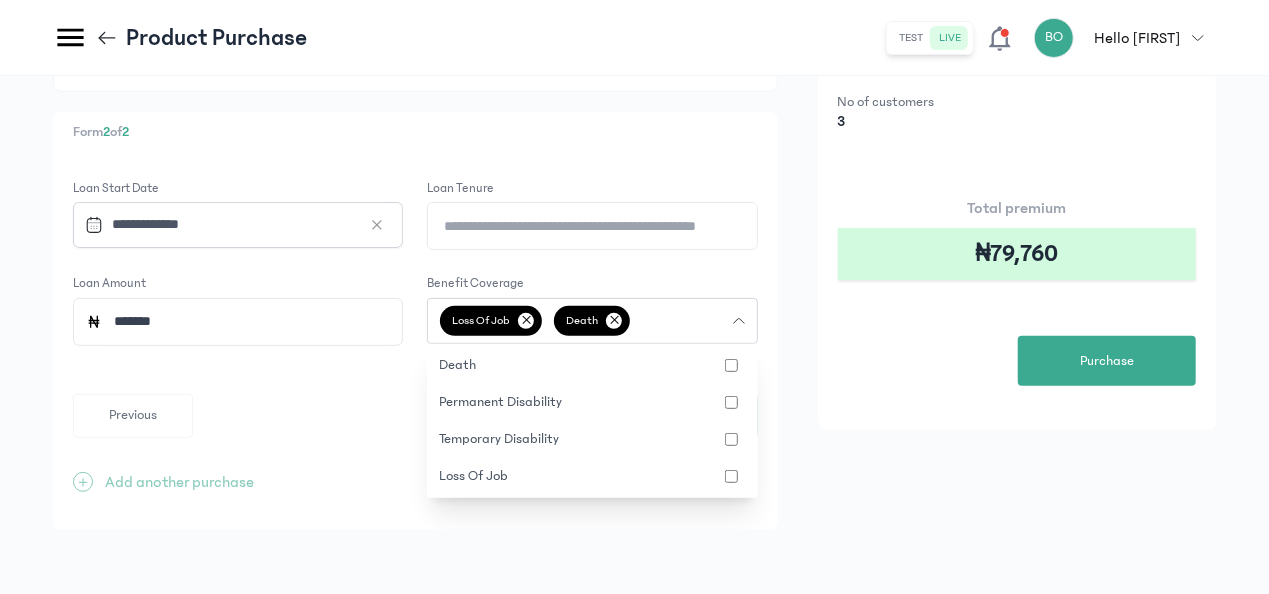 click on "**********" 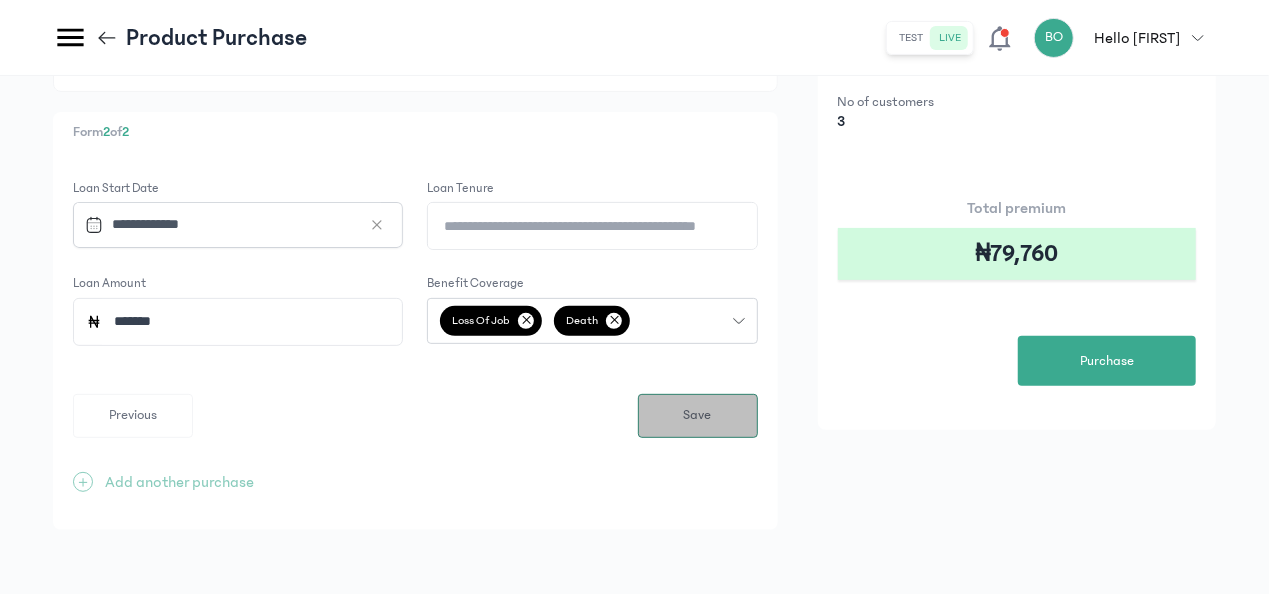click on "Save" at bounding box center (698, 415) 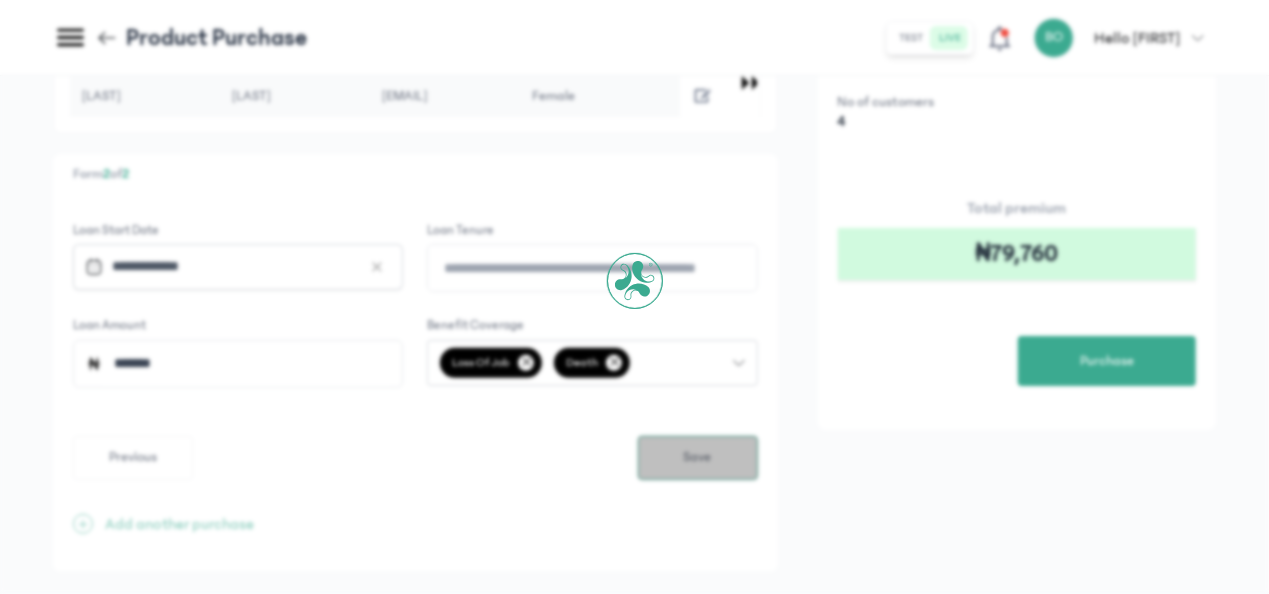 scroll, scrollTop: 0, scrollLeft: 0, axis: both 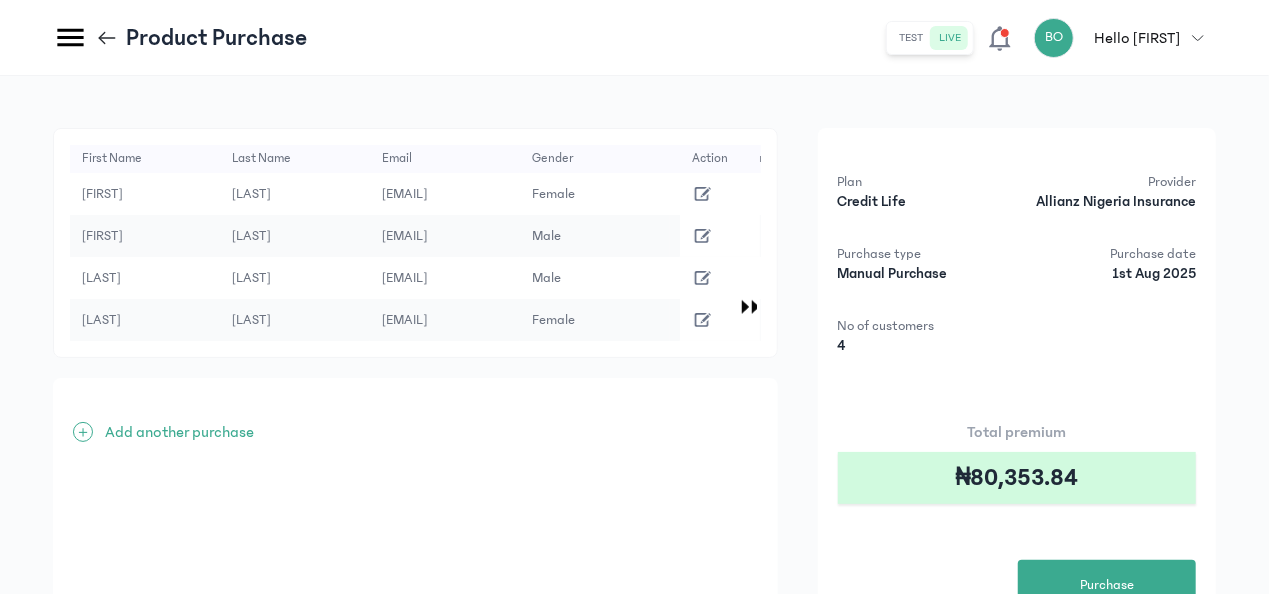 click on "Add another purchase" at bounding box center (179, 432) 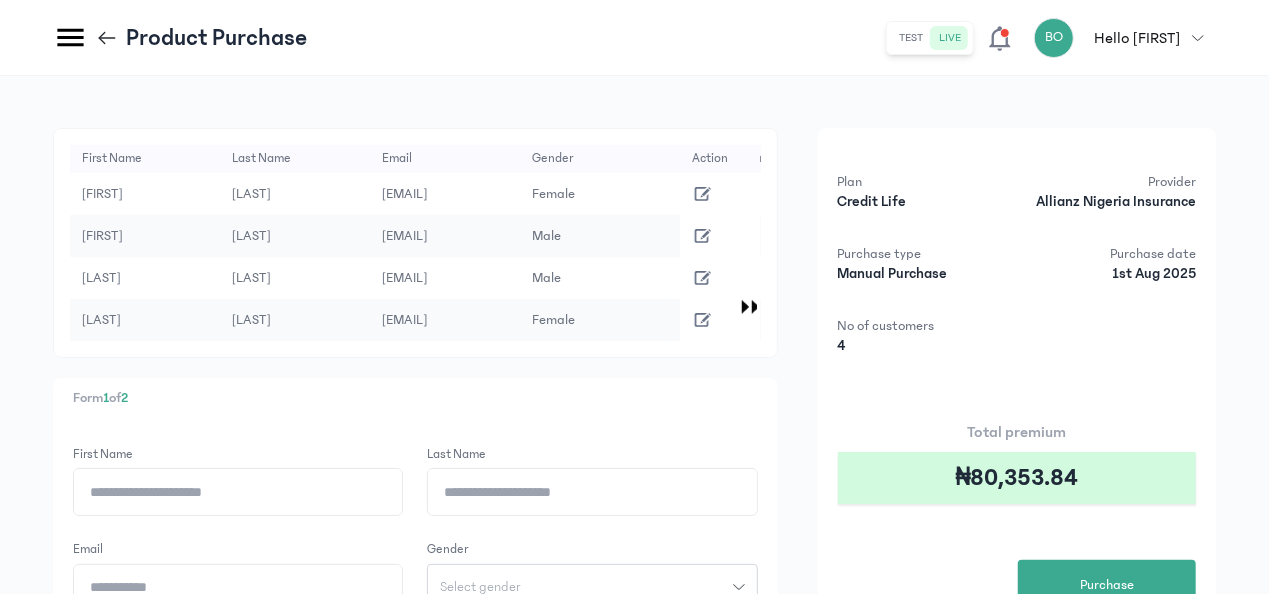 click on "First Name" 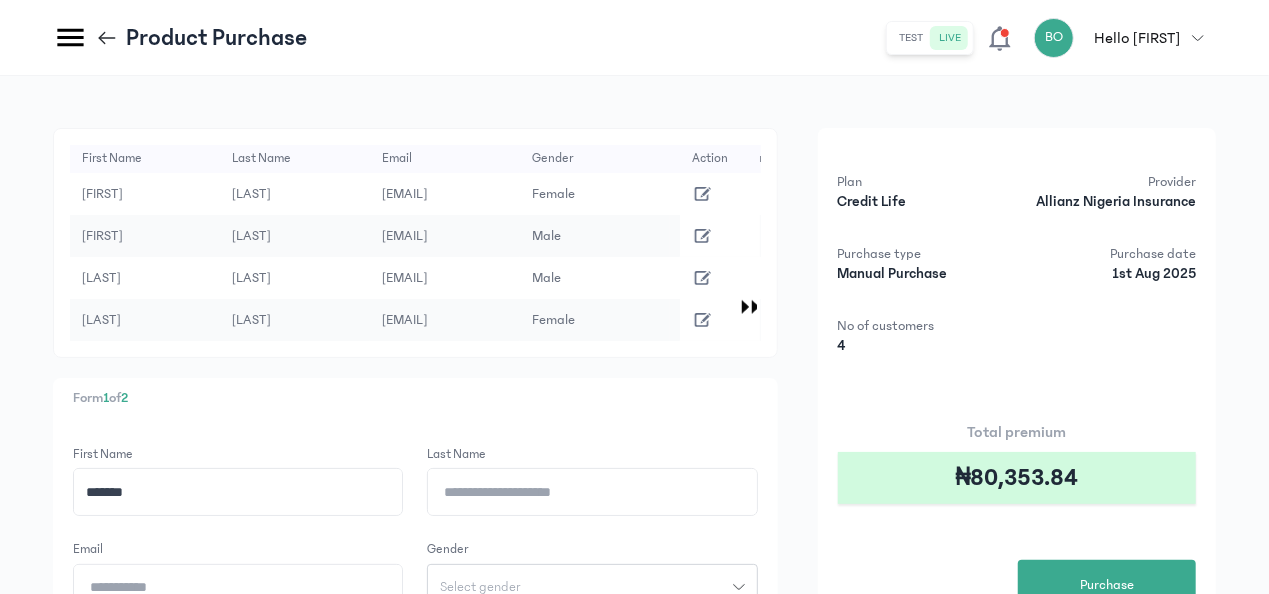 type on "*******" 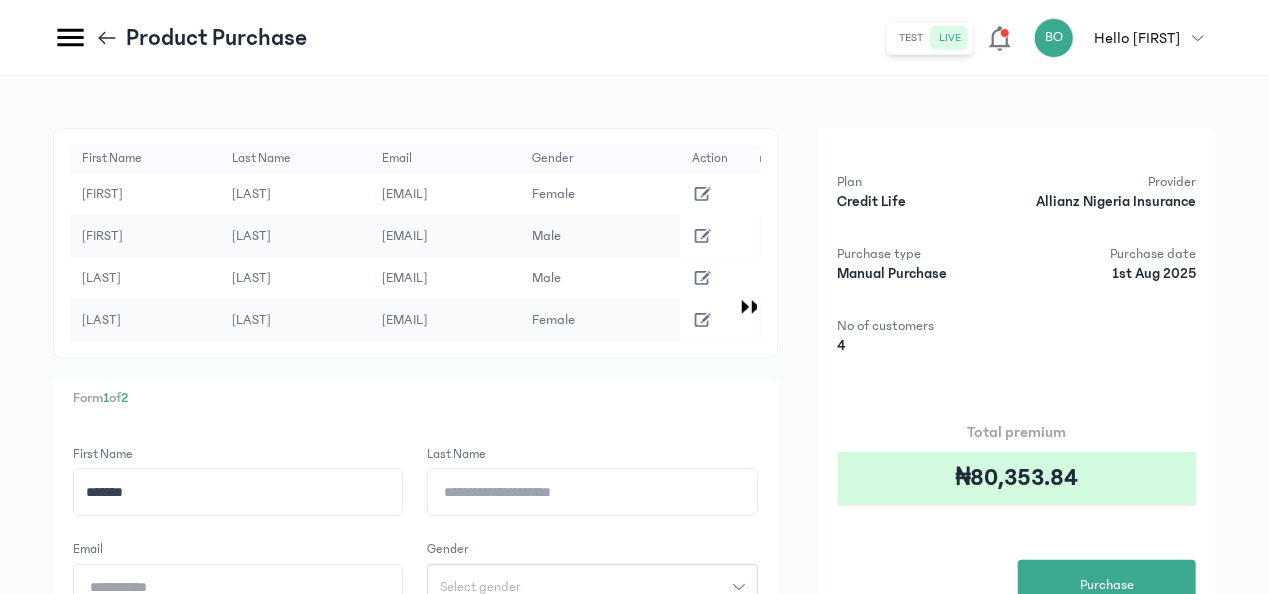 click on "Last Name" 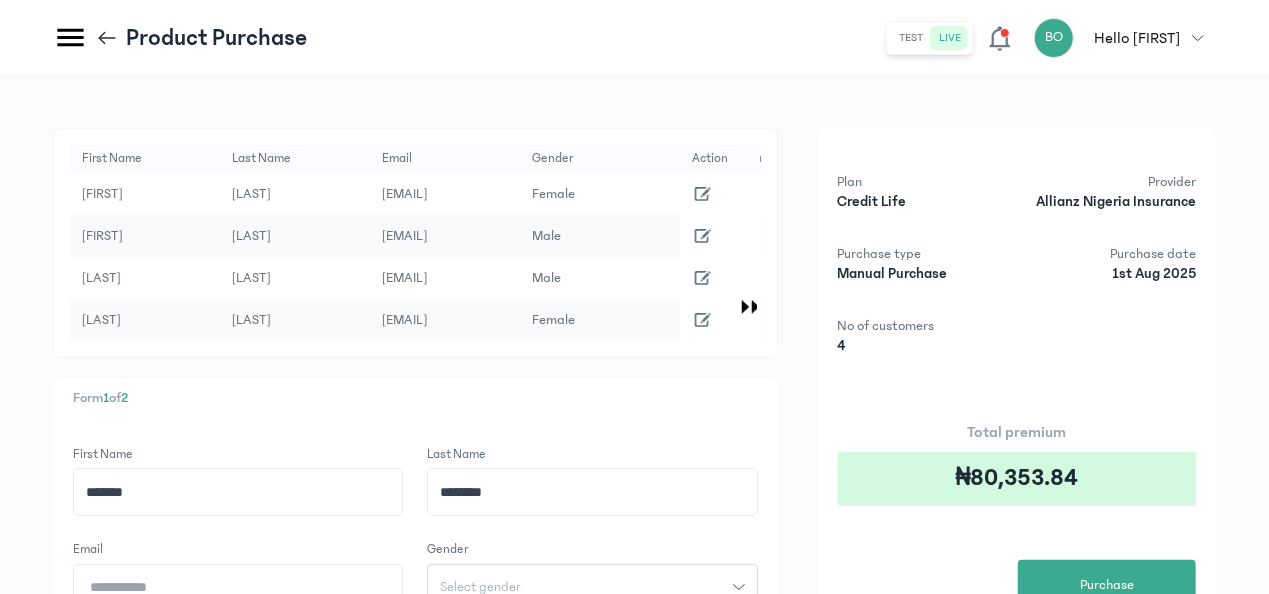 type on "********" 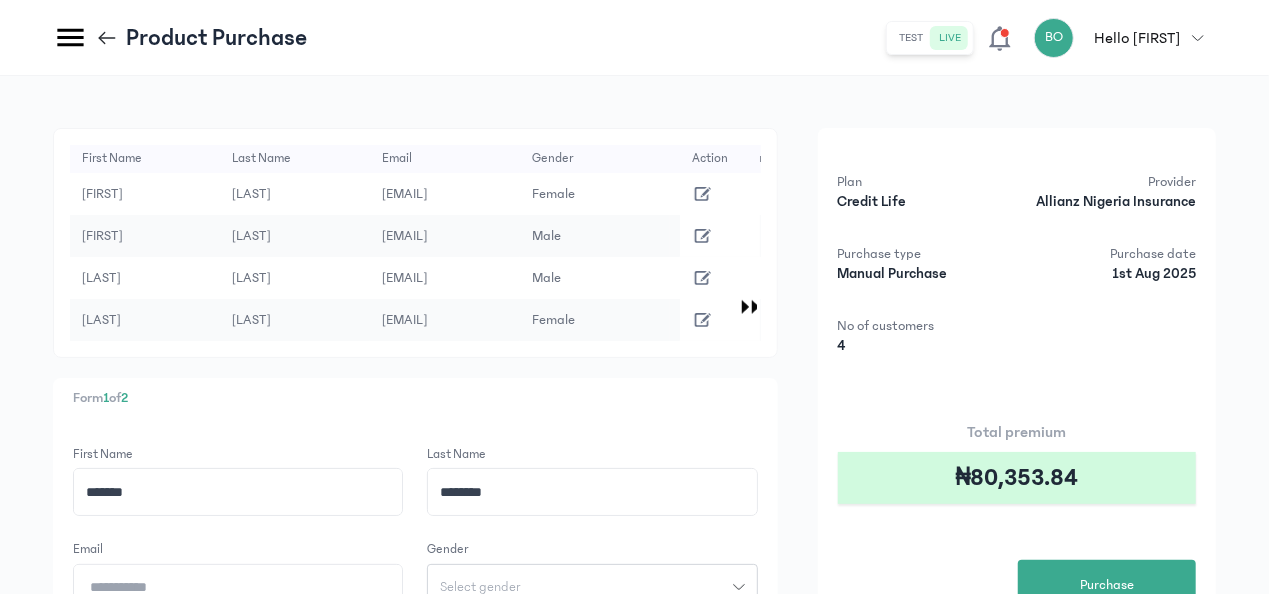 click on "Email" 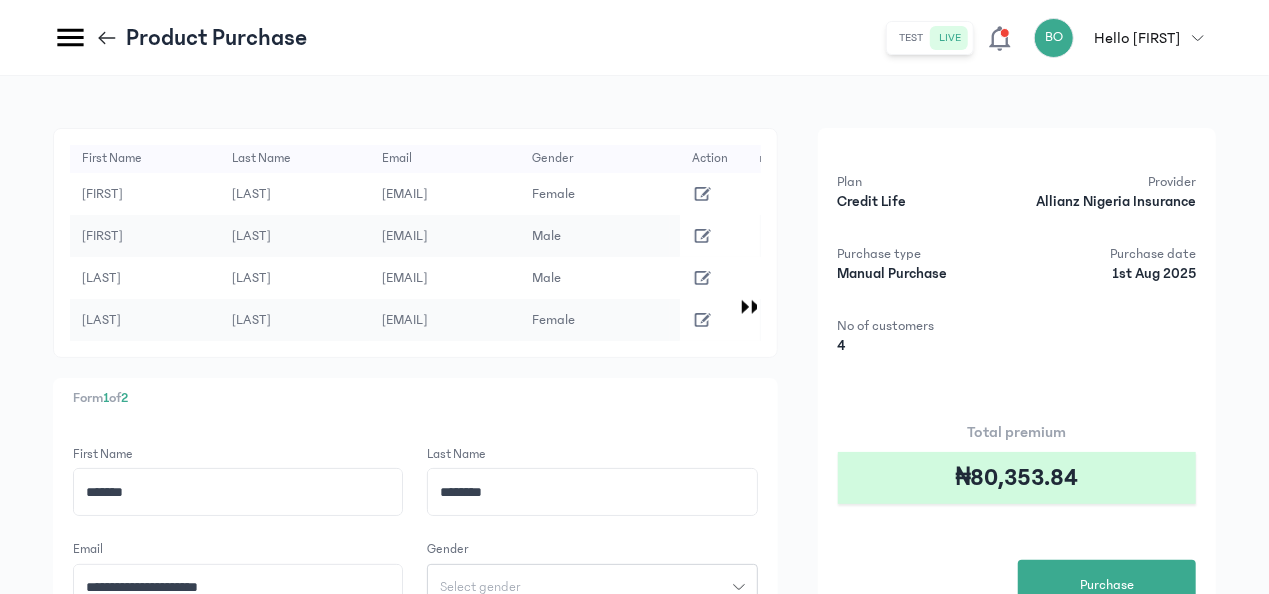 scroll, scrollTop: 2, scrollLeft: 0, axis: vertical 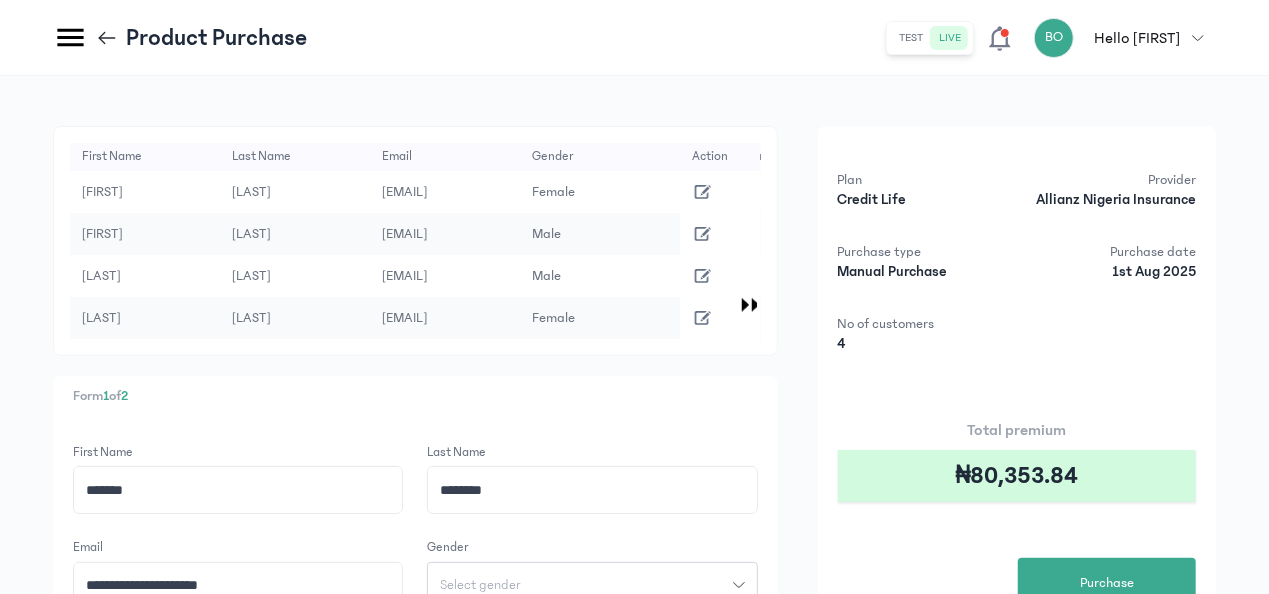 type on "**********" 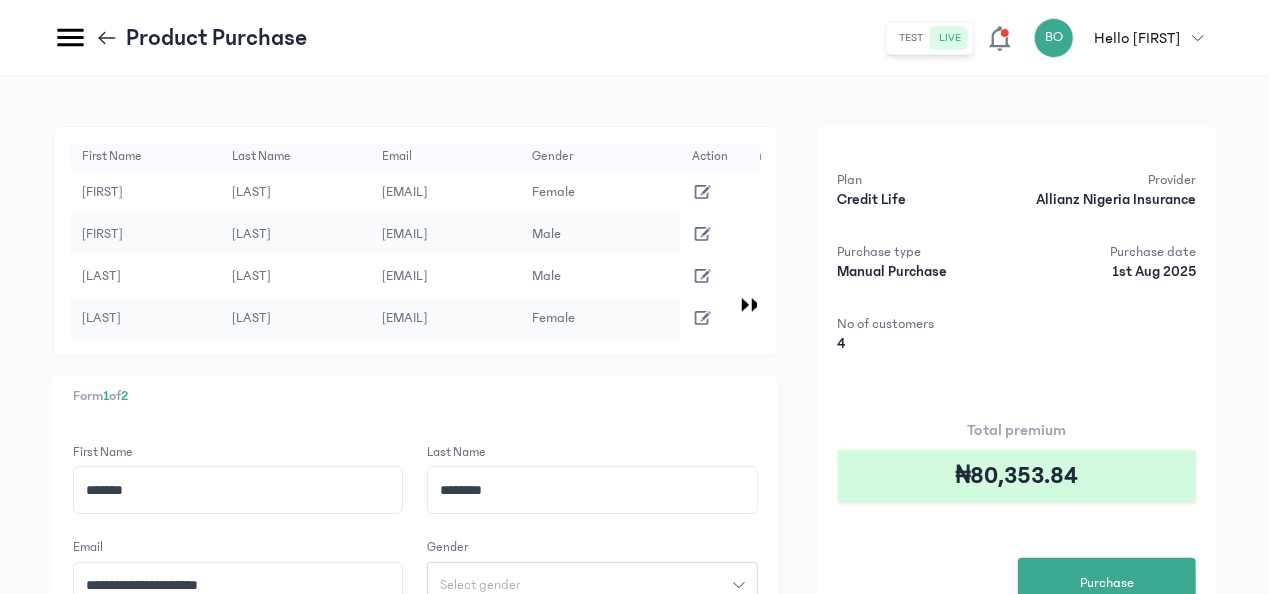 click on "Select gender" at bounding box center [480, 585] 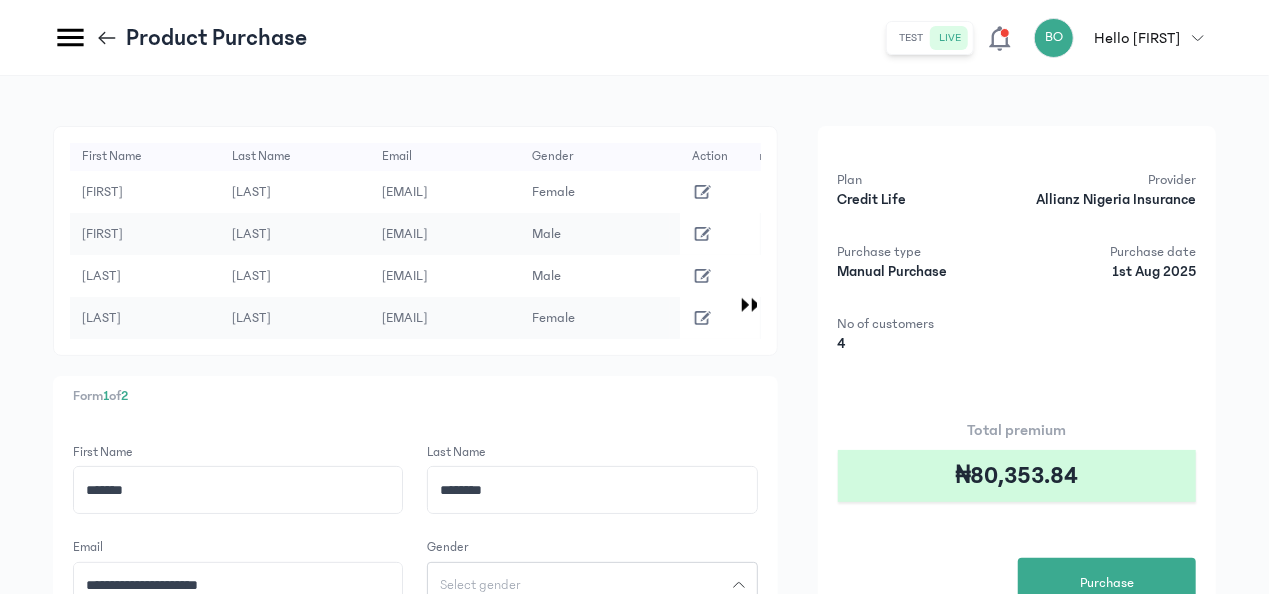 type 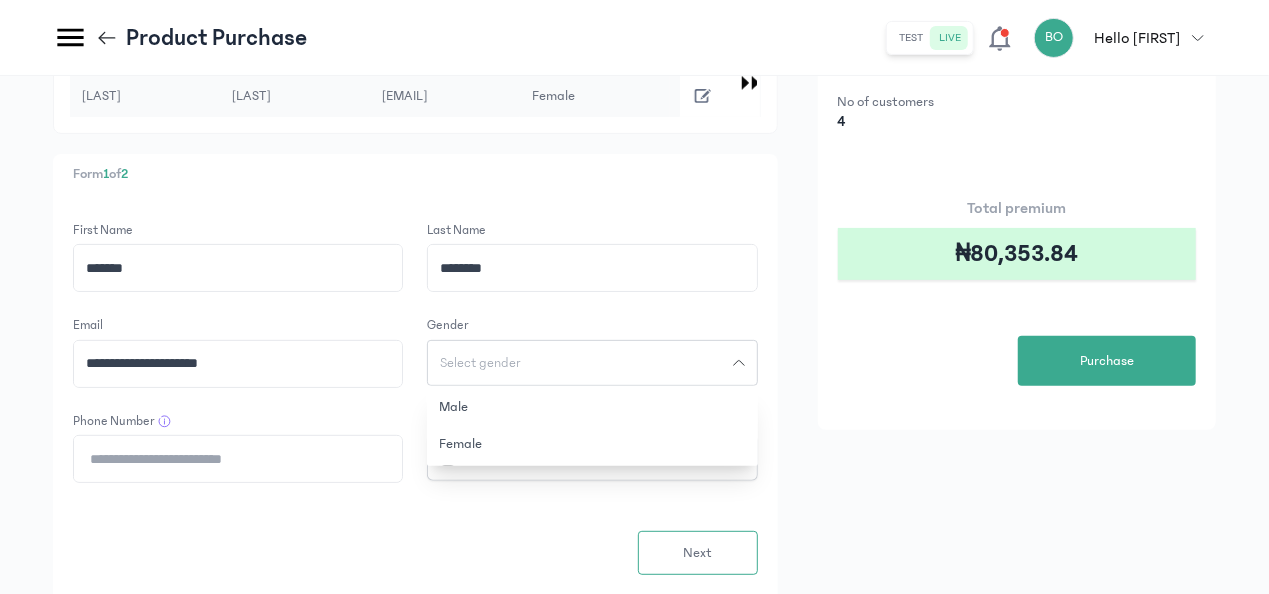 scroll, scrollTop: 242, scrollLeft: 0, axis: vertical 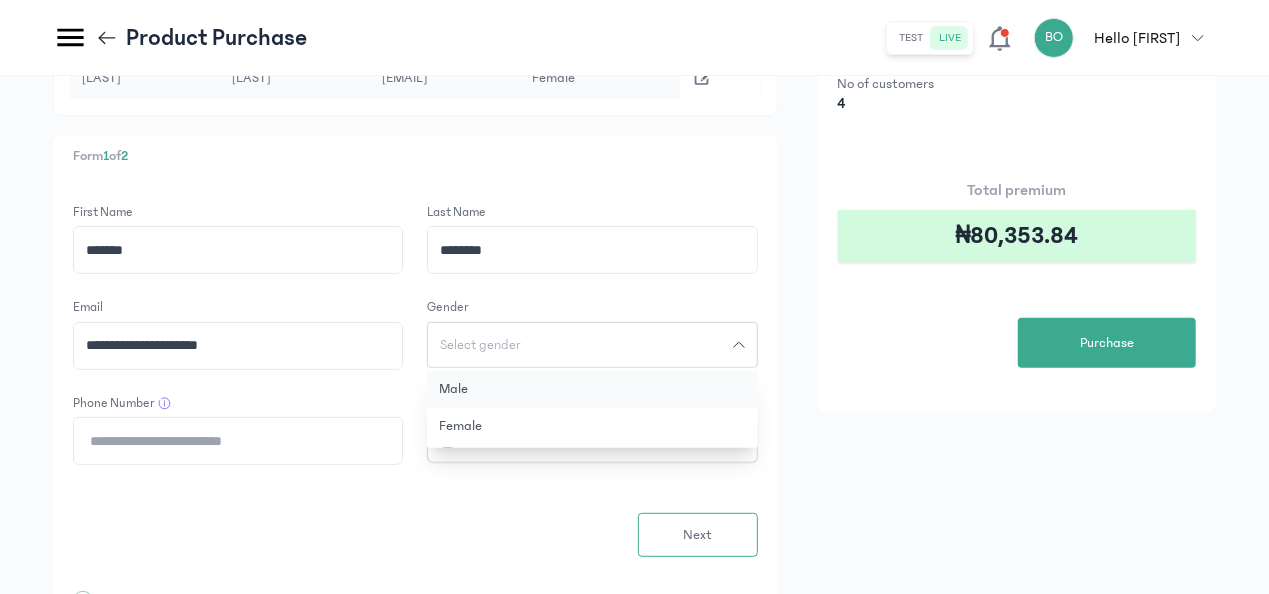 click on "Male" 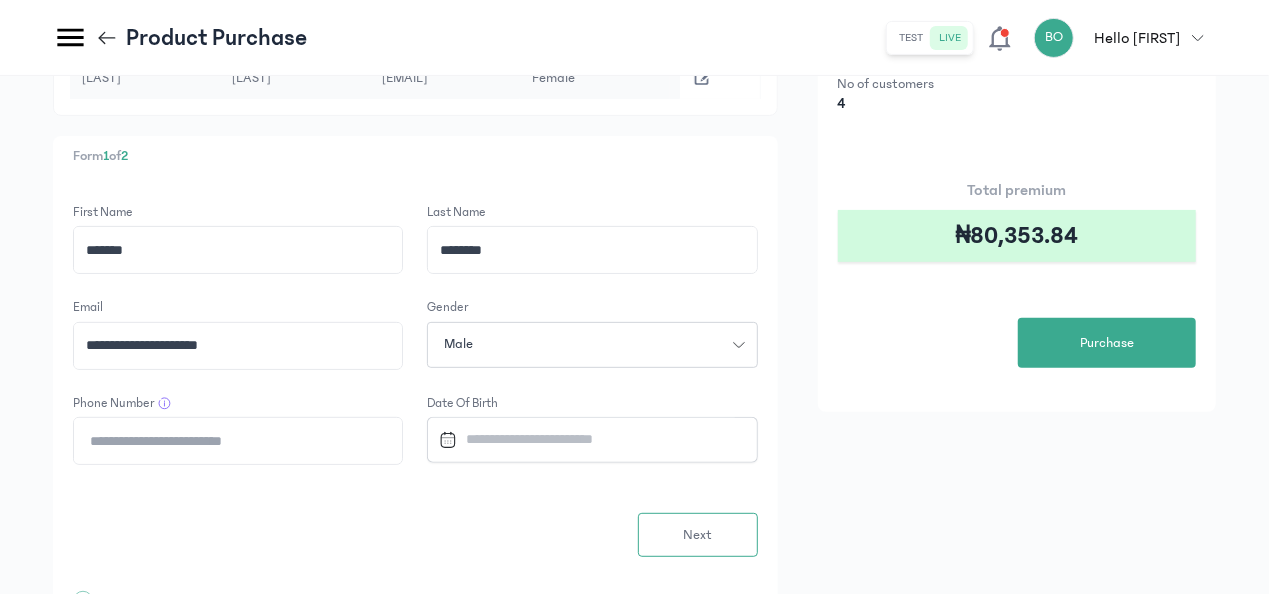 click on "Phone Number" 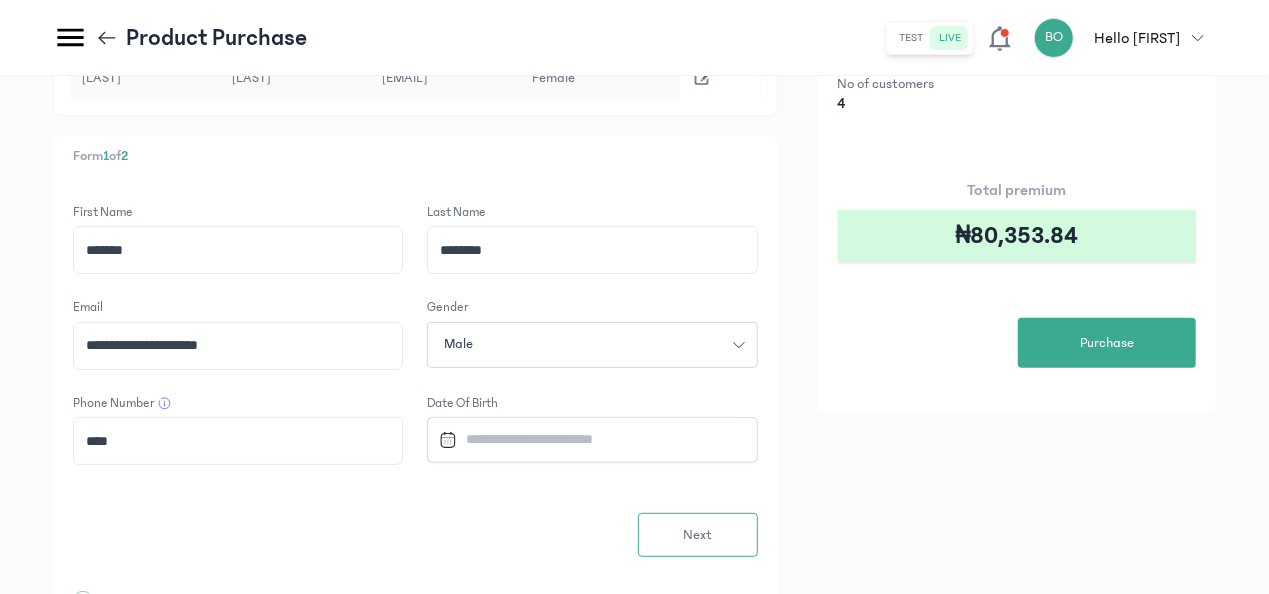 paste on "**********" 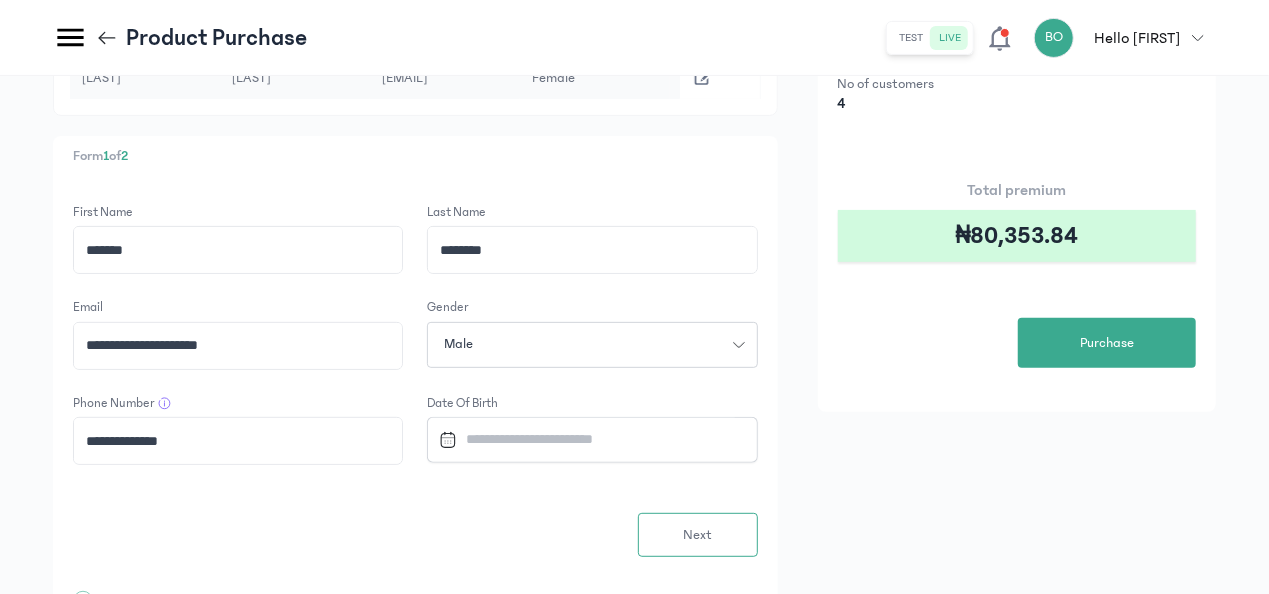 type on "**********" 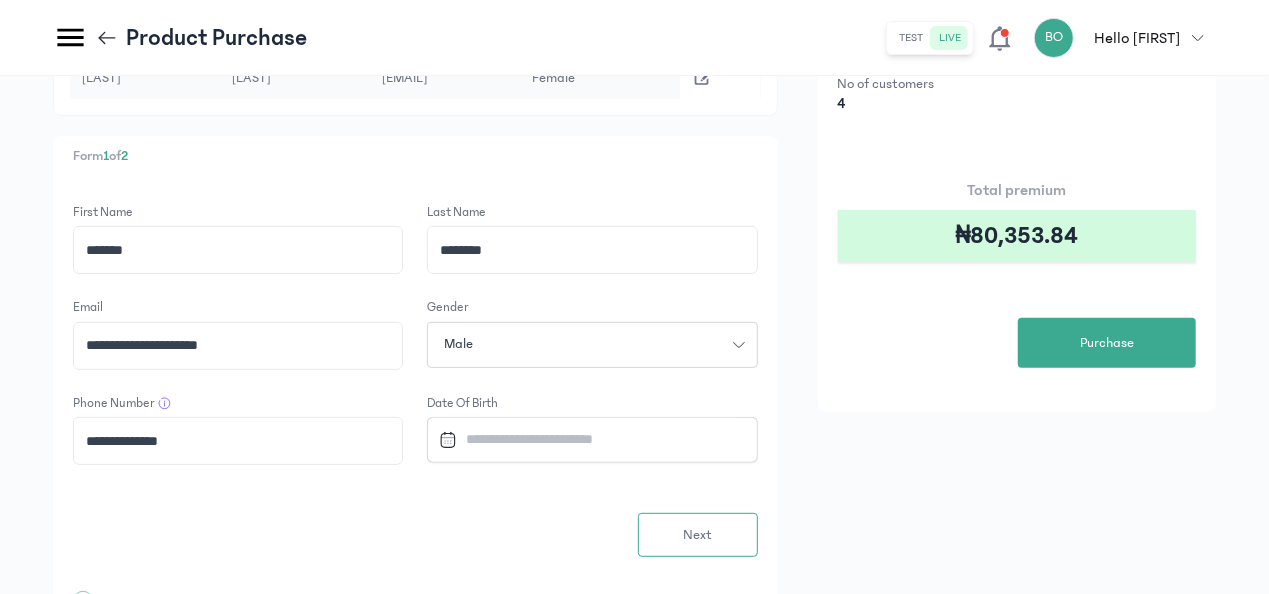click at bounding box center [583, 439] 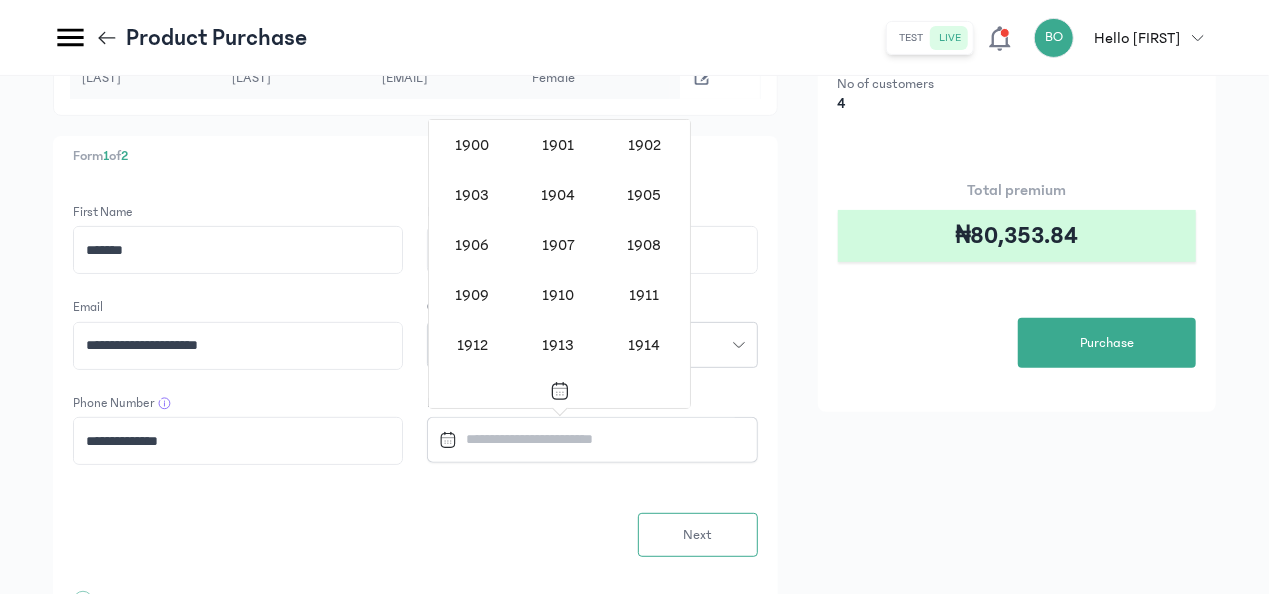 scroll, scrollTop: 1638, scrollLeft: 0, axis: vertical 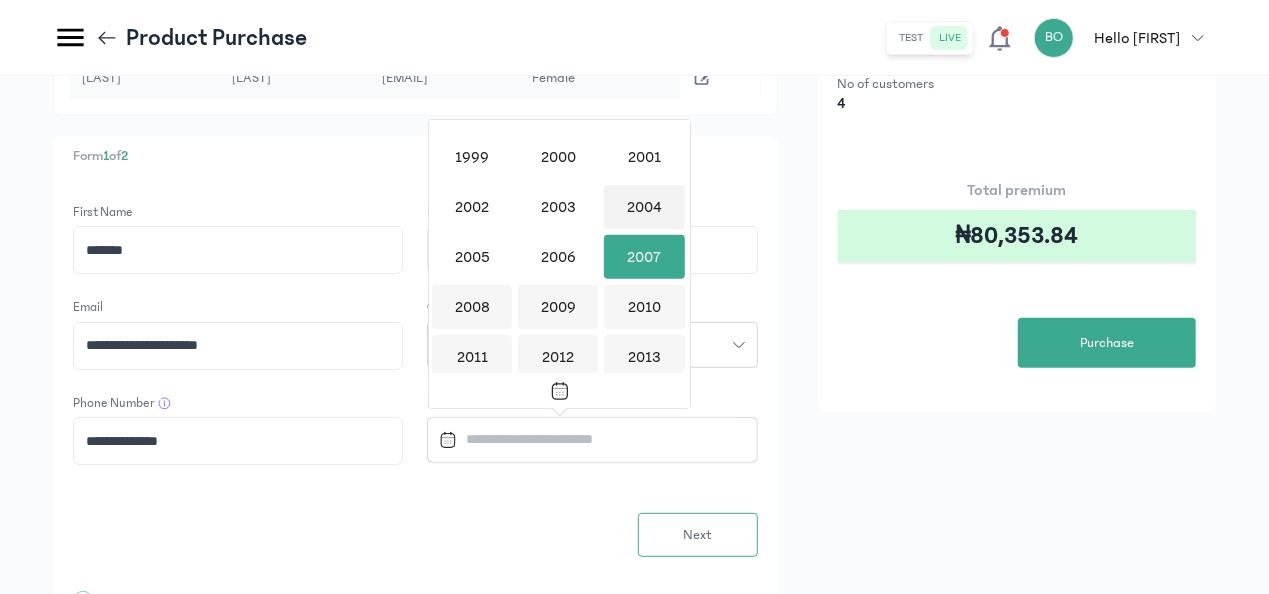 click on "2004" at bounding box center [644, 207] 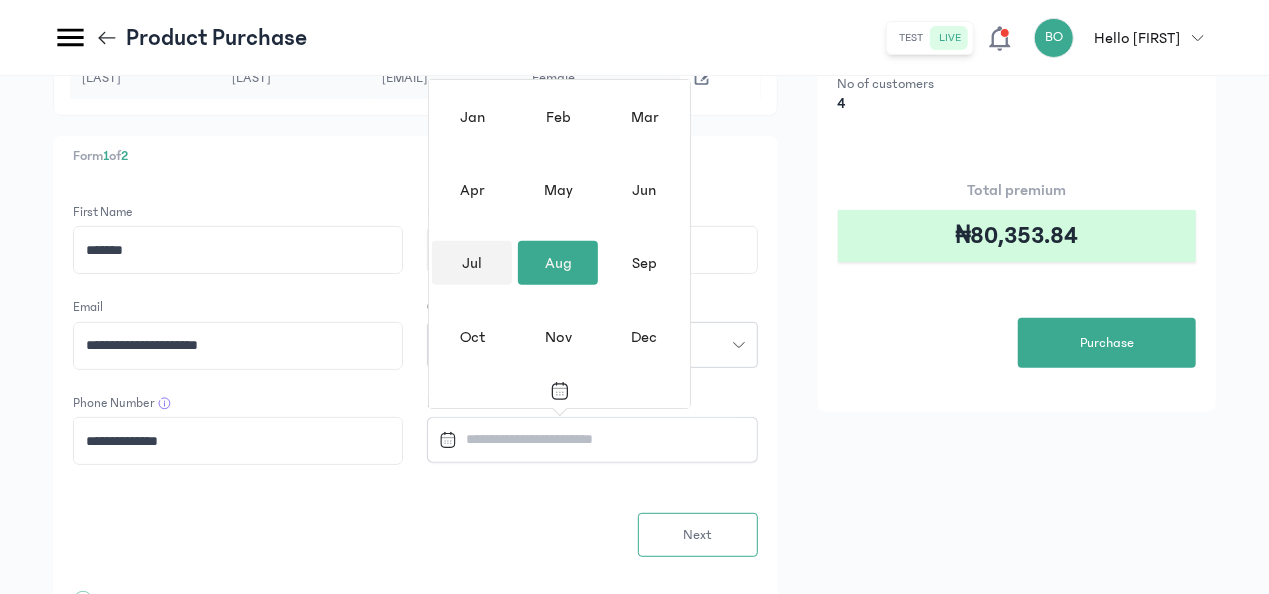 click on "Jul" at bounding box center (472, 263) 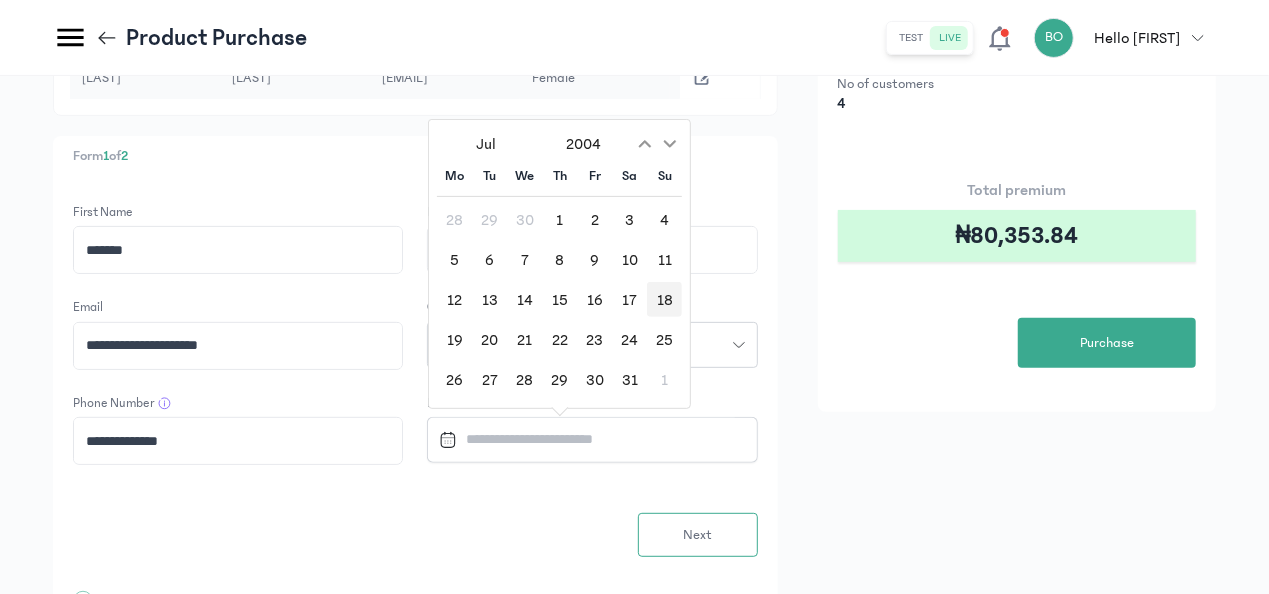 click on "18" at bounding box center [664, 299] 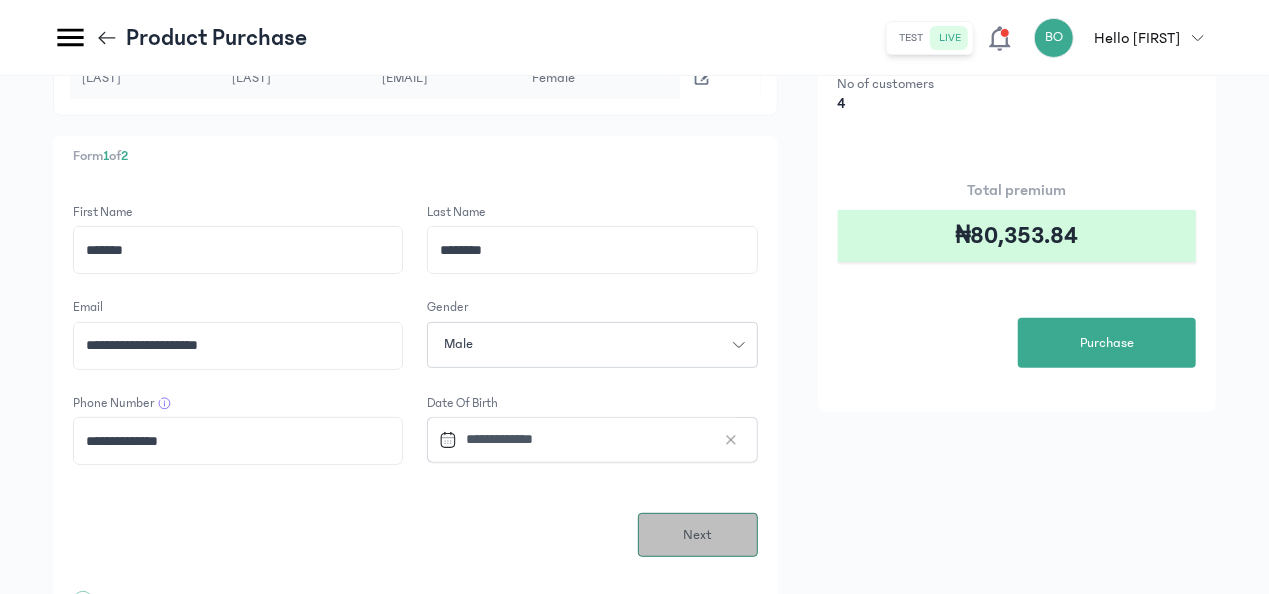 click on "Next" at bounding box center [698, 535] 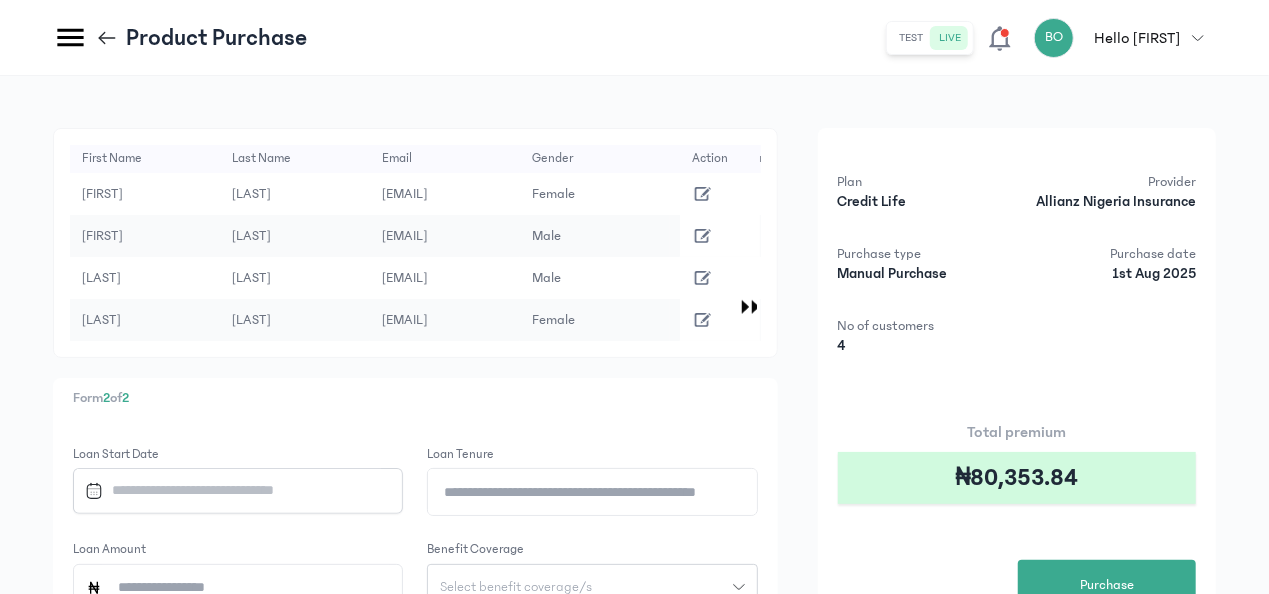 click at bounding box center [229, 490] 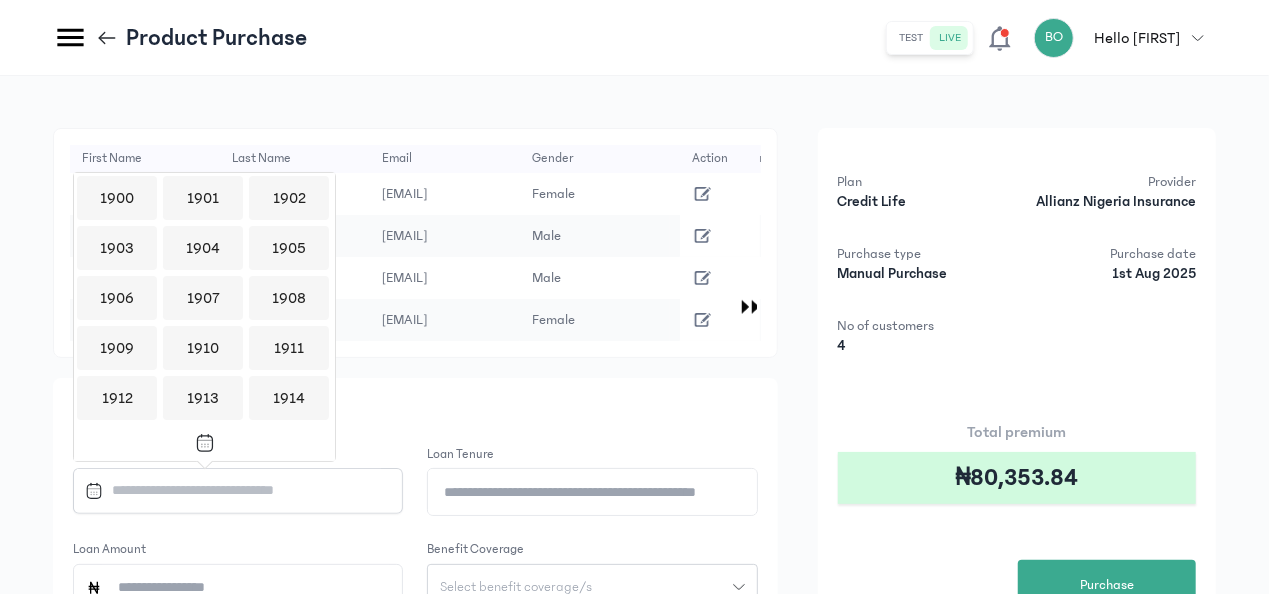 scroll, scrollTop: 1938, scrollLeft: 0, axis: vertical 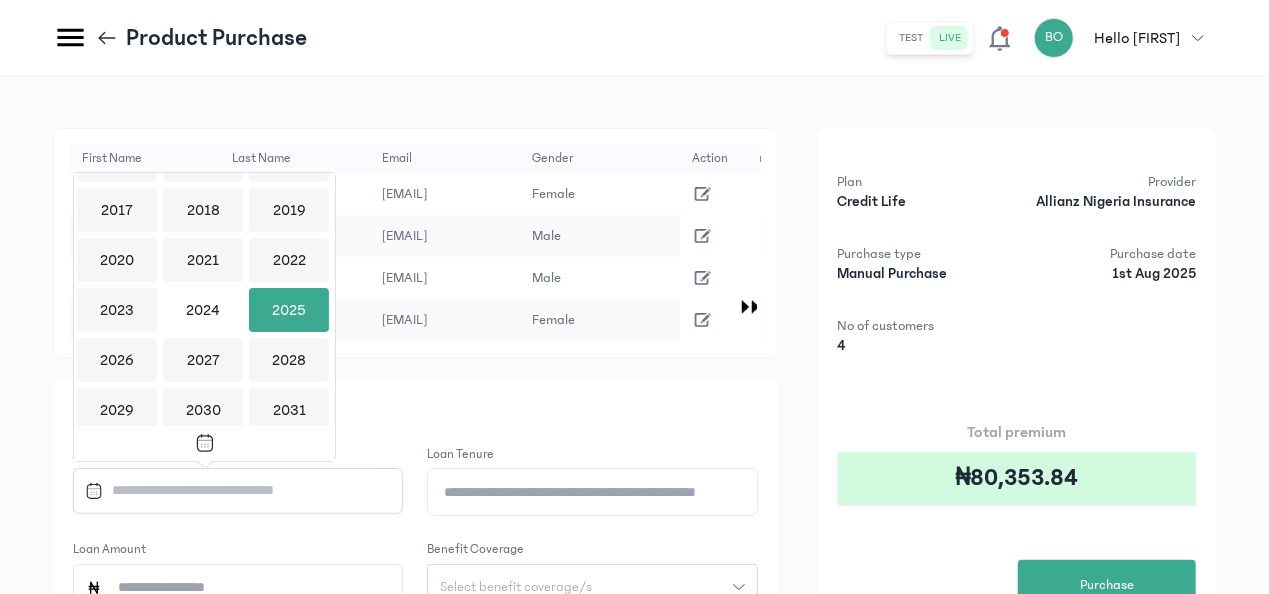click on "2025" at bounding box center [289, 310] 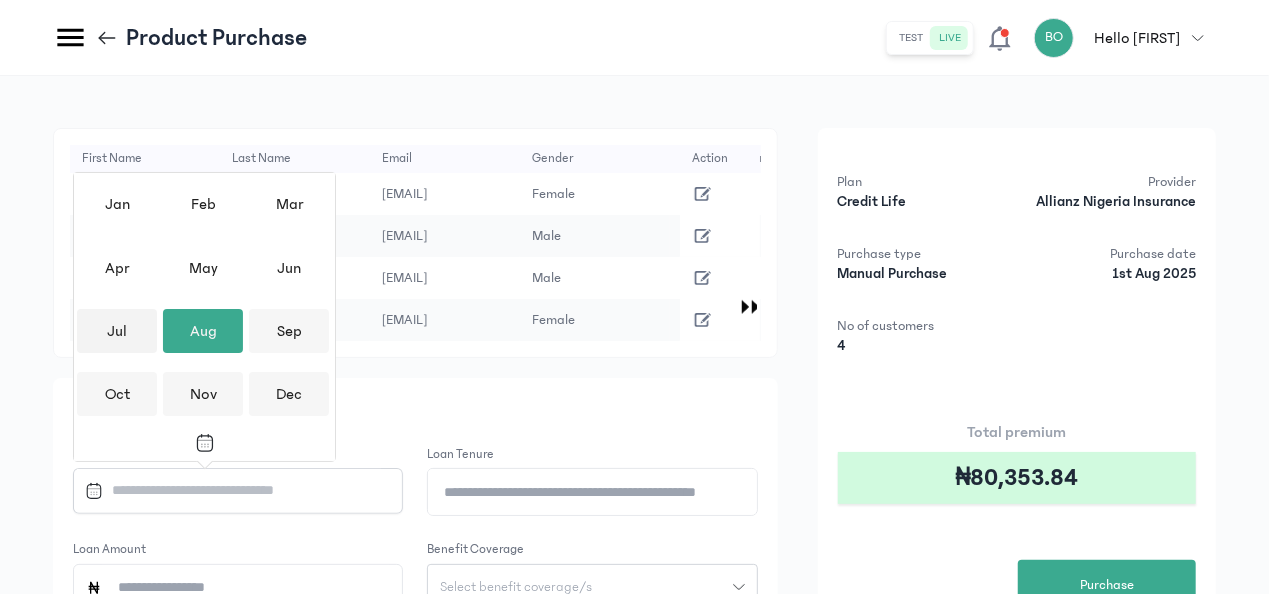 click on "Jul" at bounding box center (117, 331) 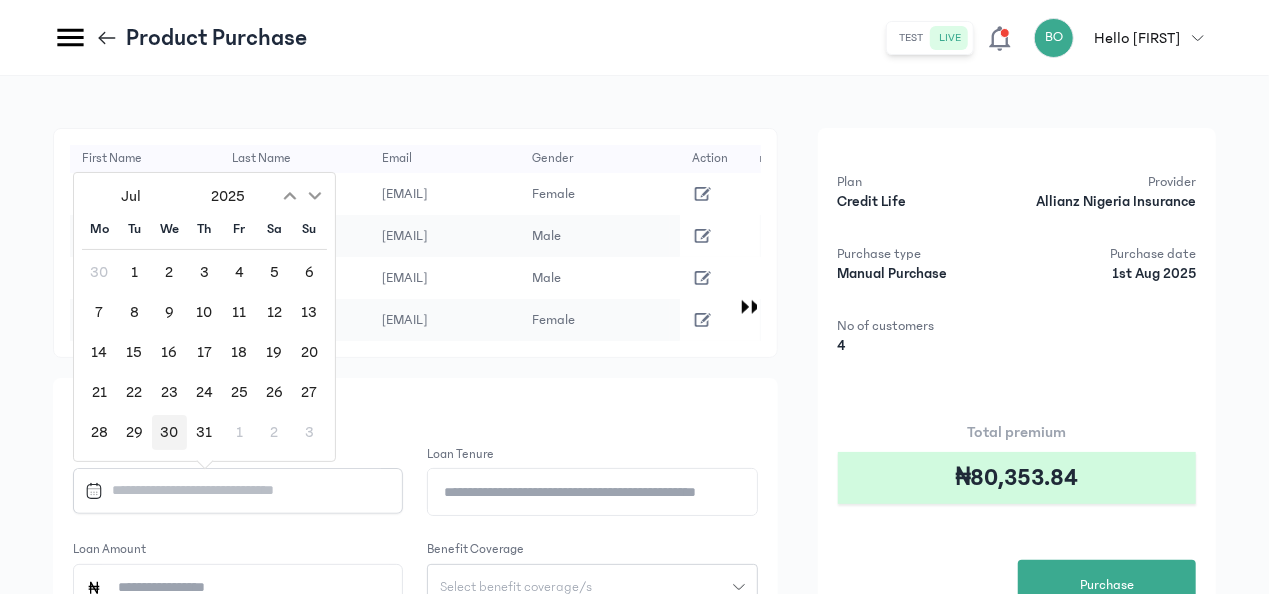 click on "30" at bounding box center [169, 432] 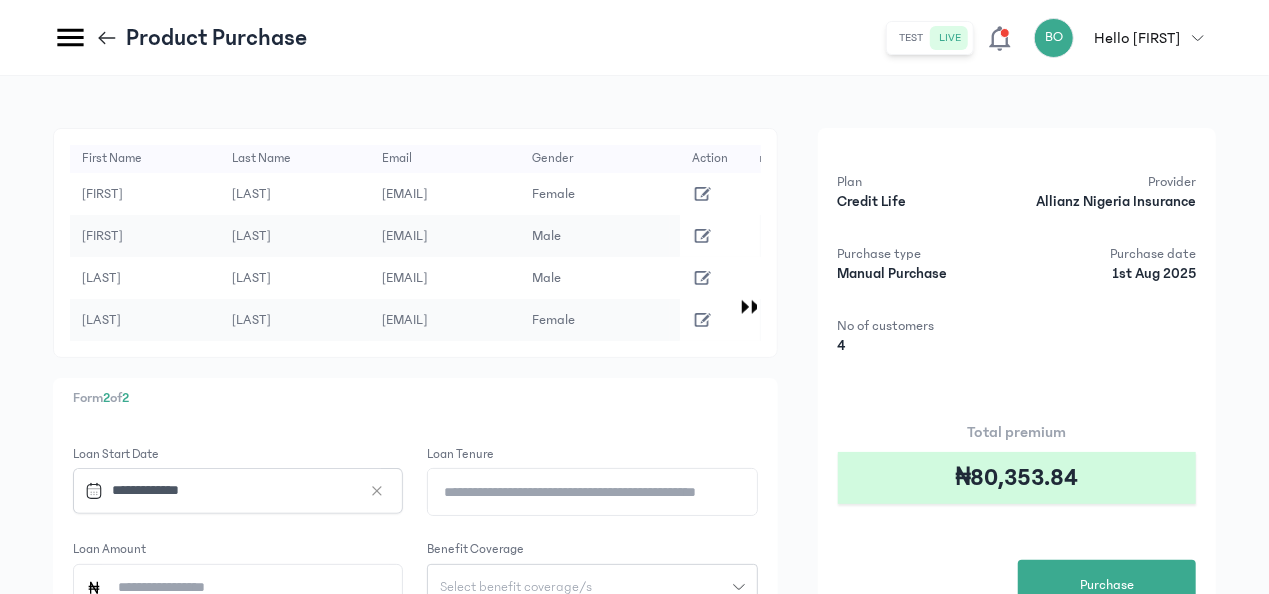 click on "Loan Tenure" 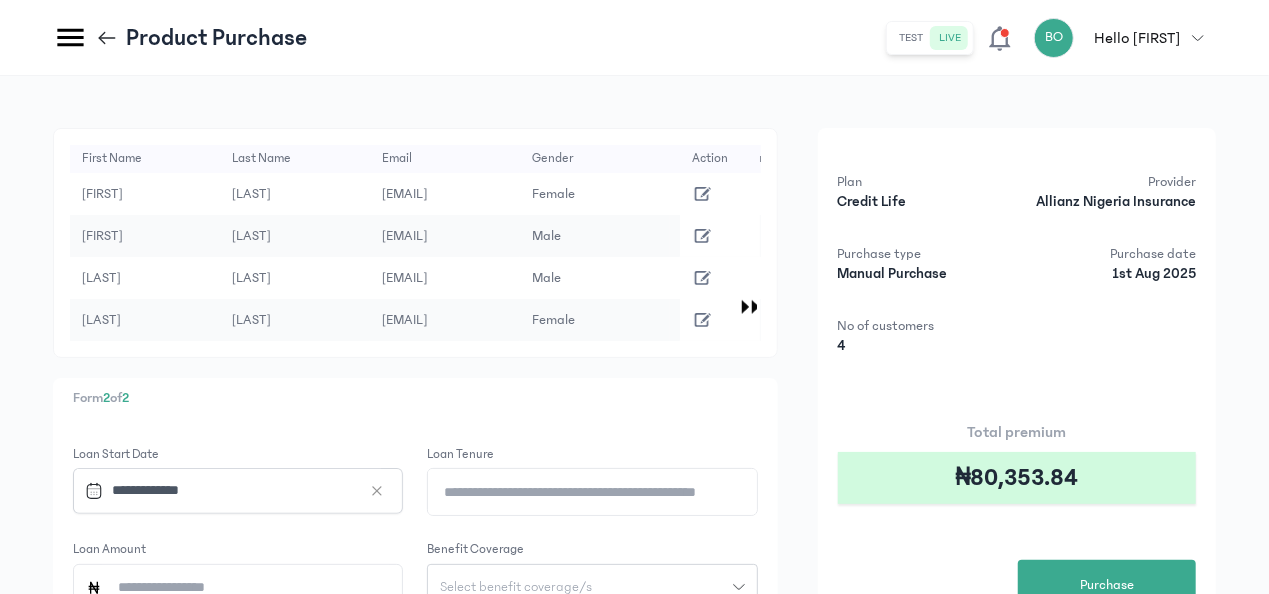 type on "*" 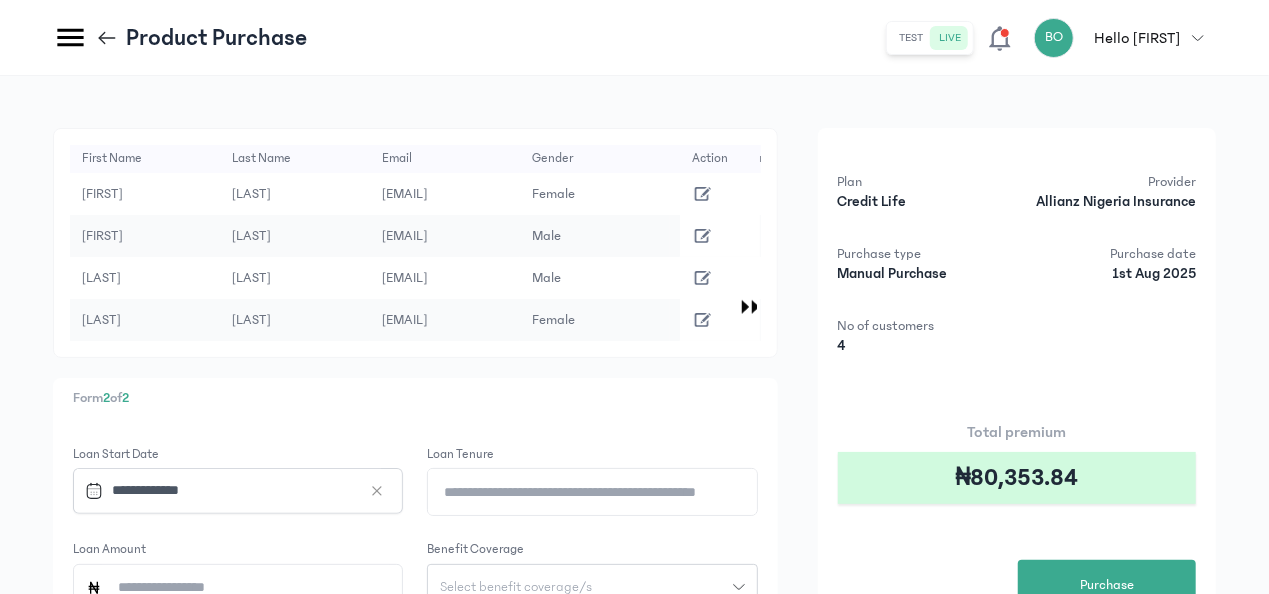 click on "Loan Amount" 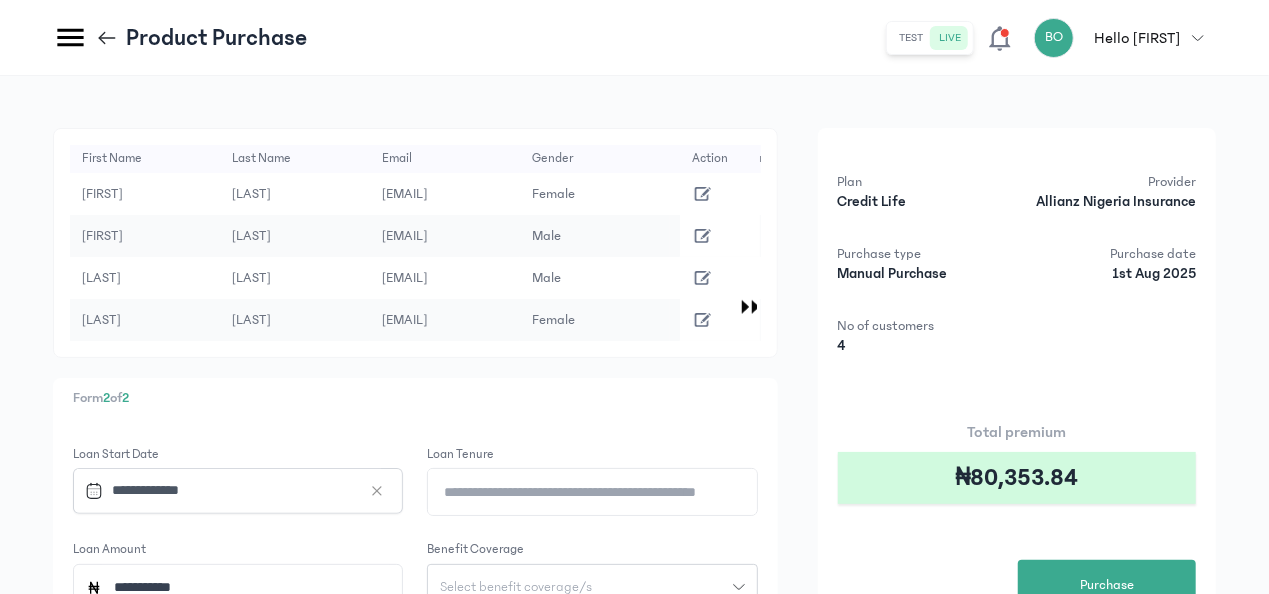 scroll, scrollTop: 2, scrollLeft: 0, axis: vertical 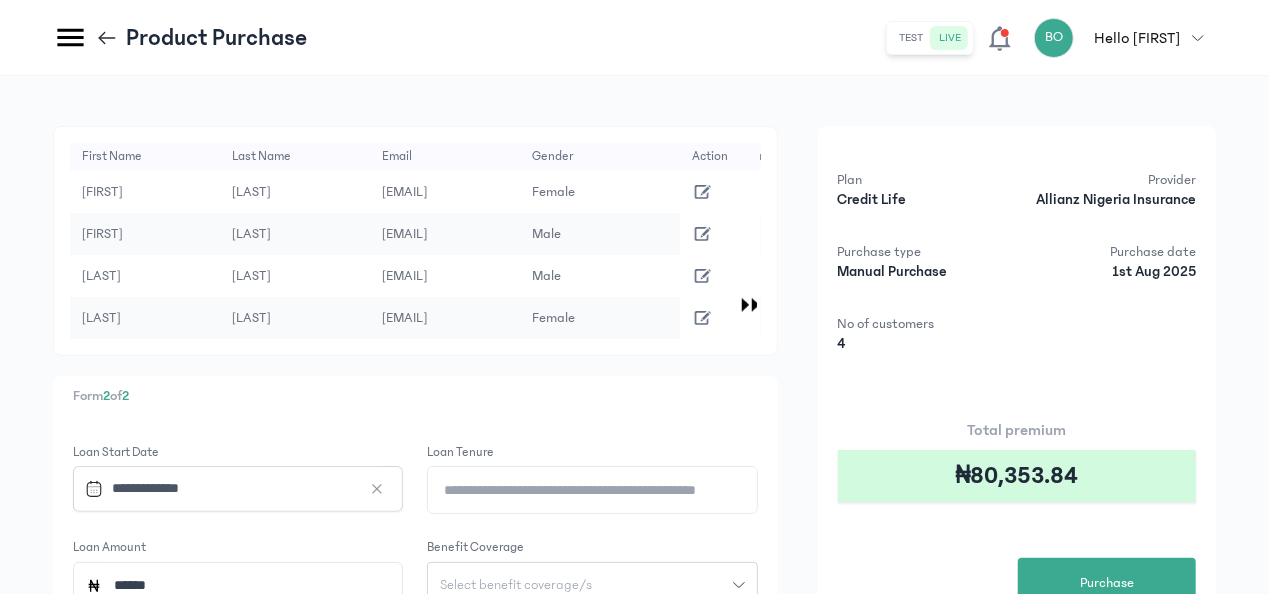 type on "******" 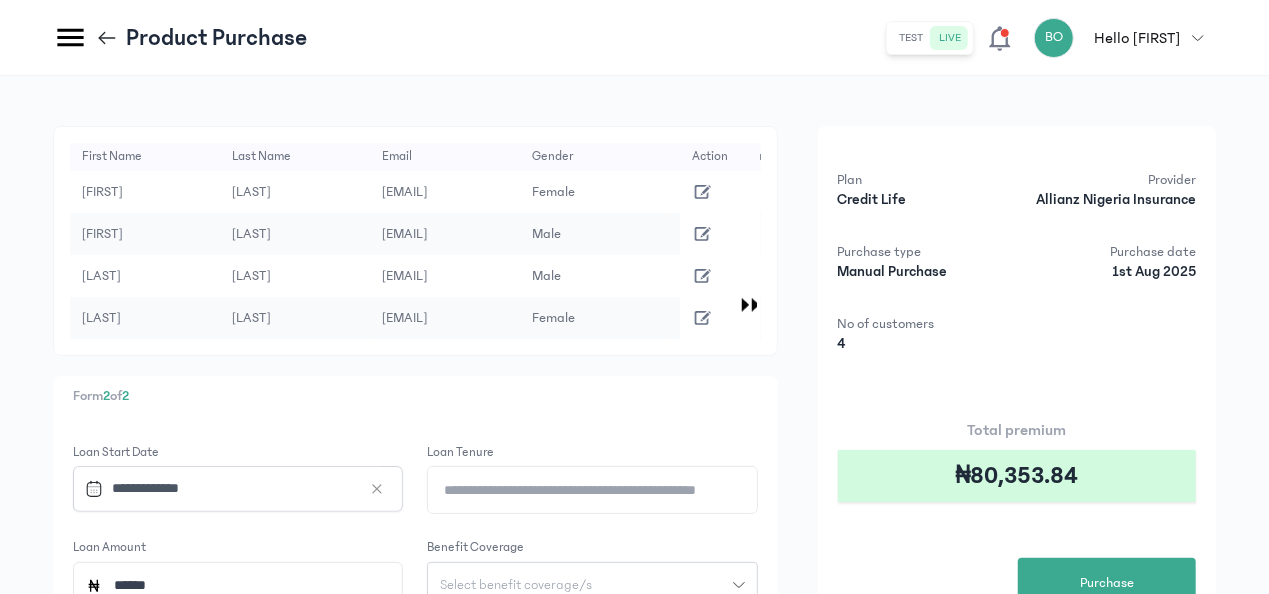 click on "Select benefit coverage/s" at bounding box center [516, 585] 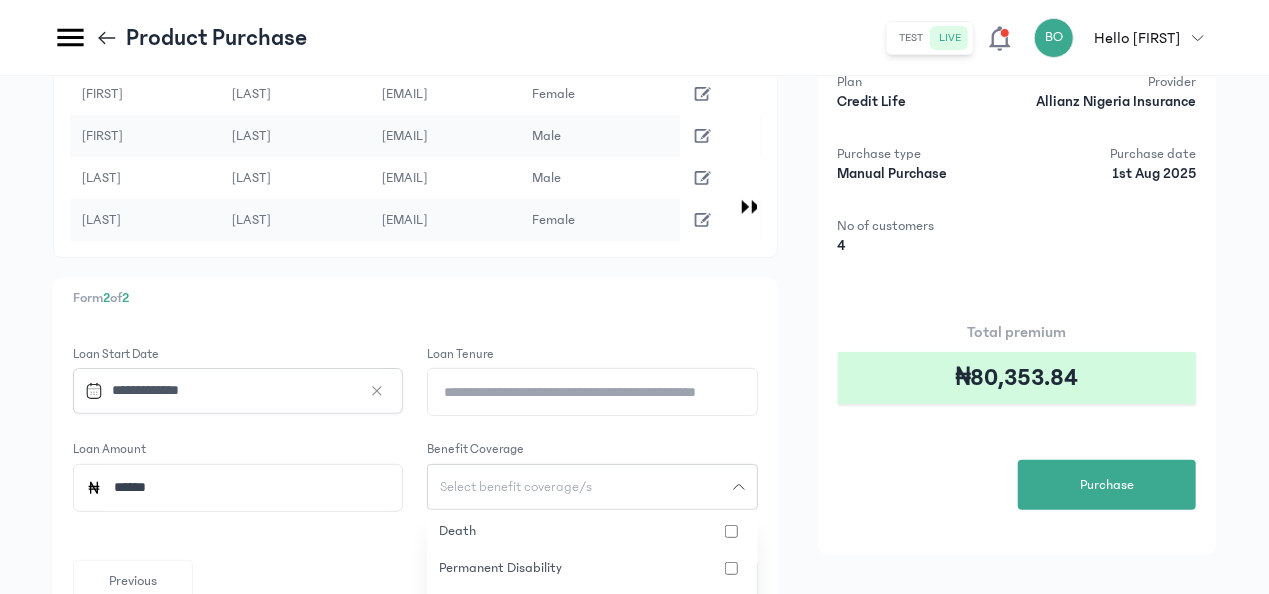 scroll, scrollTop: 266, scrollLeft: 0, axis: vertical 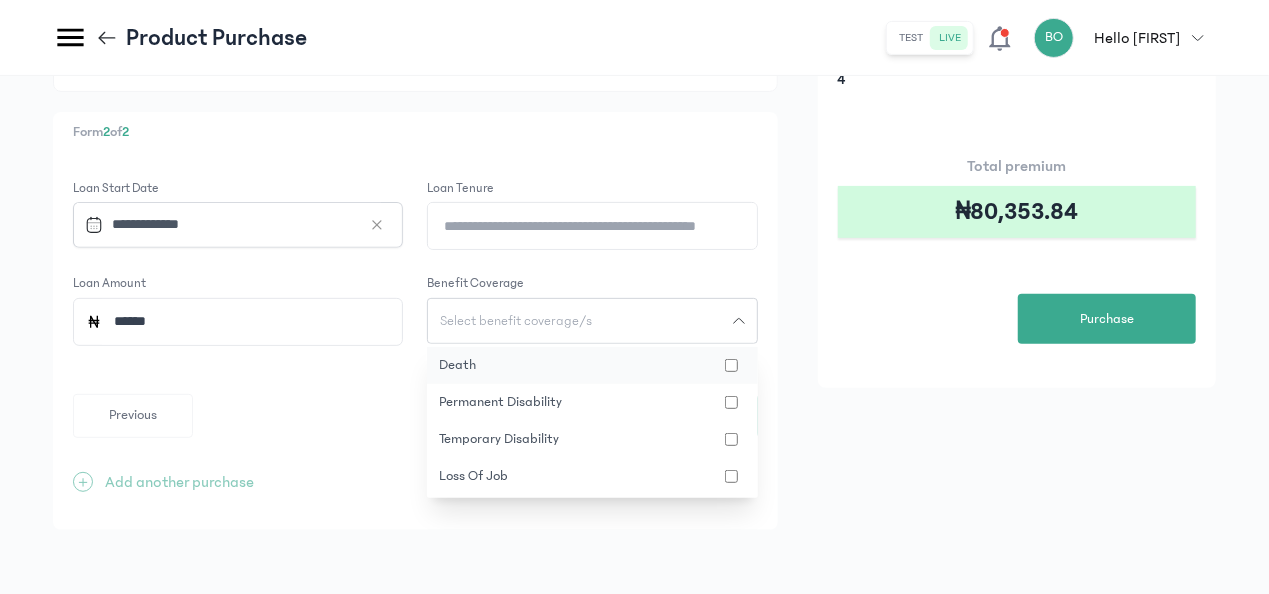 click on "death" 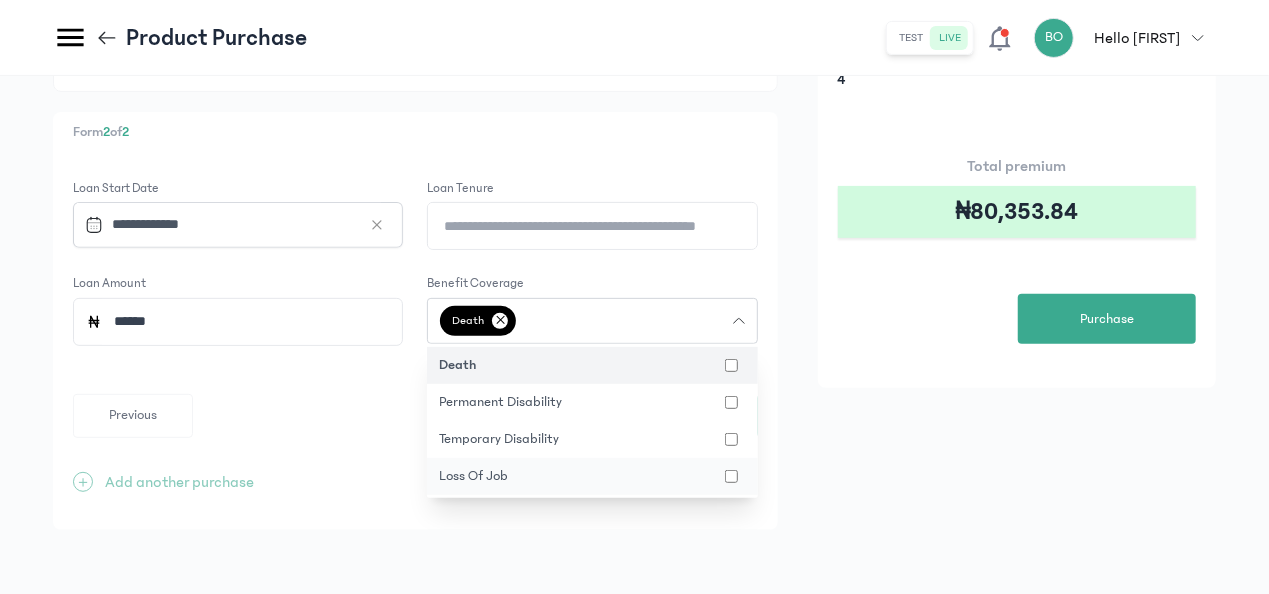 click on "loss of job" 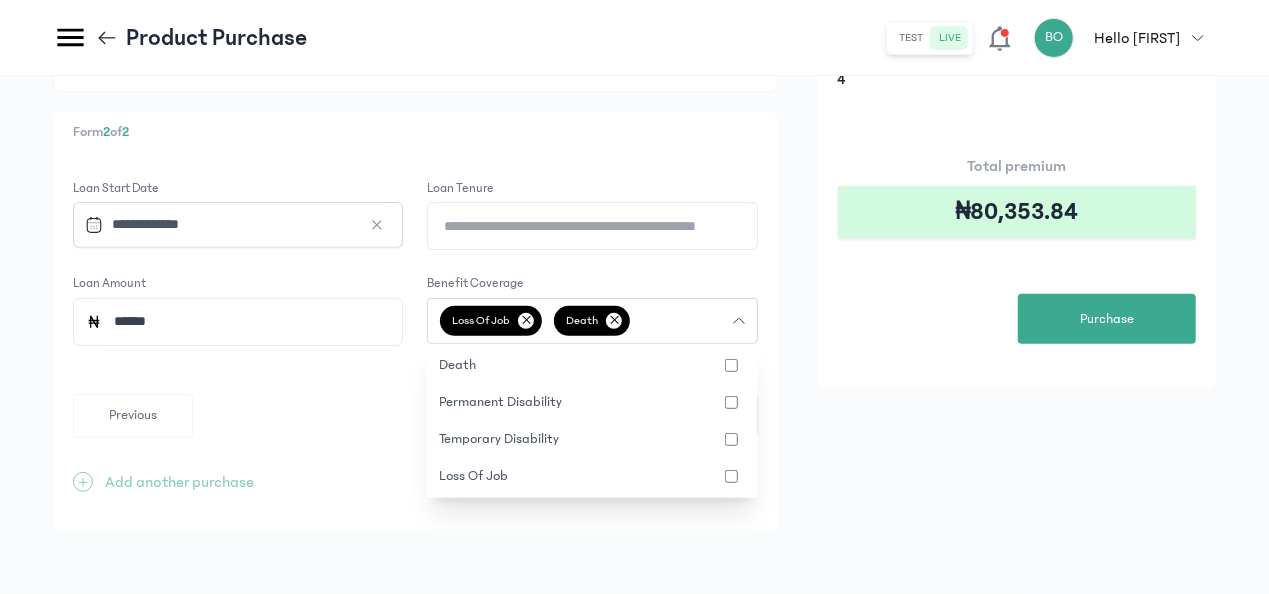 click on "**********" 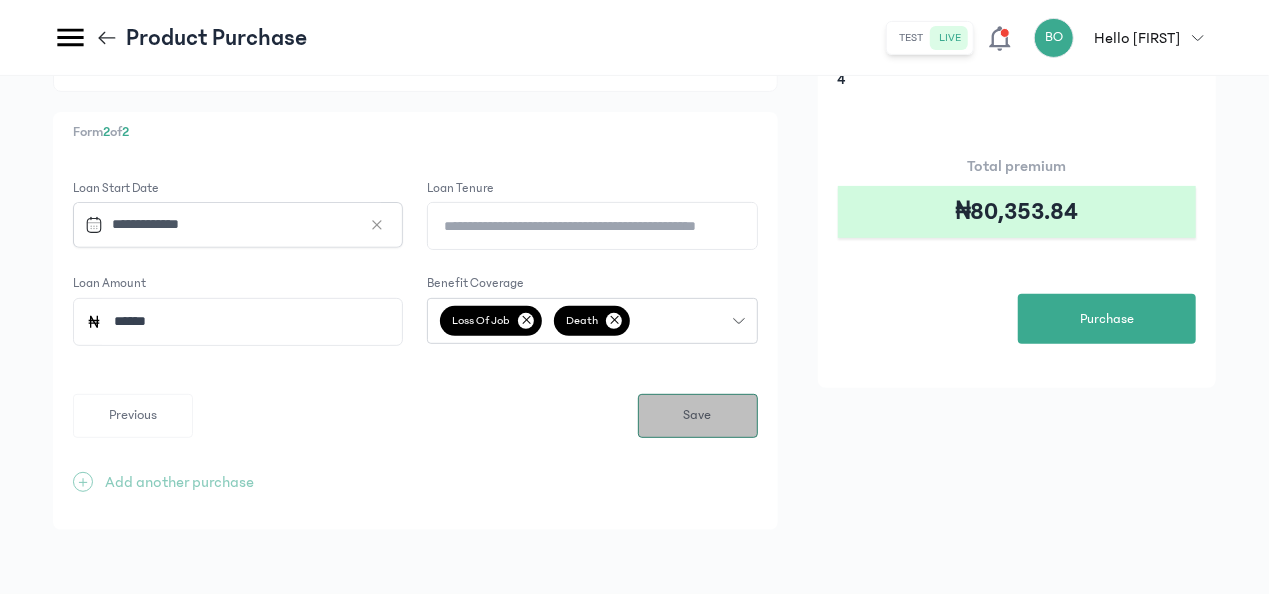 click on "Save" at bounding box center (698, 416) 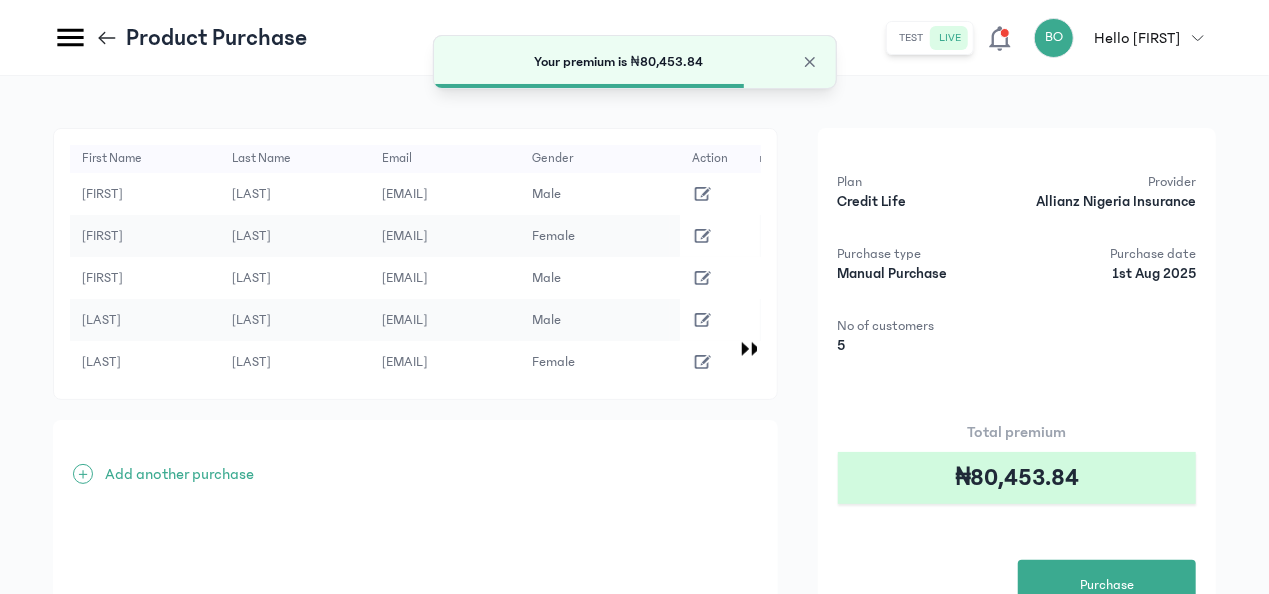 click on "Add another purchase" at bounding box center [179, 474] 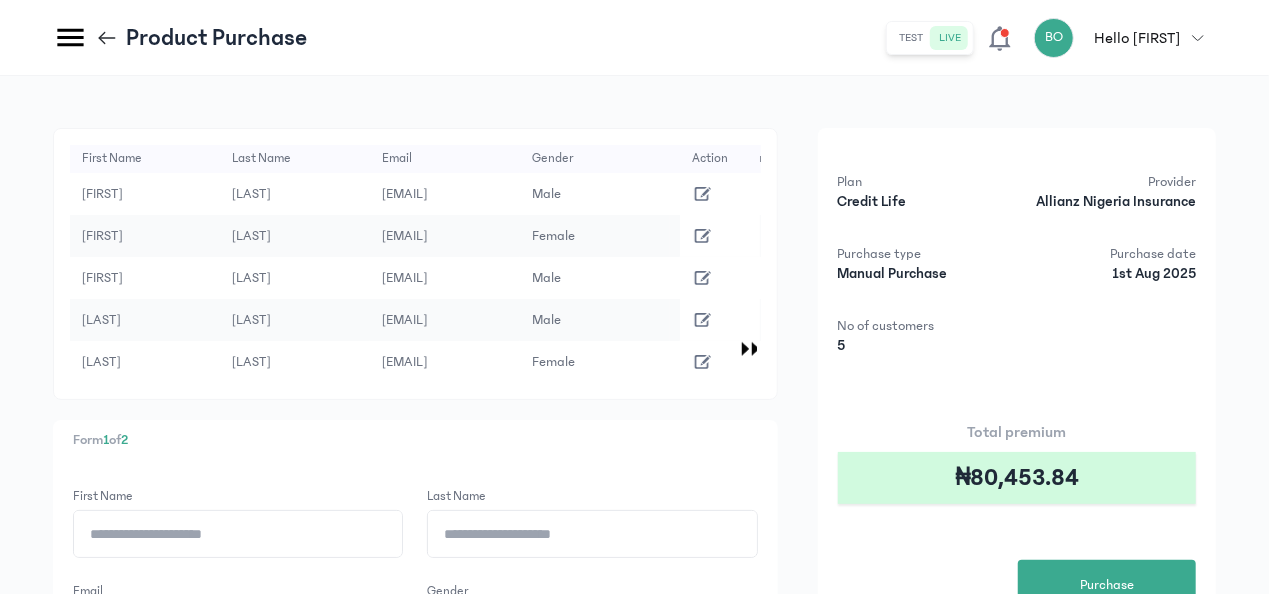 click on "First Name" 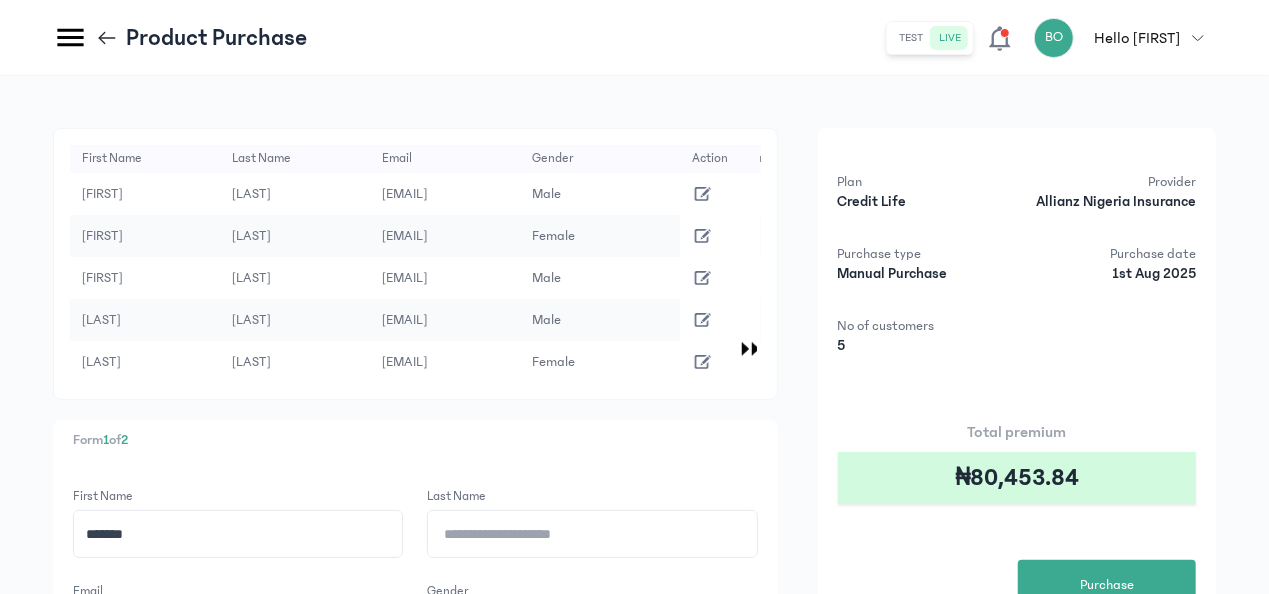 type on "*******" 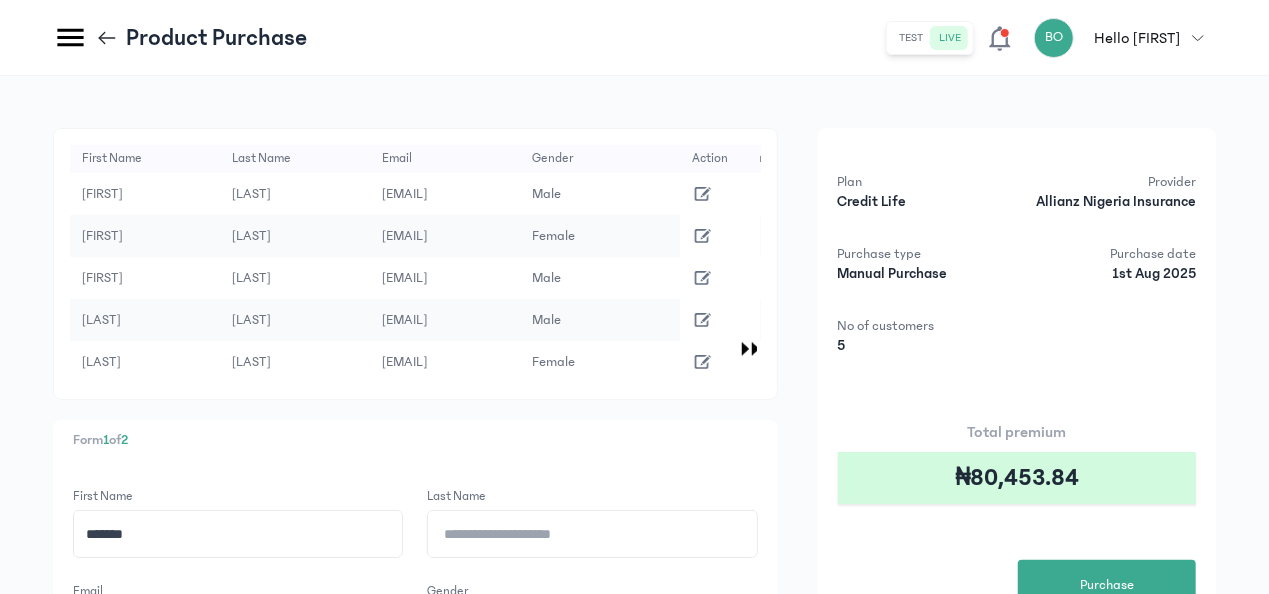 click on "Last Name" 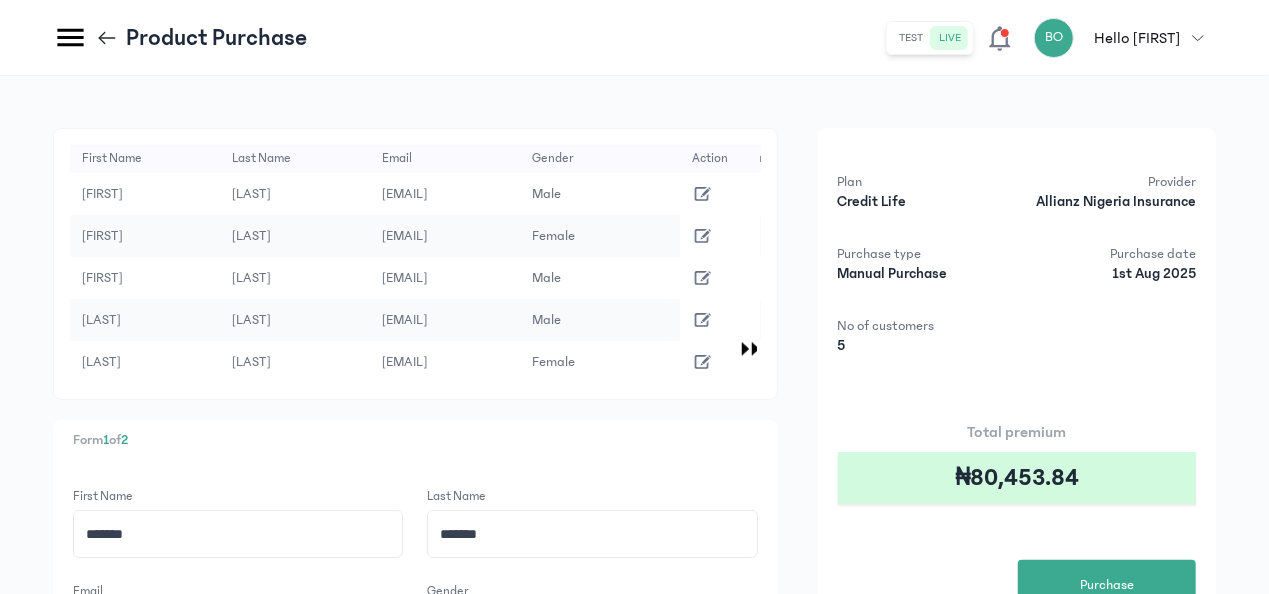type on "*******" 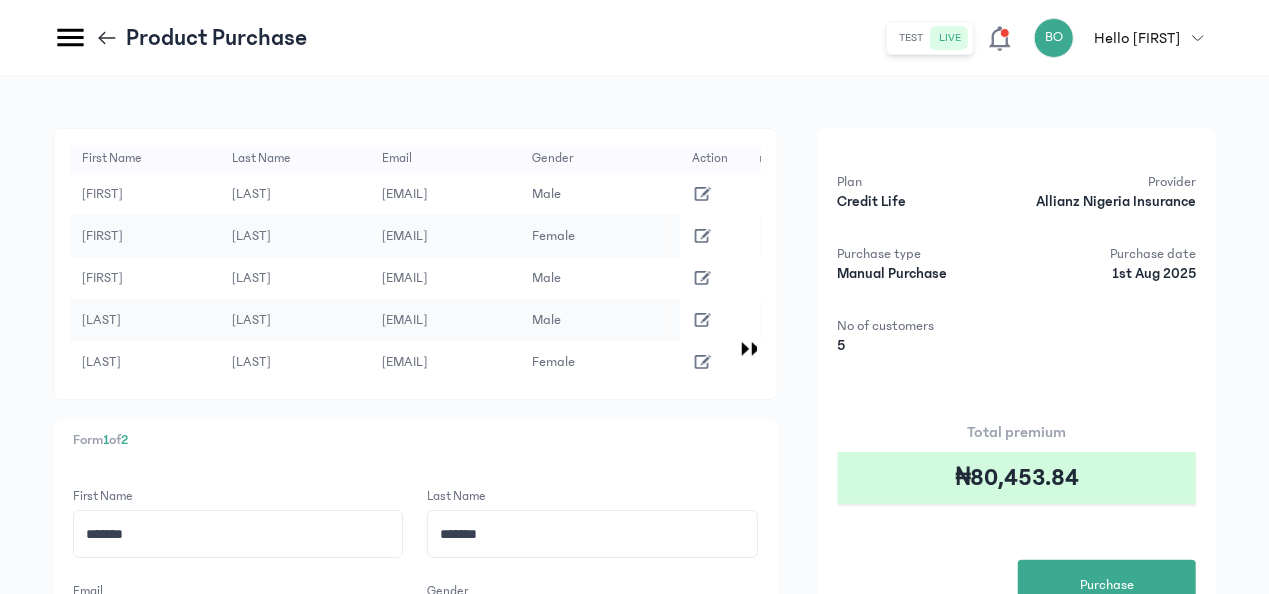 click on "First Name" 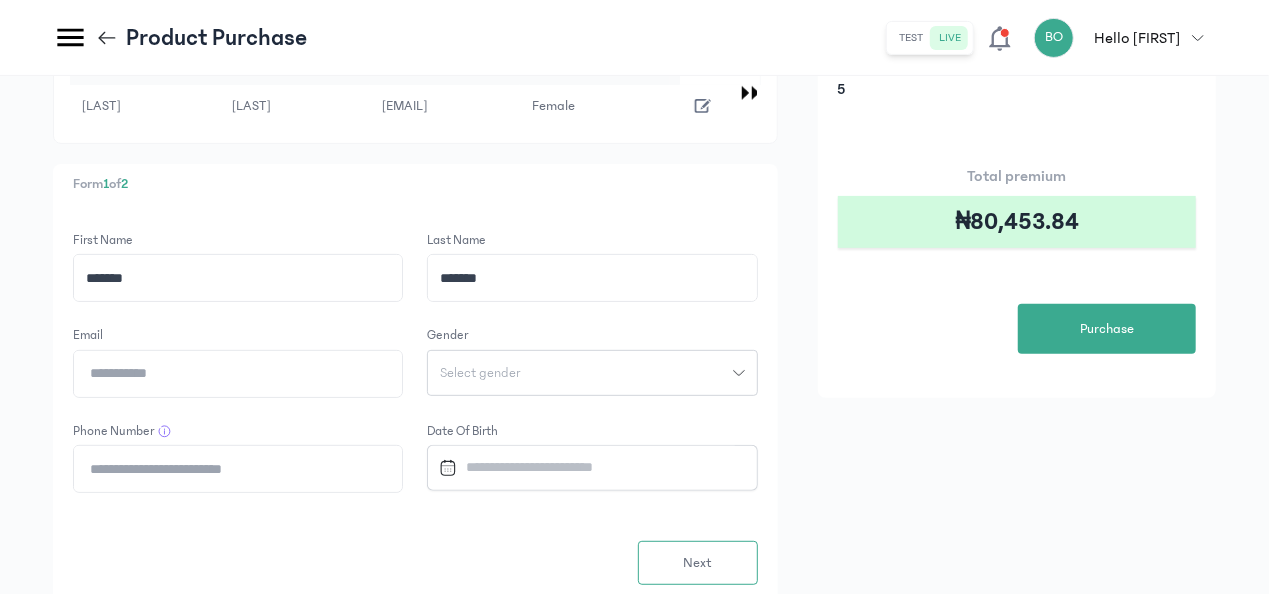 scroll, scrollTop: 320, scrollLeft: 0, axis: vertical 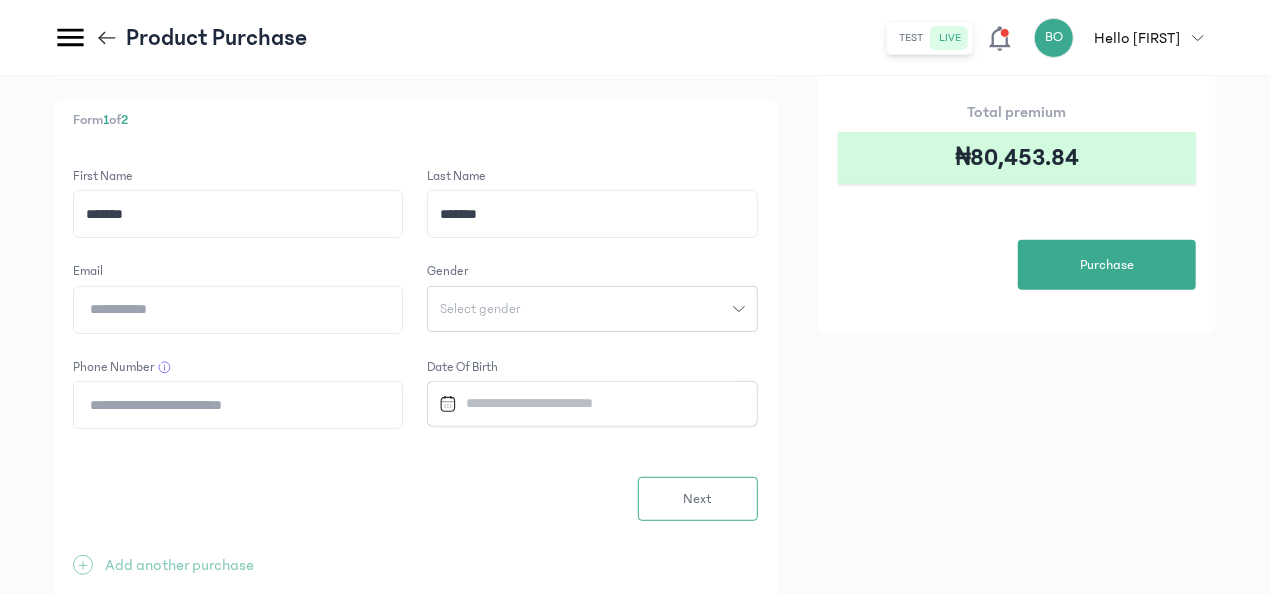 click on "Email" 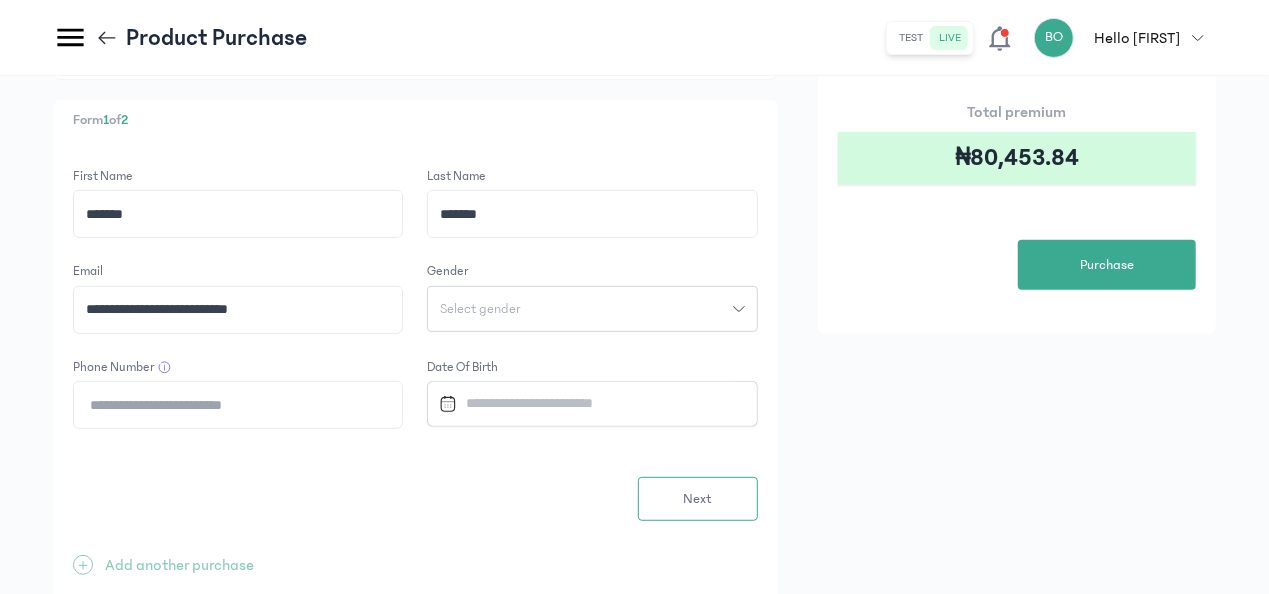 type on "**********" 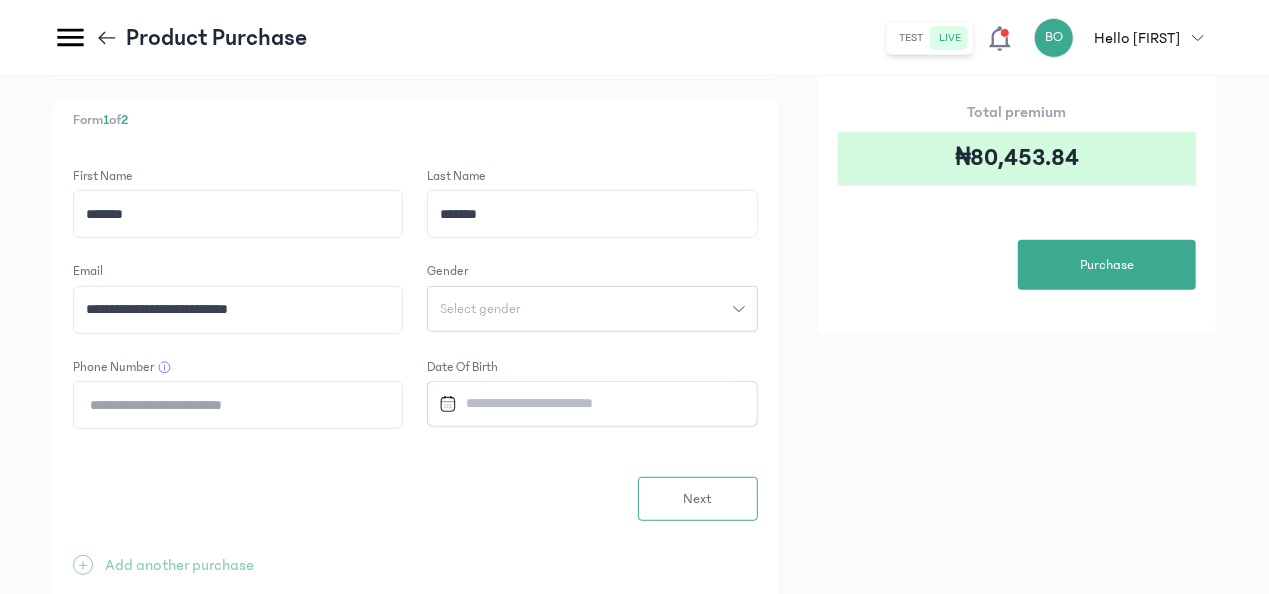 click on "Select gender" at bounding box center (480, 309) 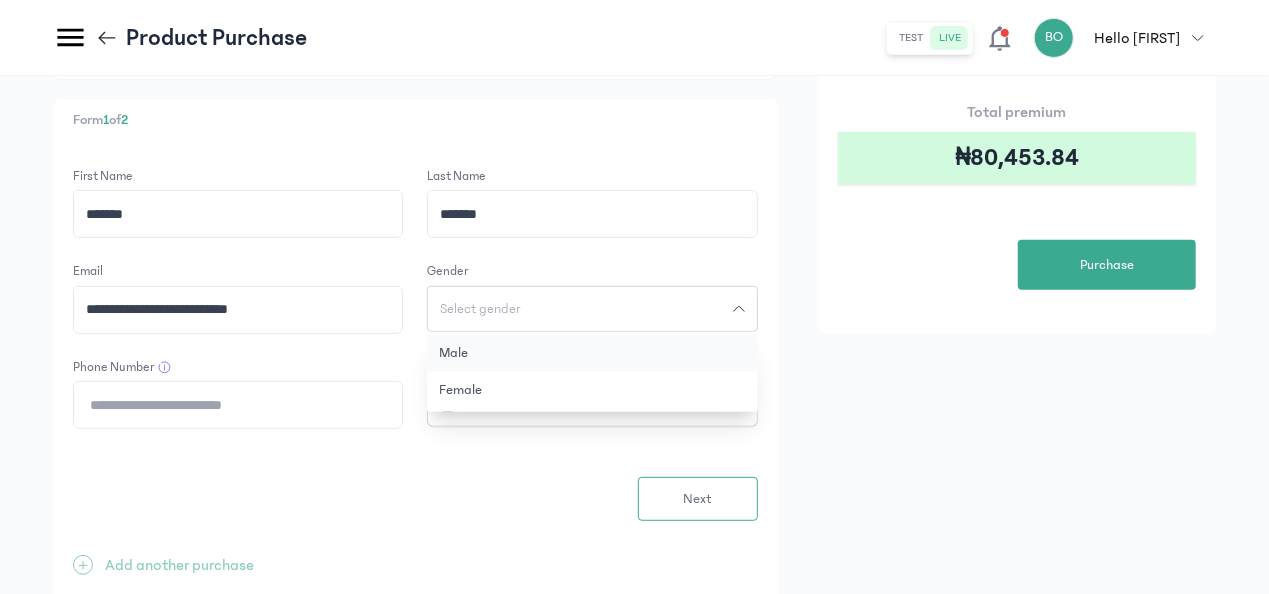 click on "Male" 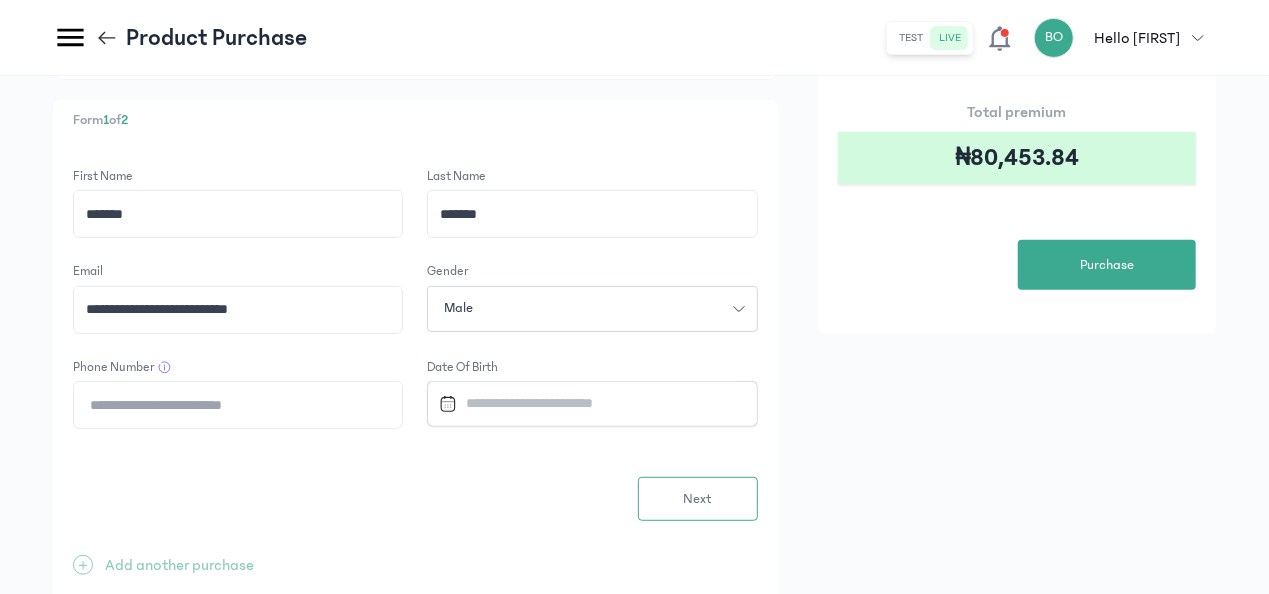 click on "Phone Number" 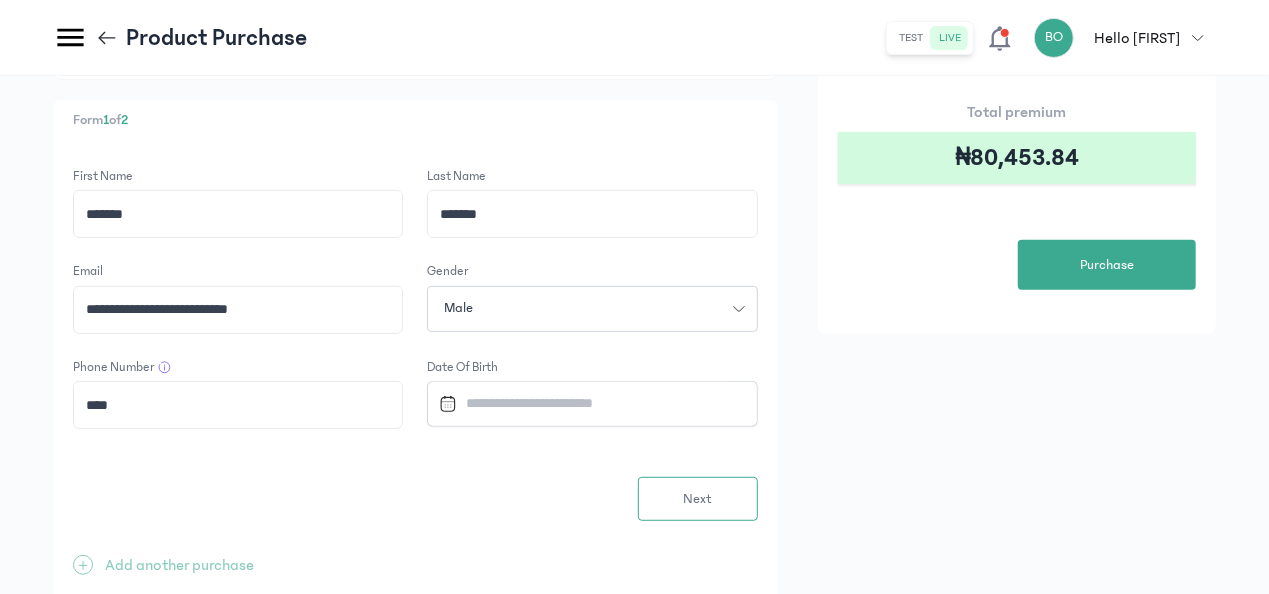 paste on "**********" 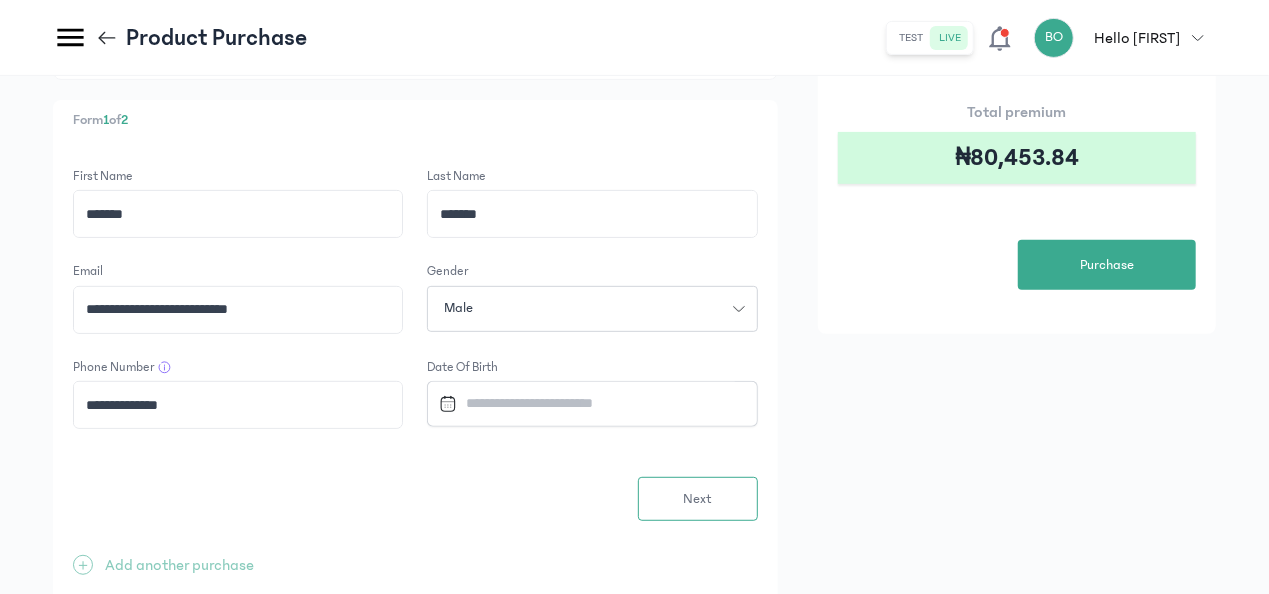 type on "**********" 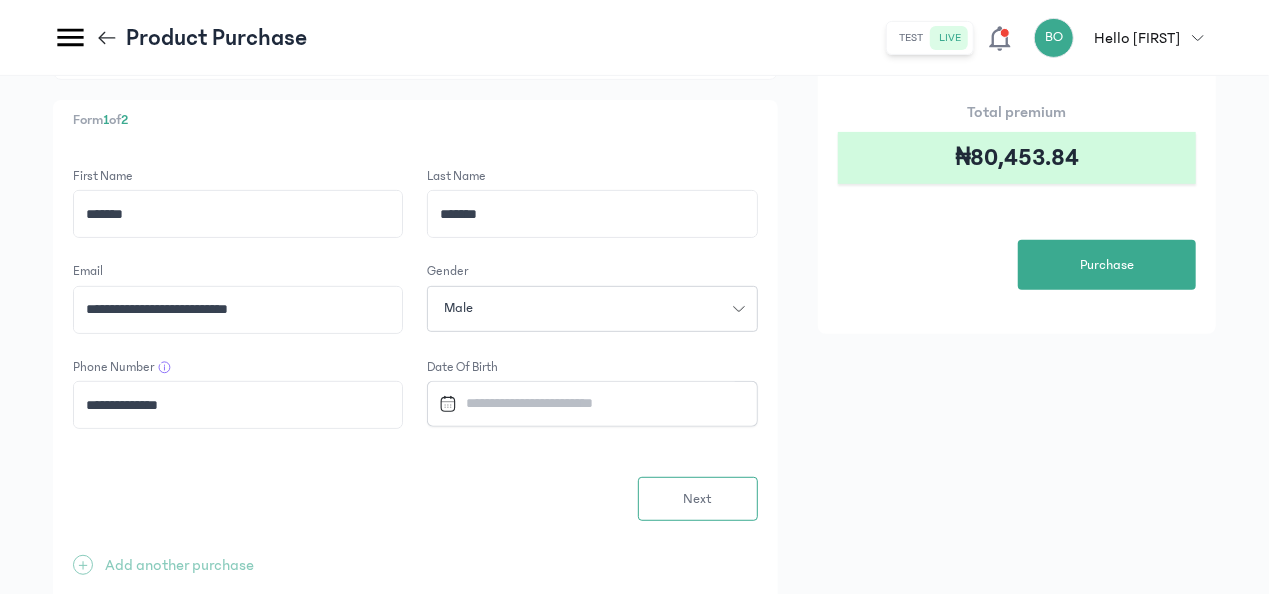 click at bounding box center [583, 403] 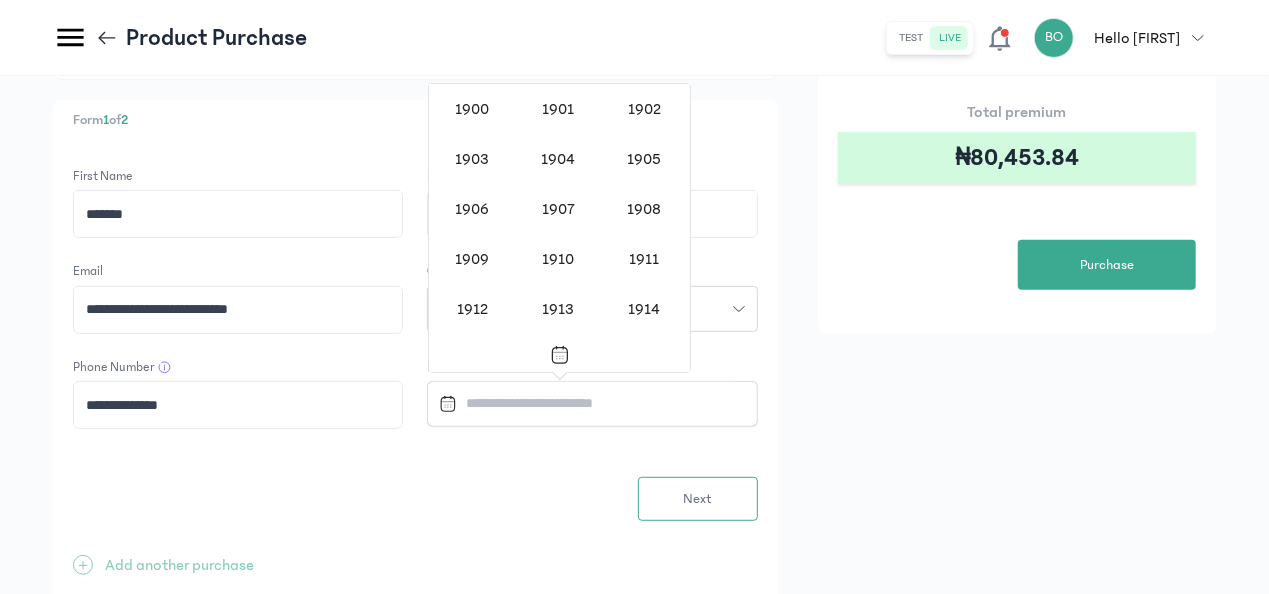 scroll, scrollTop: 1638, scrollLeft: 0, axis: vertical 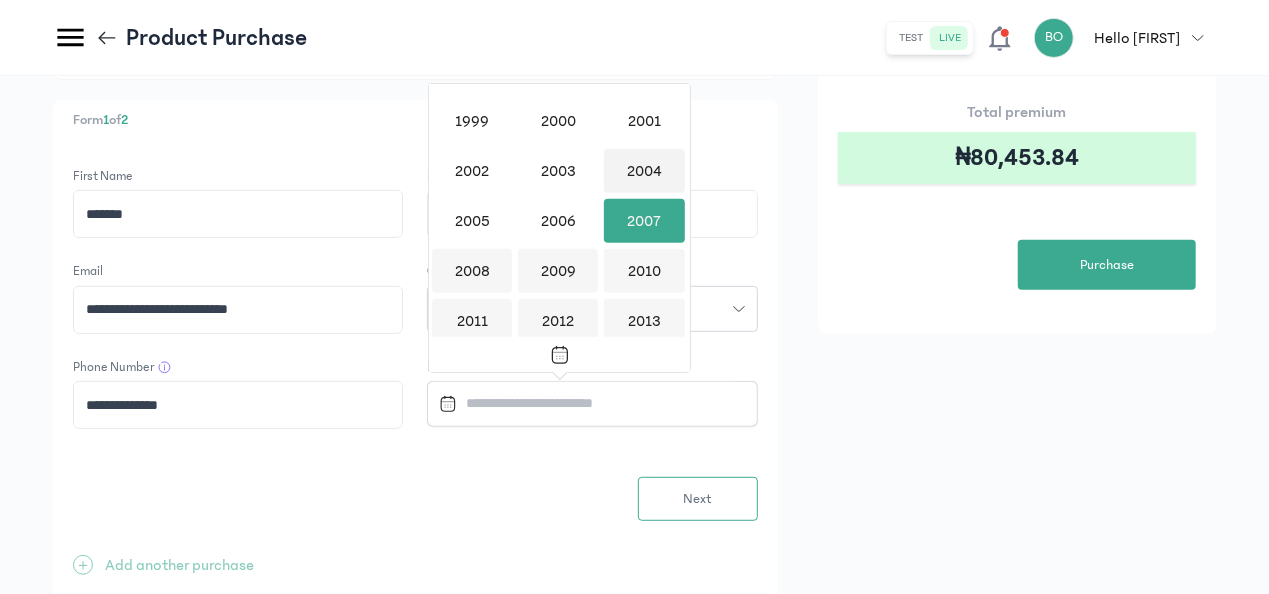 click on "2004" at bounding box center [644, 171] 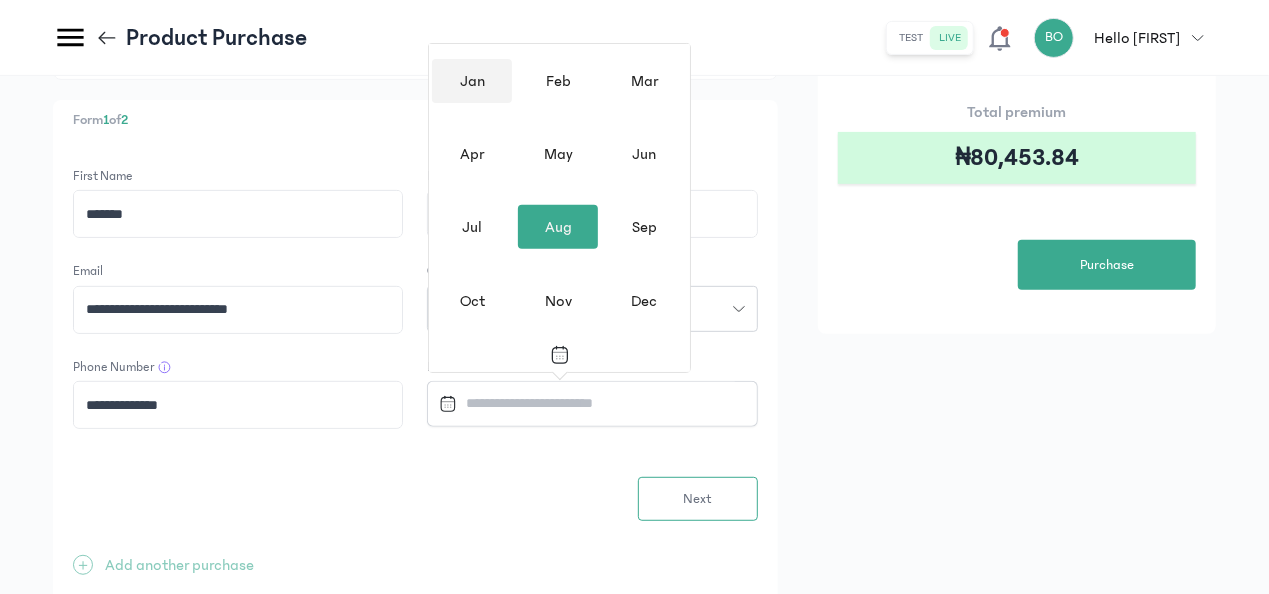 click on "Jan" at bounding box center (472, 81) 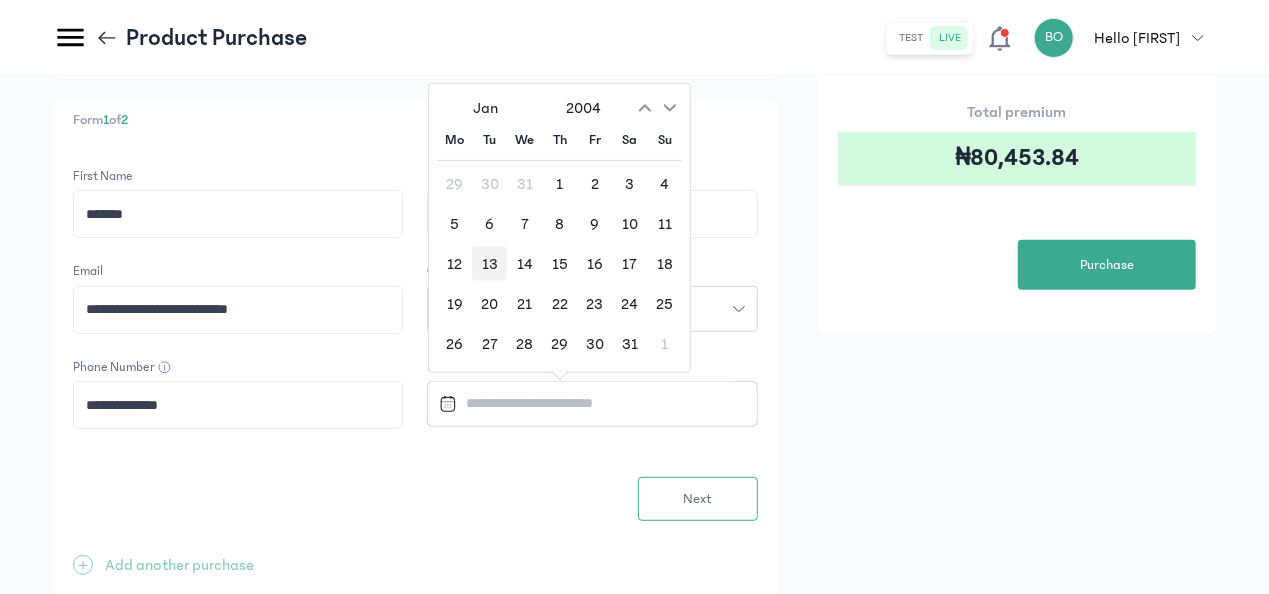 click on "13" at bounding box center (489, 263) 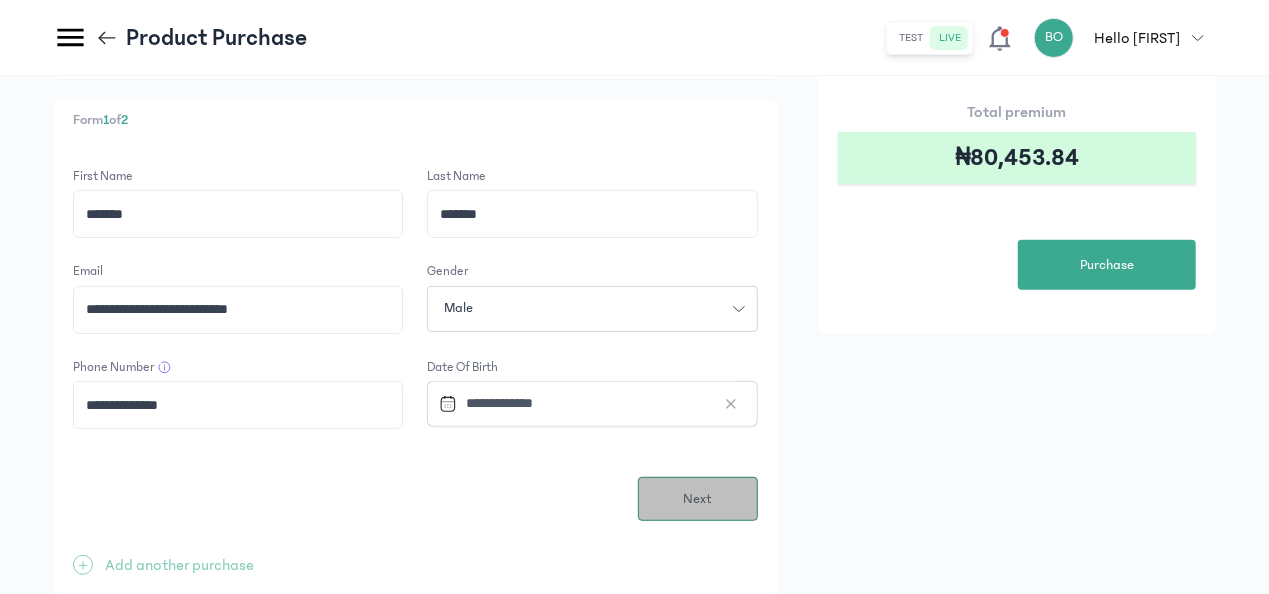 click on "Next" at bounding box center (698, 499) 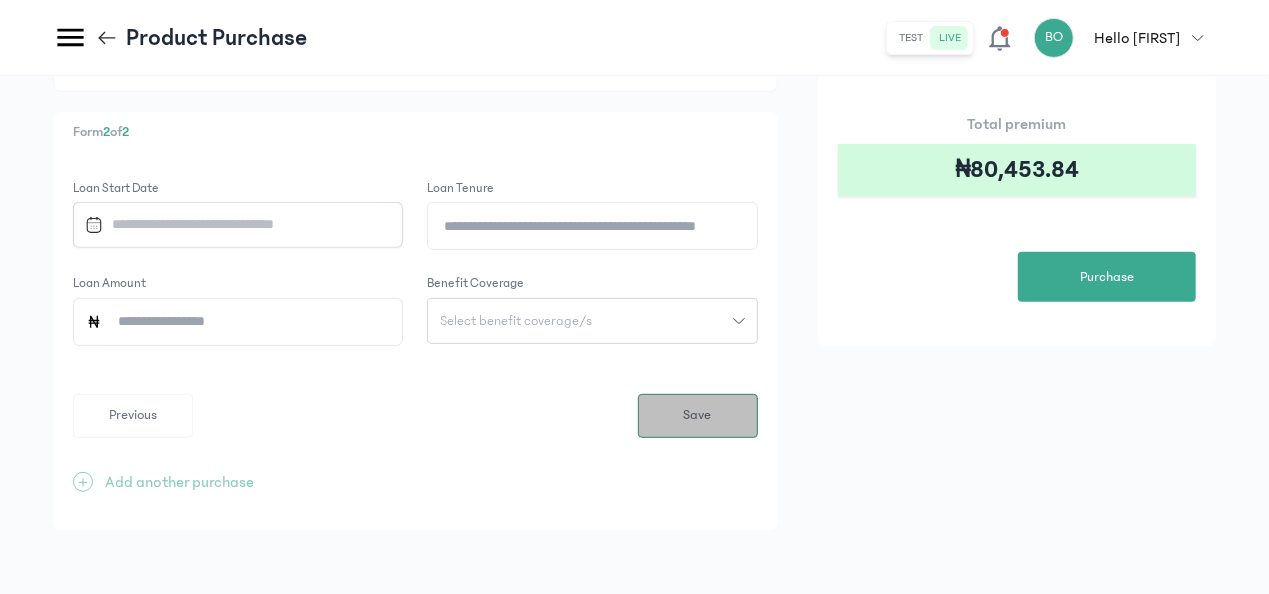 scroll, scrollTop: 0, scrollLeft: 0, axis: both 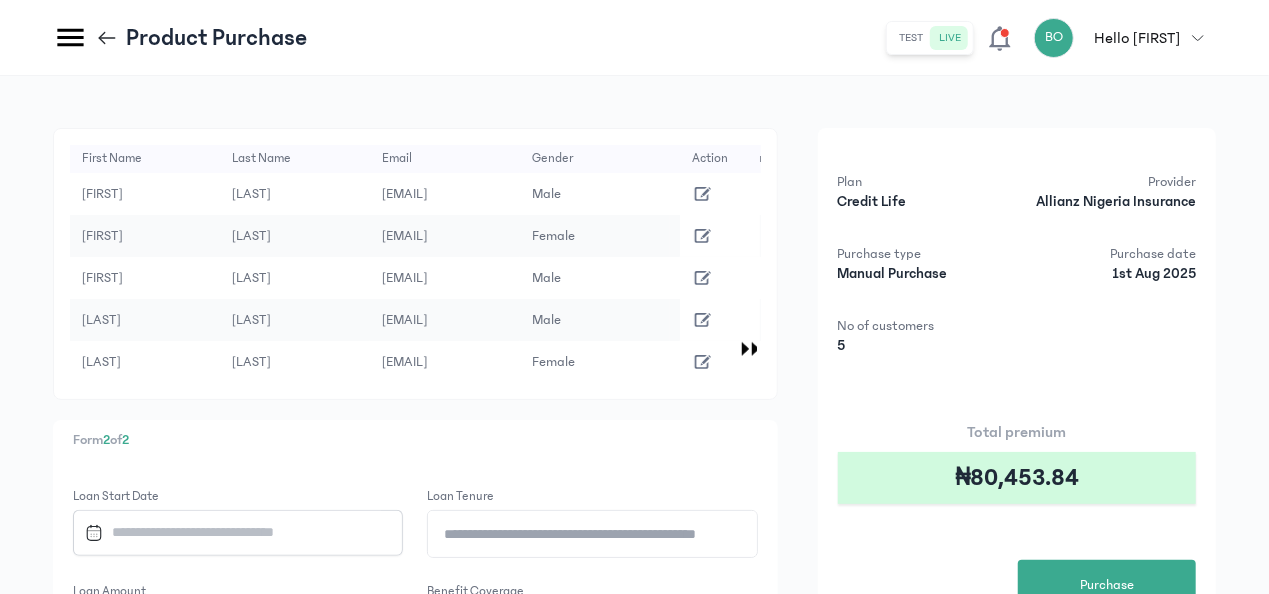 click at bounding box center [229, 532] 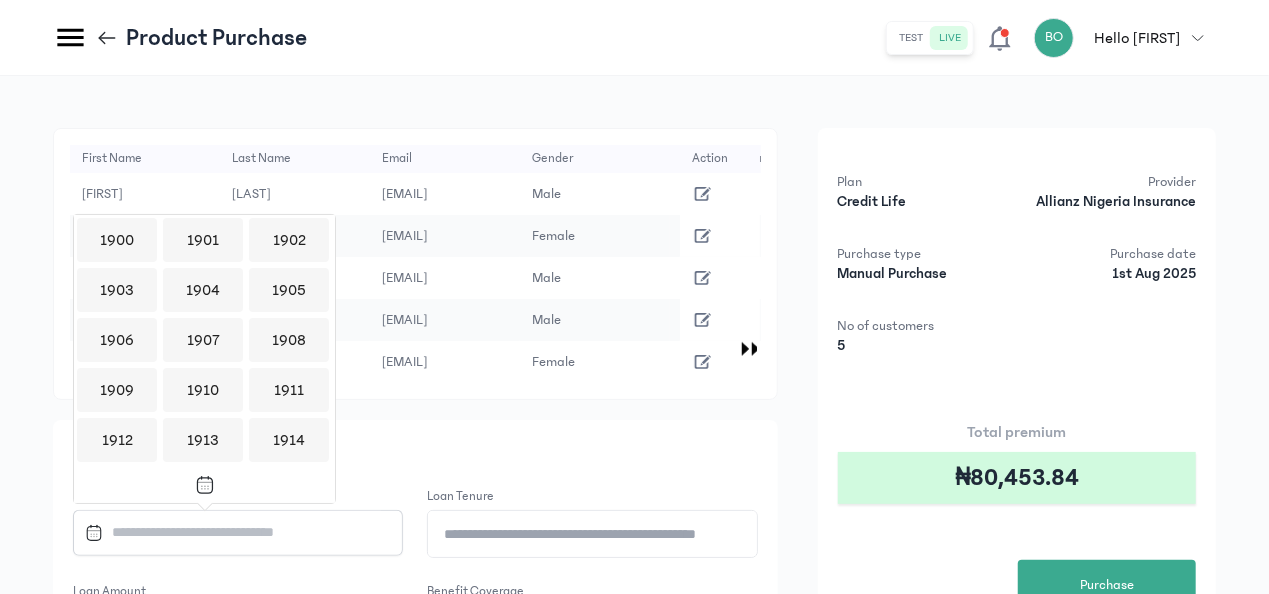scroll, scrollTop: 1938, scrollLeft: 0, axis: vertical 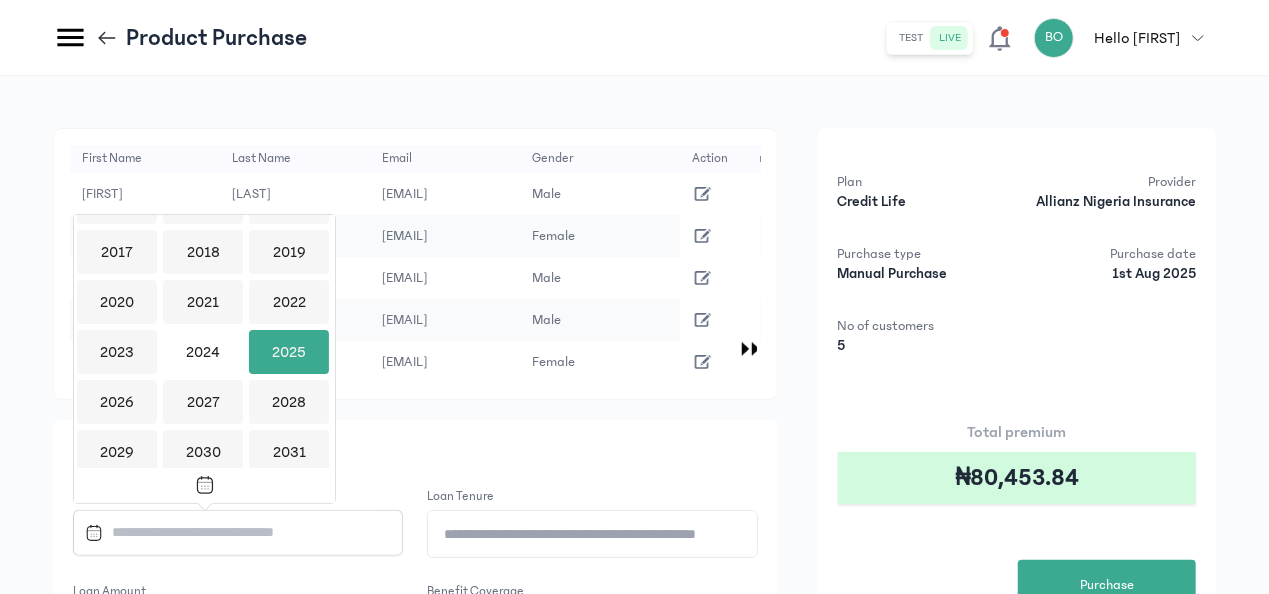 click on "2025" at bounding box center (289, 352) 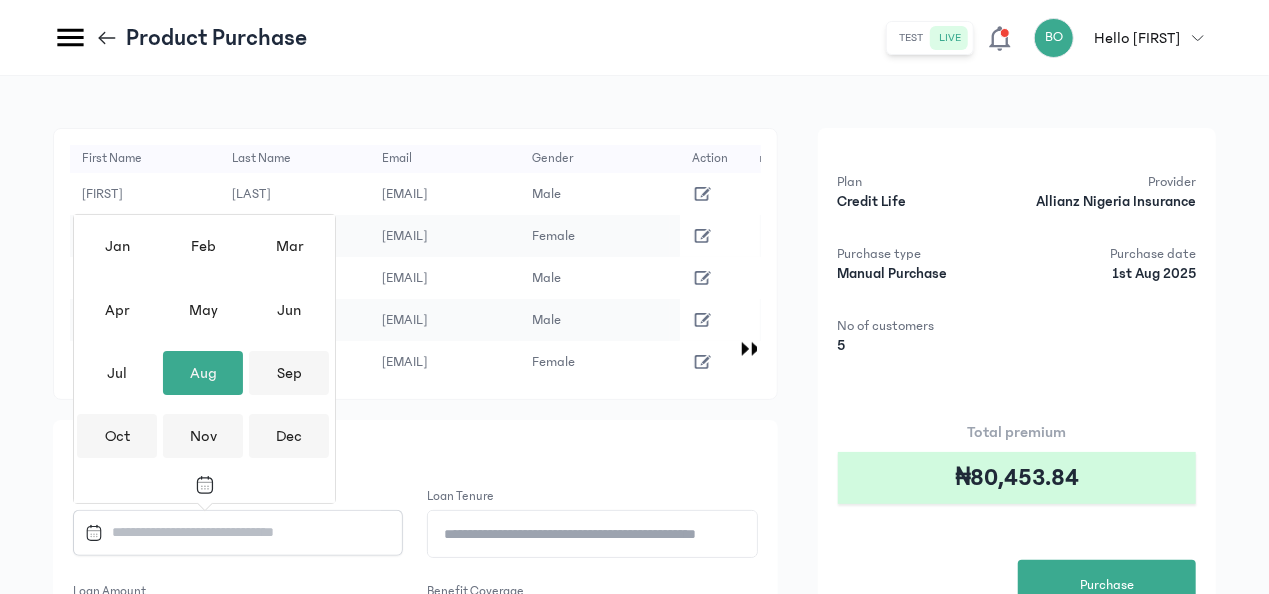 click on "Aug" at bounding box center [203, 373] 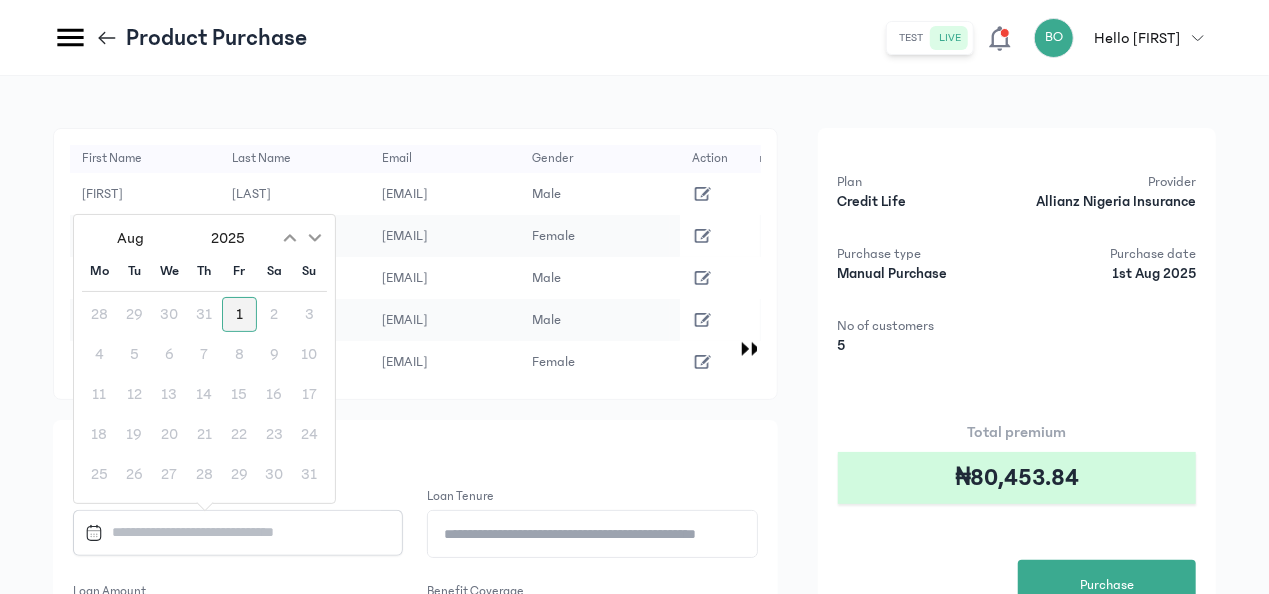 click on "1" at bounding box center [239, 314] 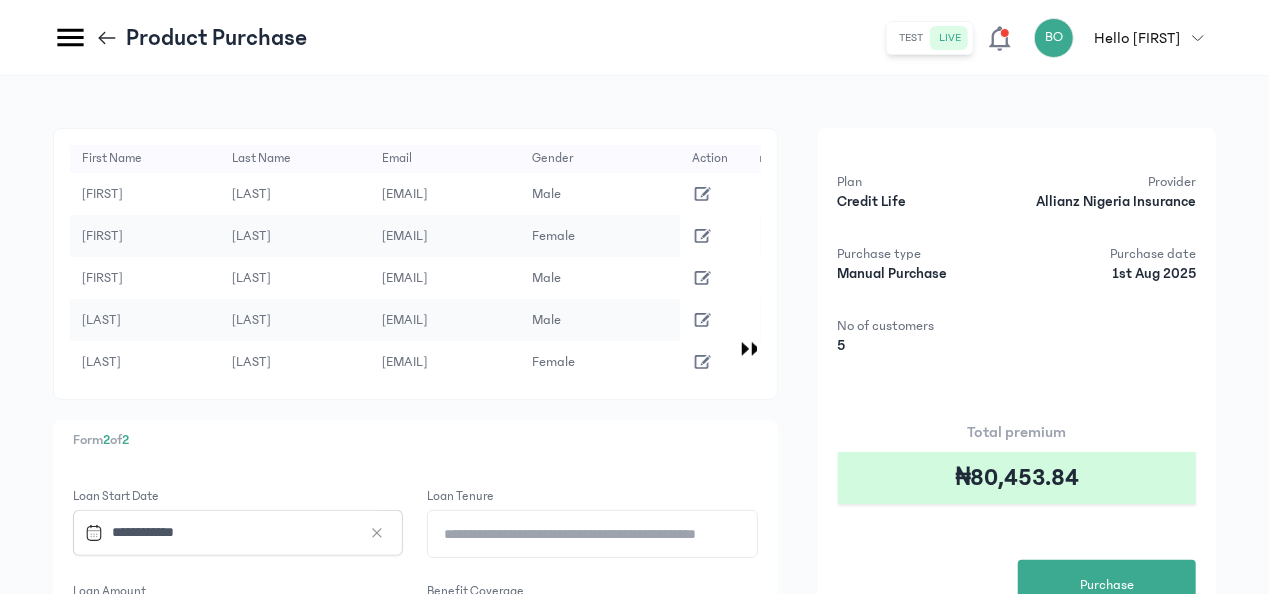click on "Loan Tenure" 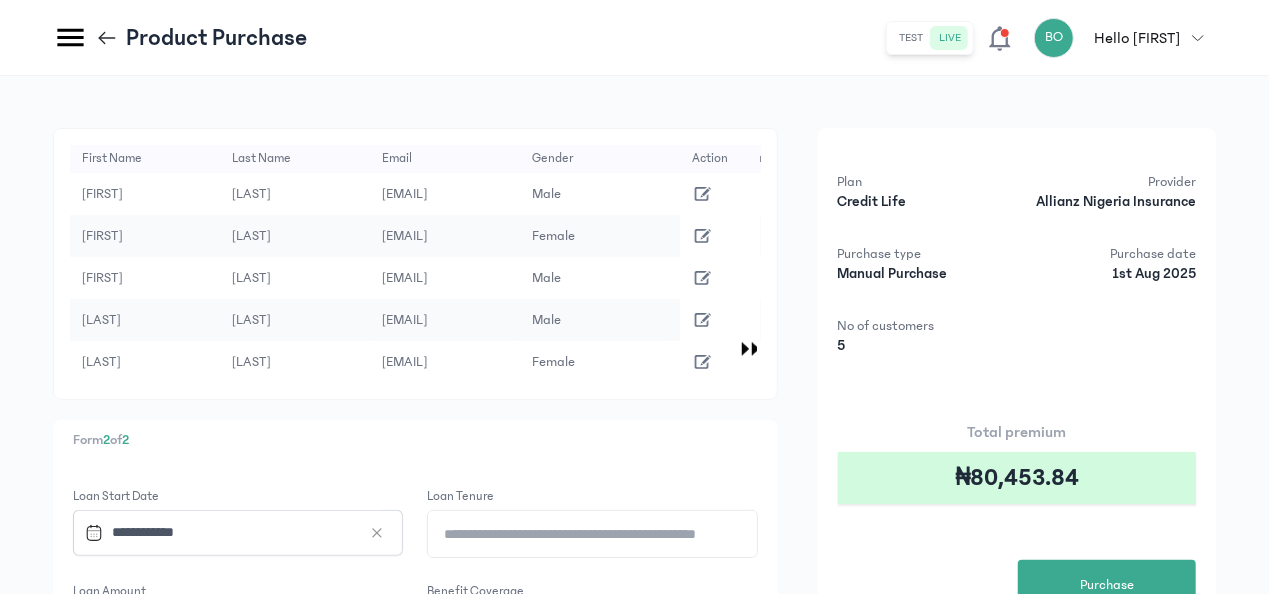type on "*" 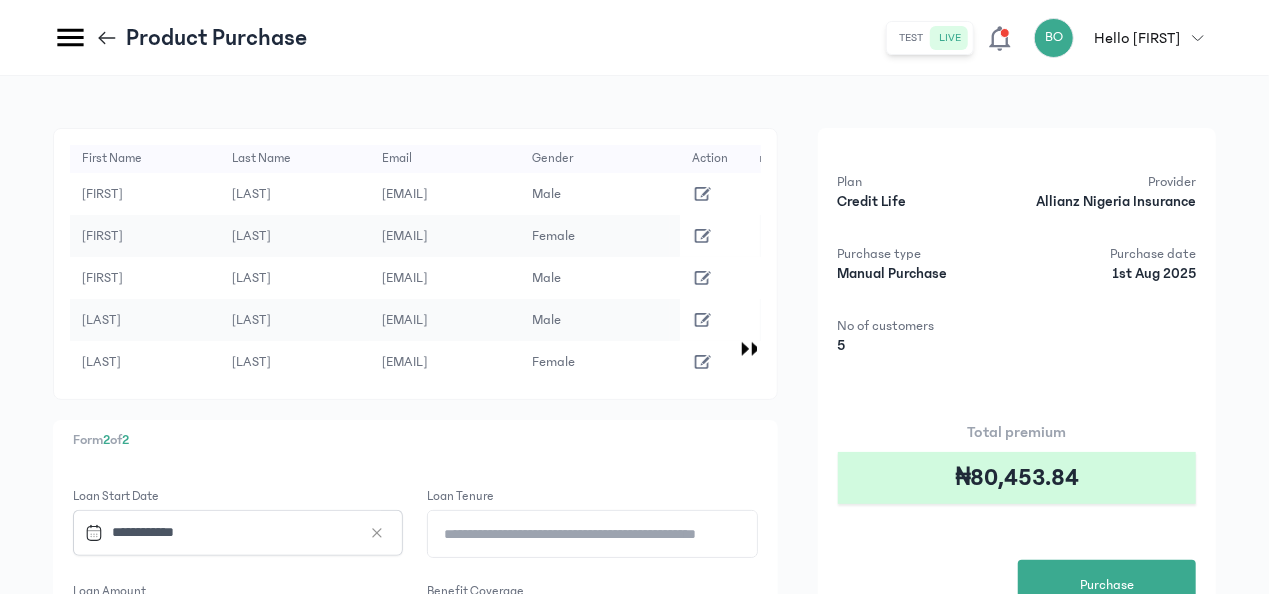 click on "**********" 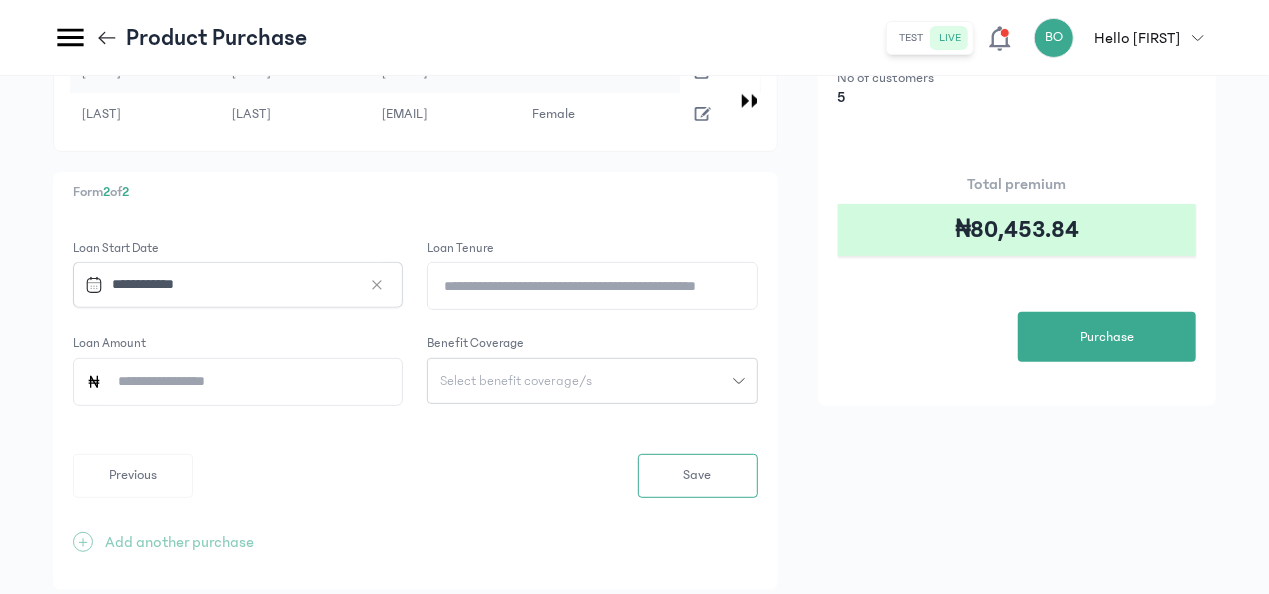 scroll, scrollTop: 308, scrollLeft: 0, axis: vertical 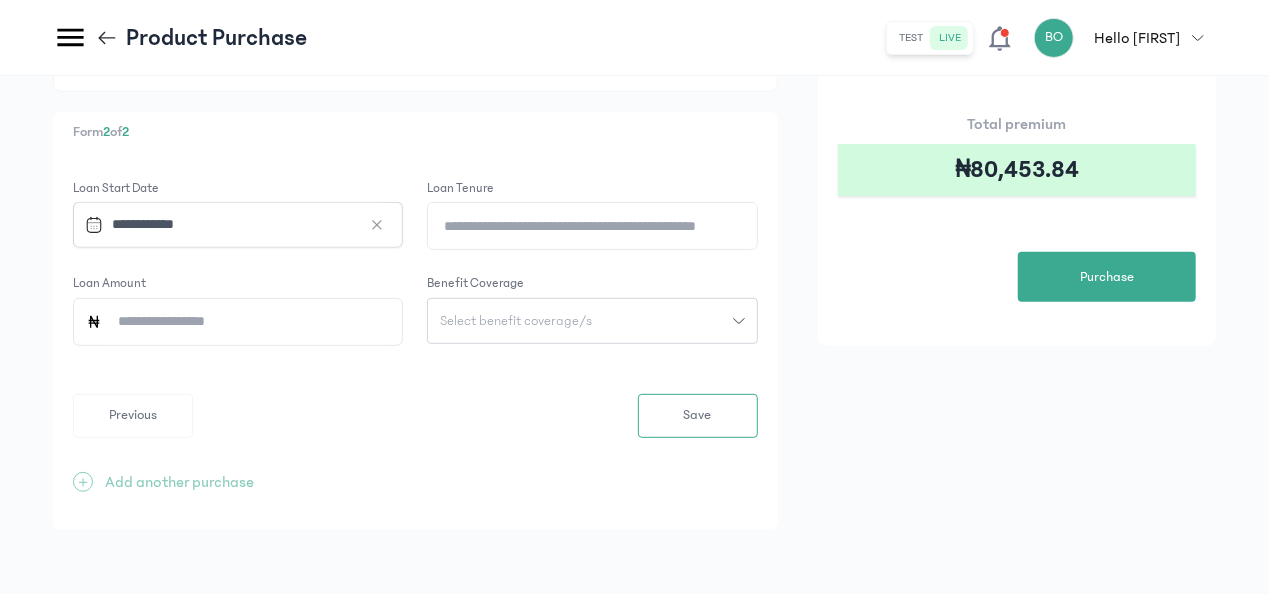 click on "Loan Amount" 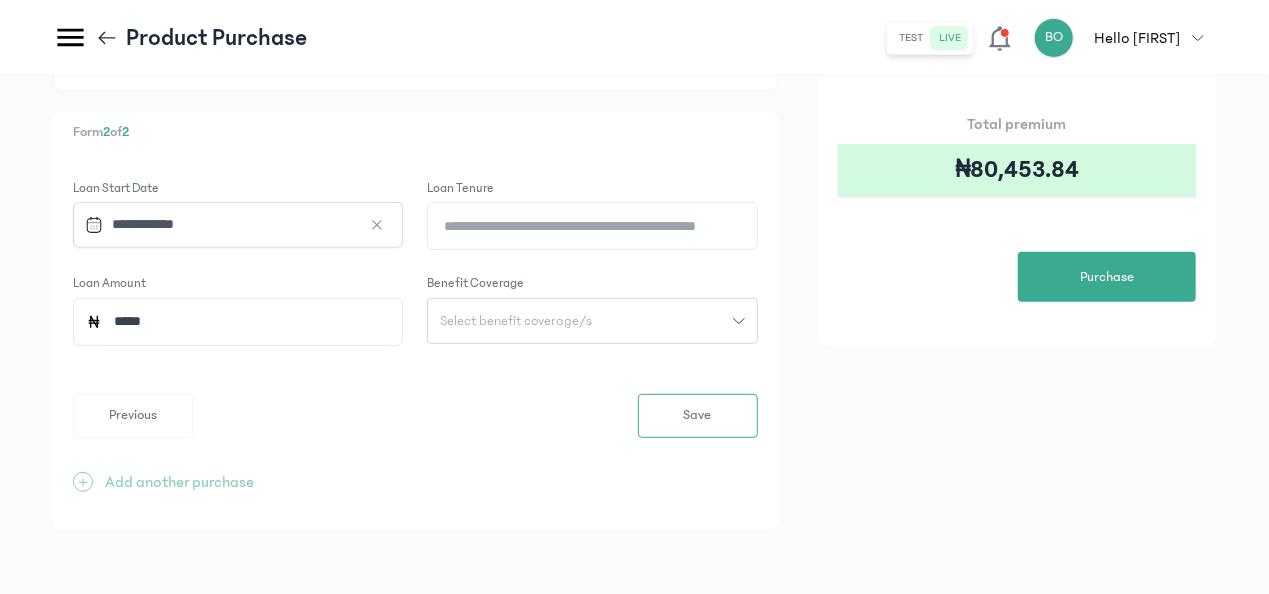 type on "*****" 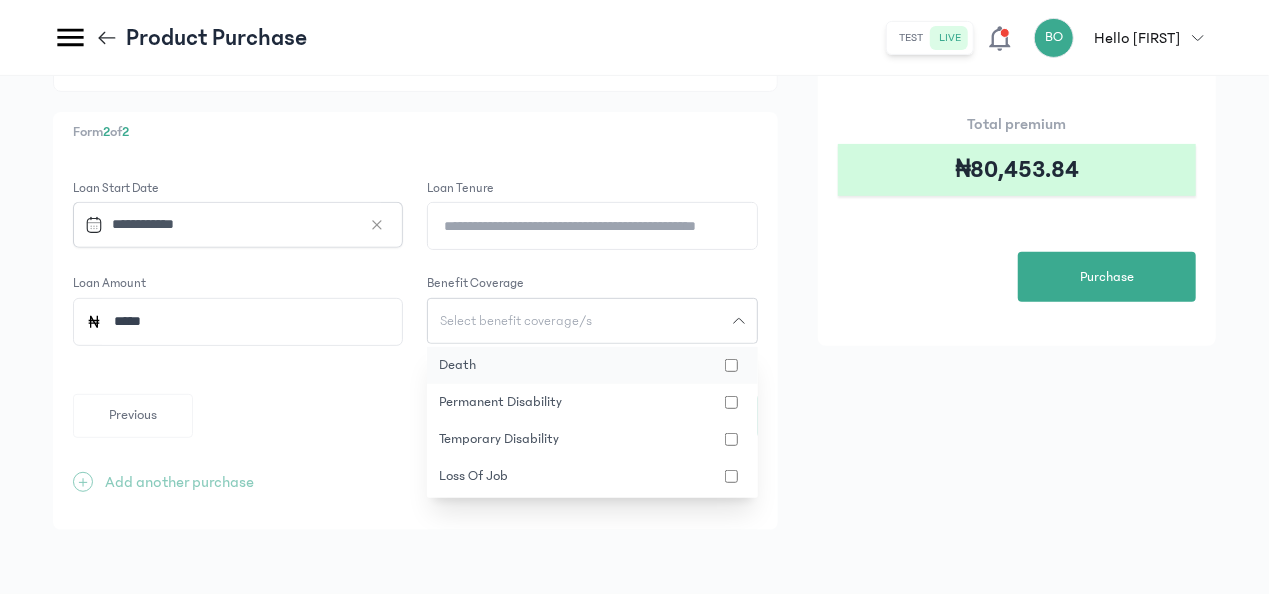 click on "death" 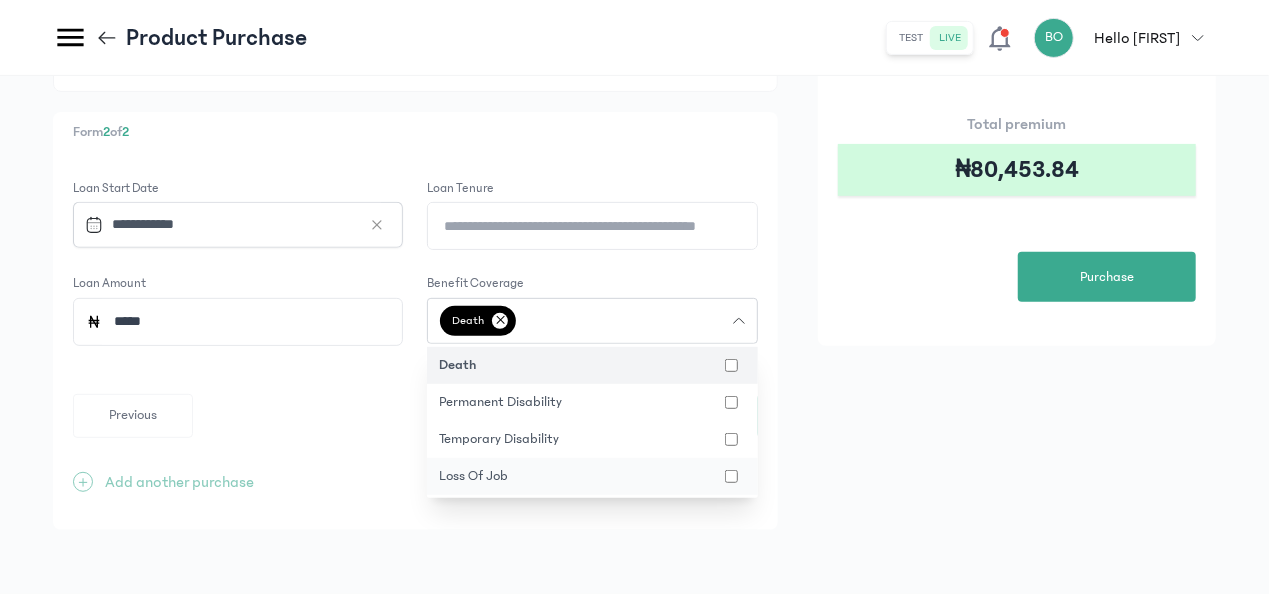 click on "loss of job" 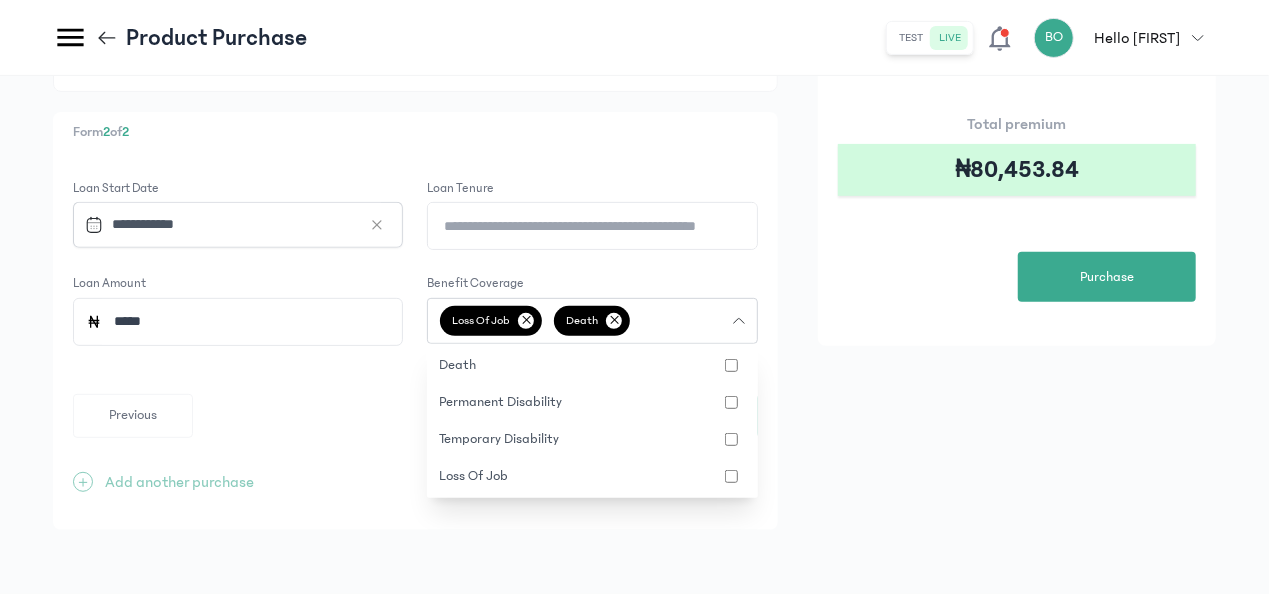 click on "**********" at bounding box center (634, 181) 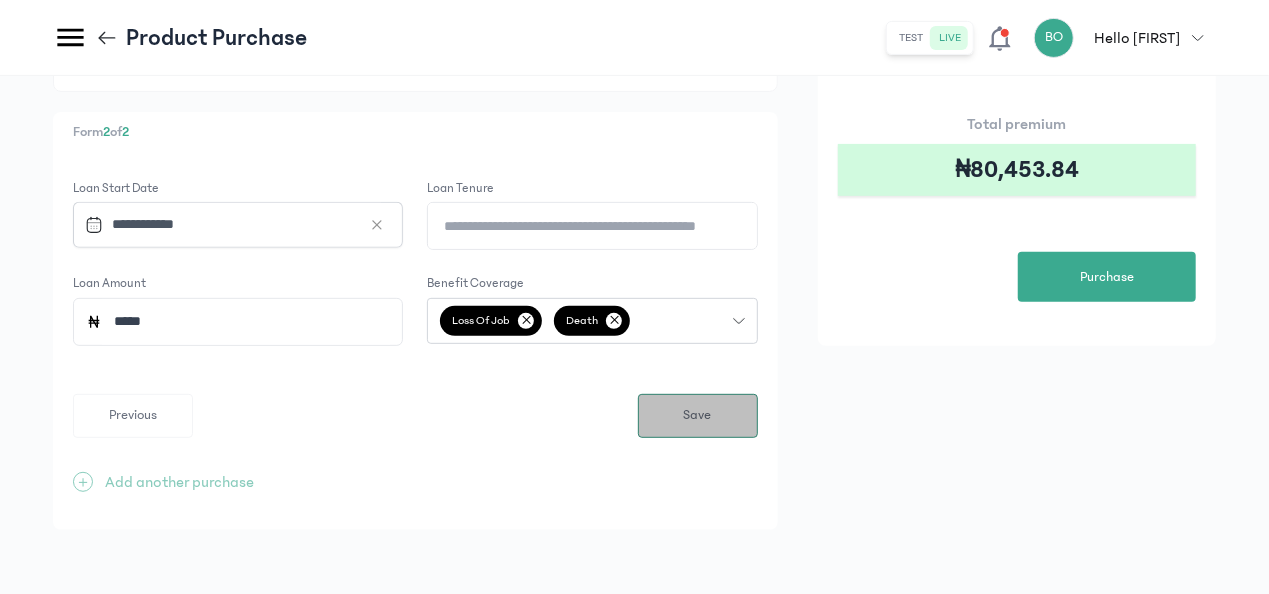 click on "Save" at bounding box center (698, 416) 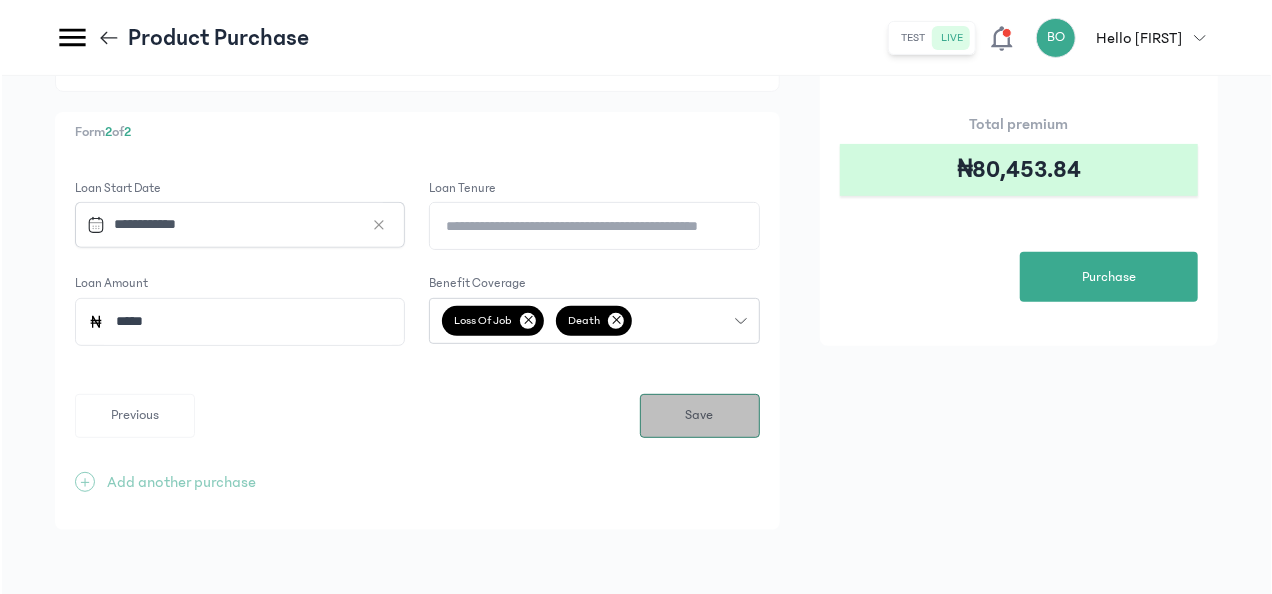 scroll, scrollTop: 0, scrollLeft: 0, axis: both 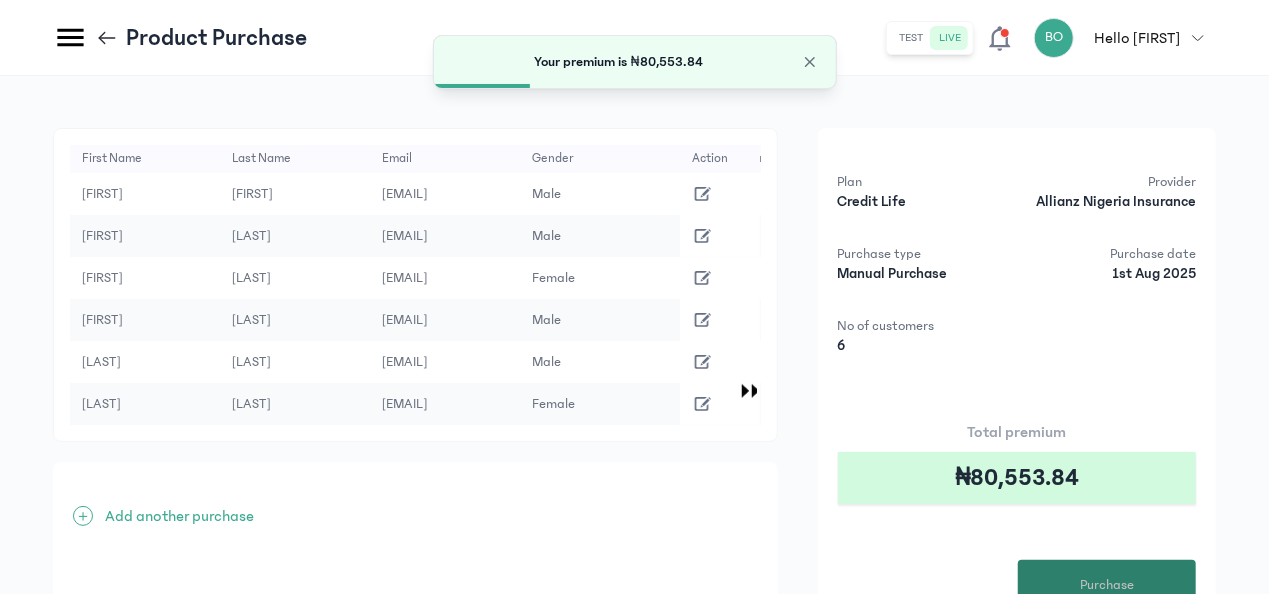 click on "Purchase" at bounding box center (1107, 585) 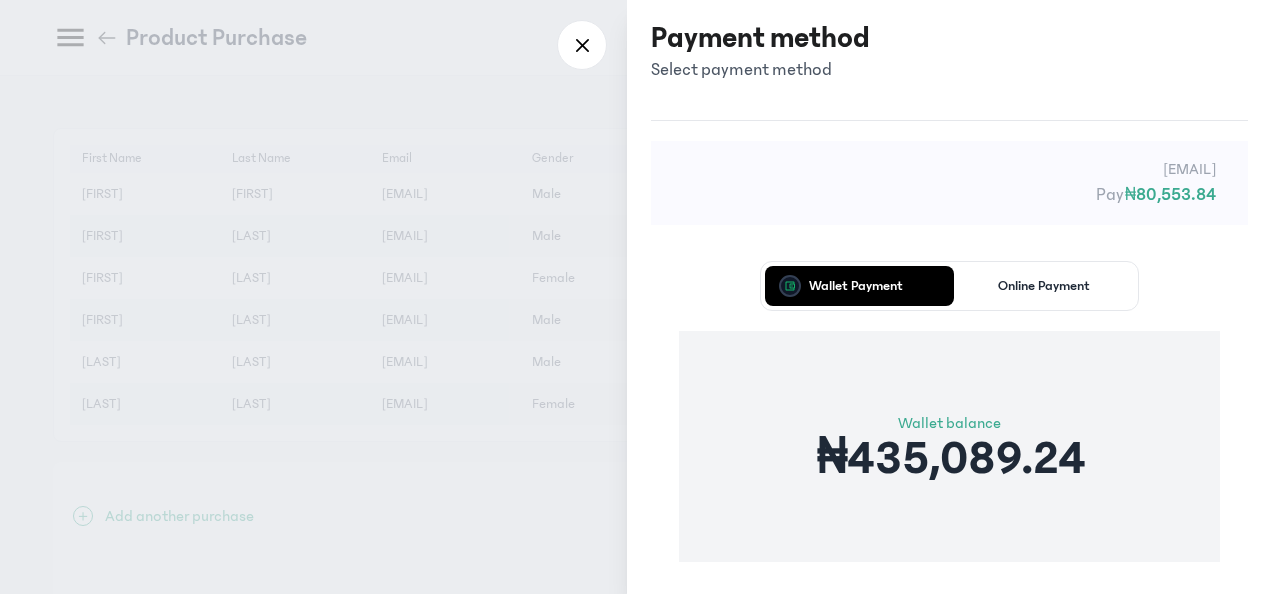 type 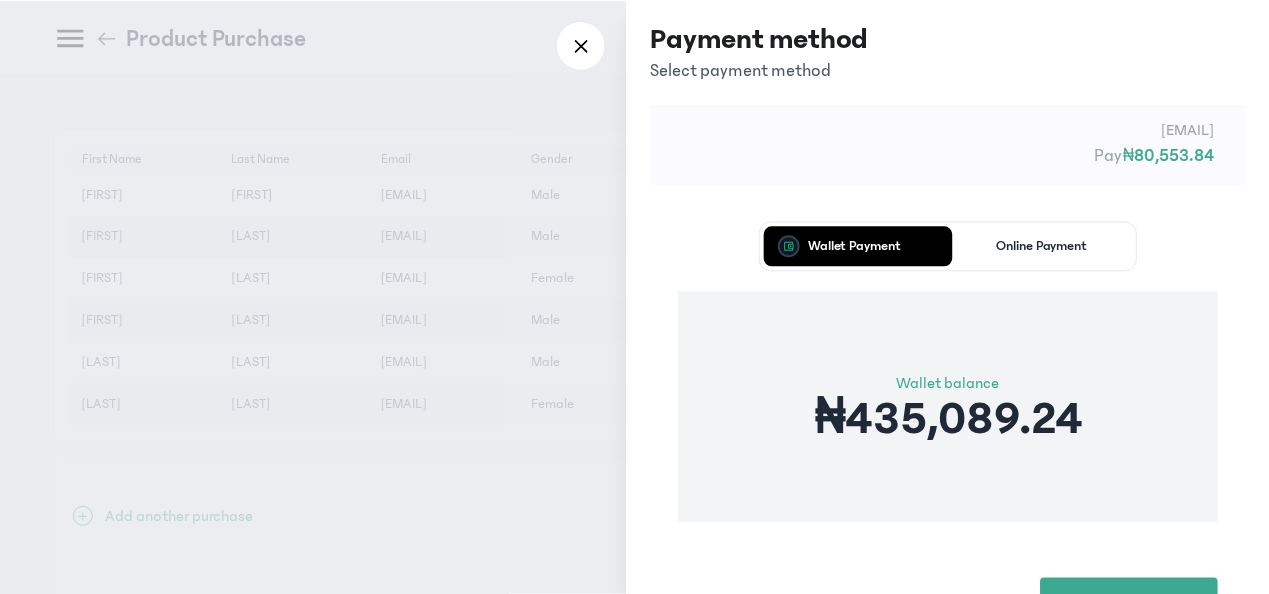 scroll, scrollTop: 125, scrollLeft: 0, axis: vertical 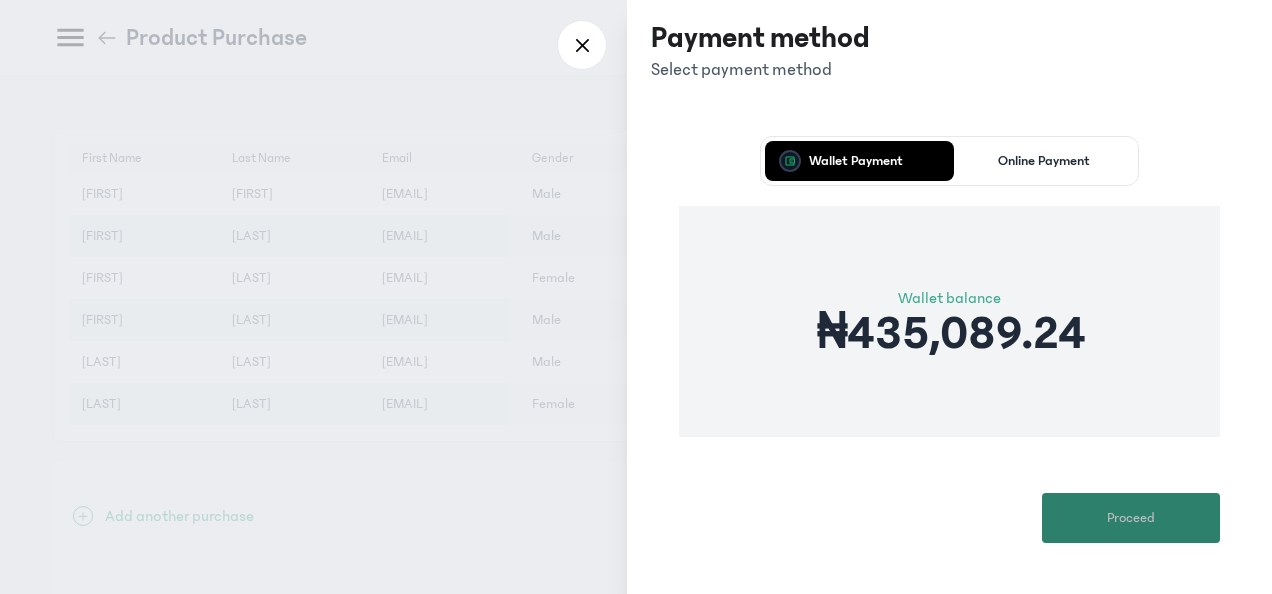 click on "Proceed" at bounding box center (1131, 518) 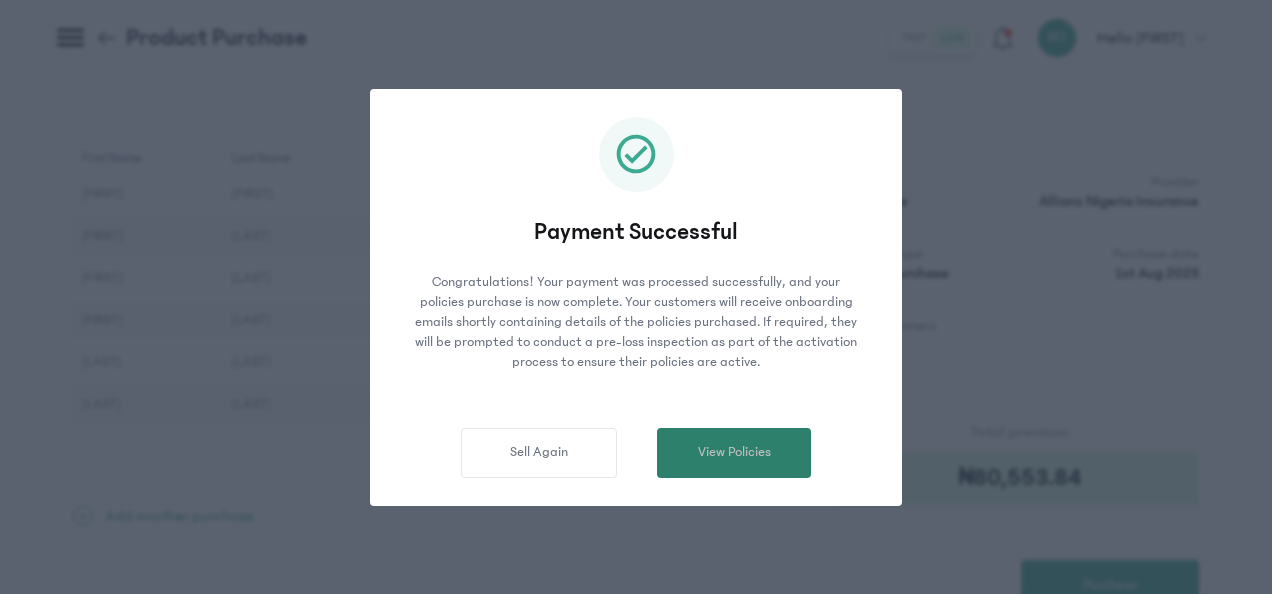 click on "View Policies" at bounding box center (734, 452) 